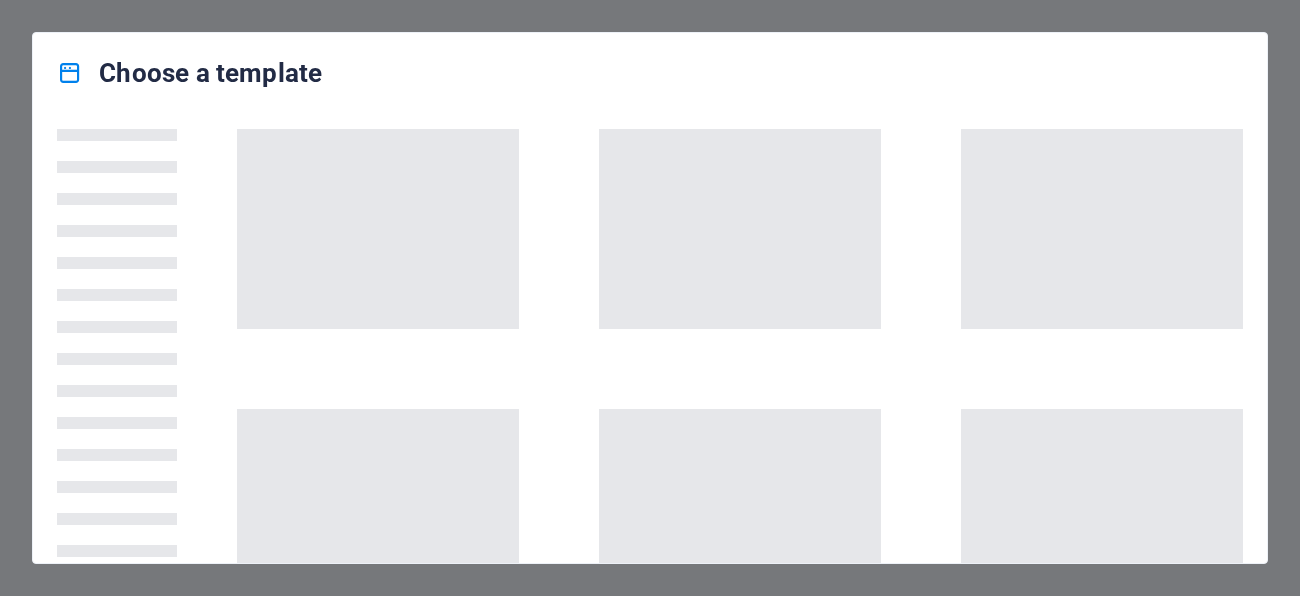 scroll, scrollTop: 0, scrollLeft: 0, axis: both 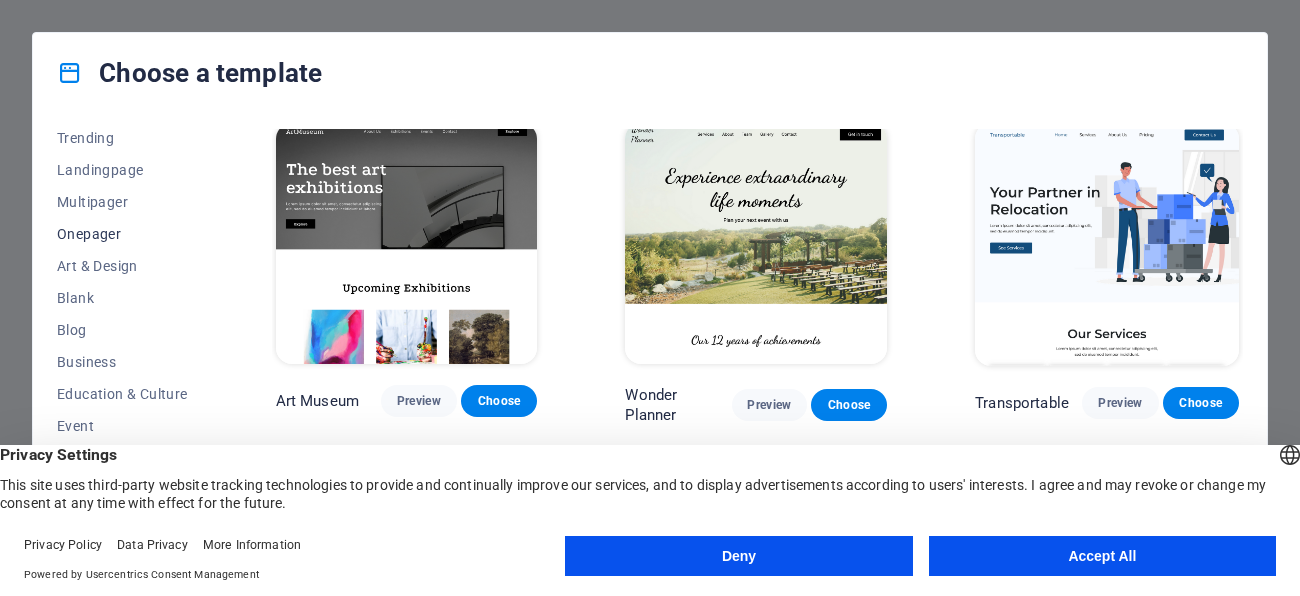 click on "Onepager" at bounding box center (122, 234) 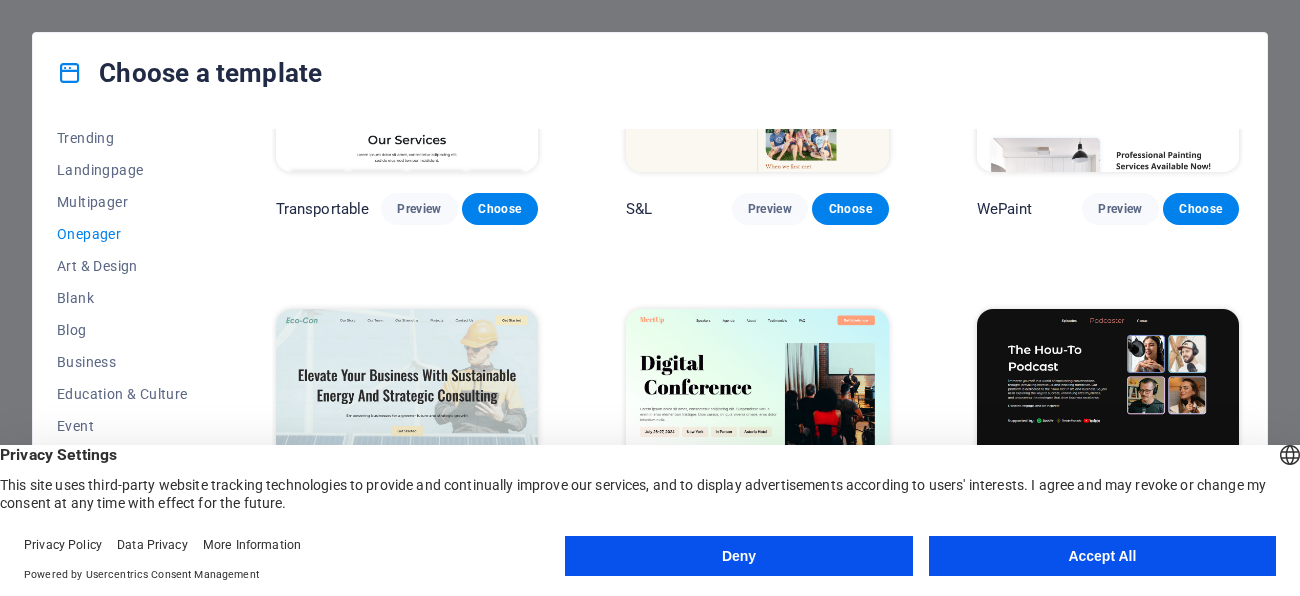 scroll, scrollTop: 219, scrollLeft: 0, axis: vertical 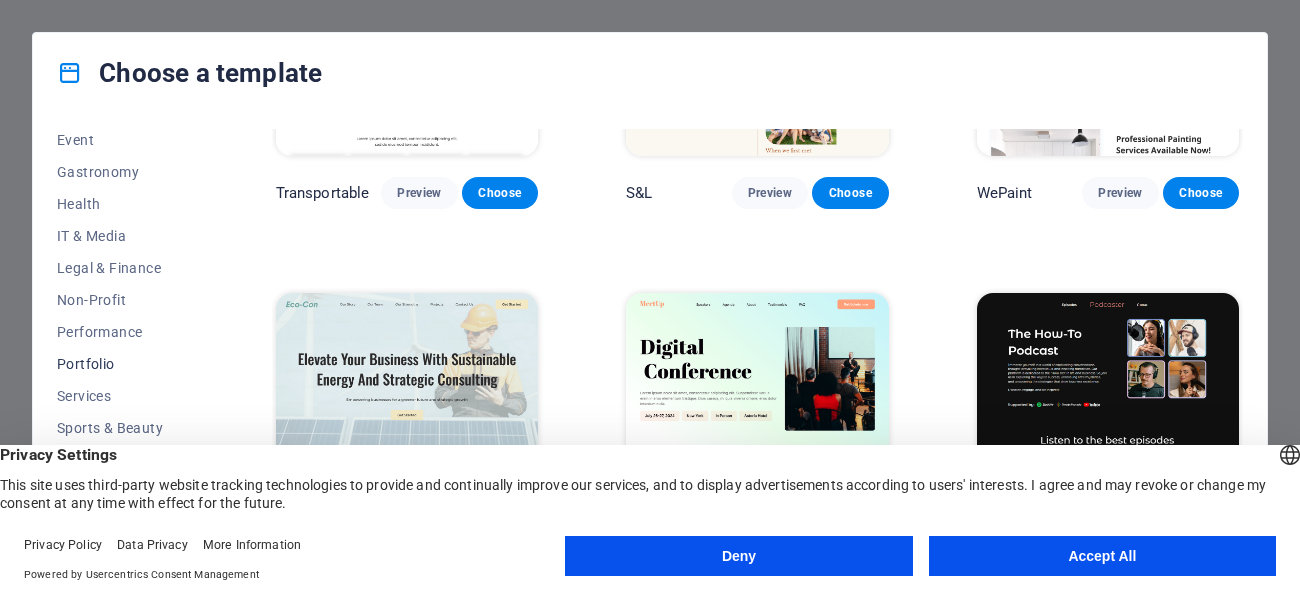 click on "Portfolio" at bounding box center (122, 364) 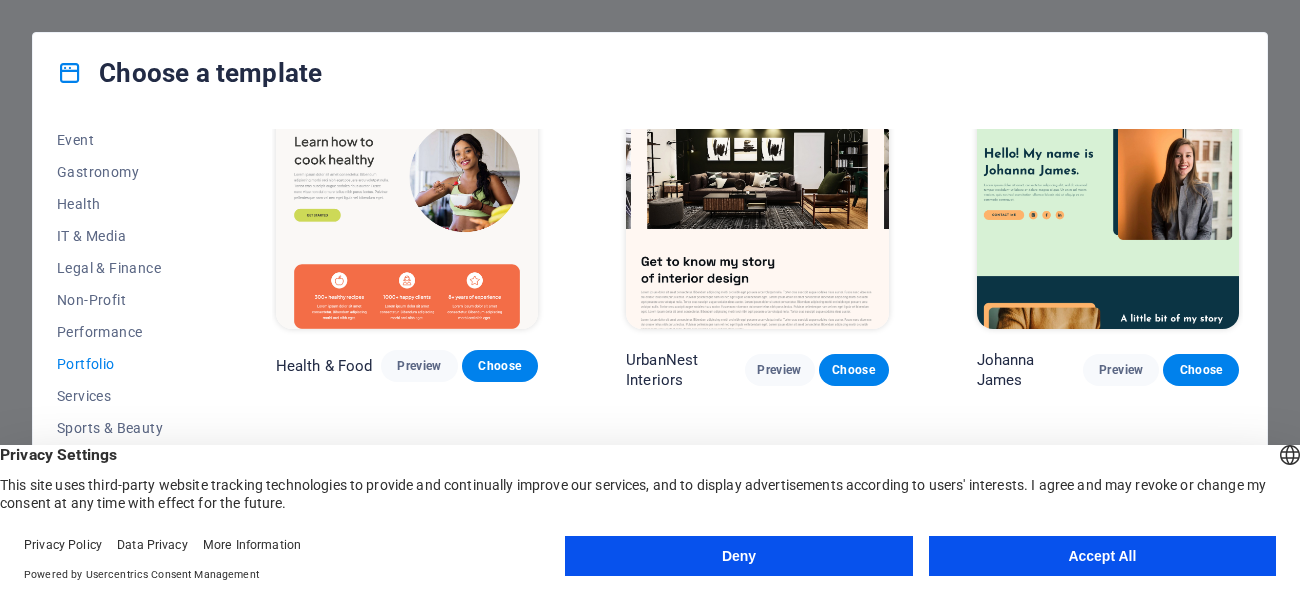 scroll, scrollTop: 41, scrollLeft: 0, axis: vertical 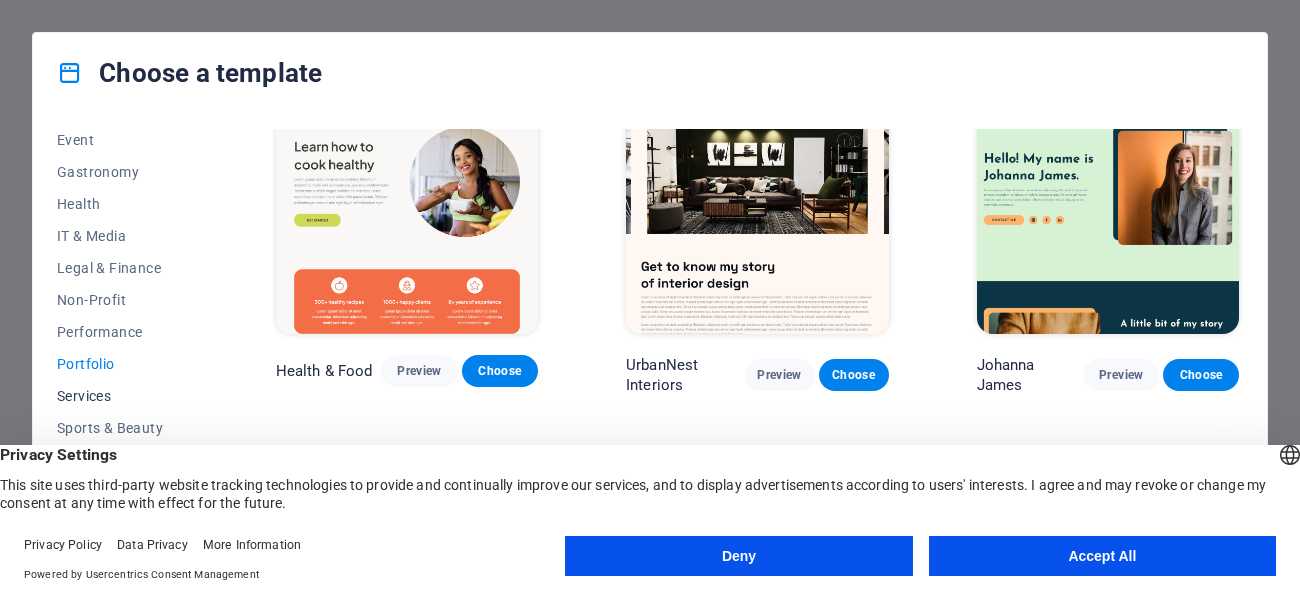click on "Services" at bounding box center [122, 396] 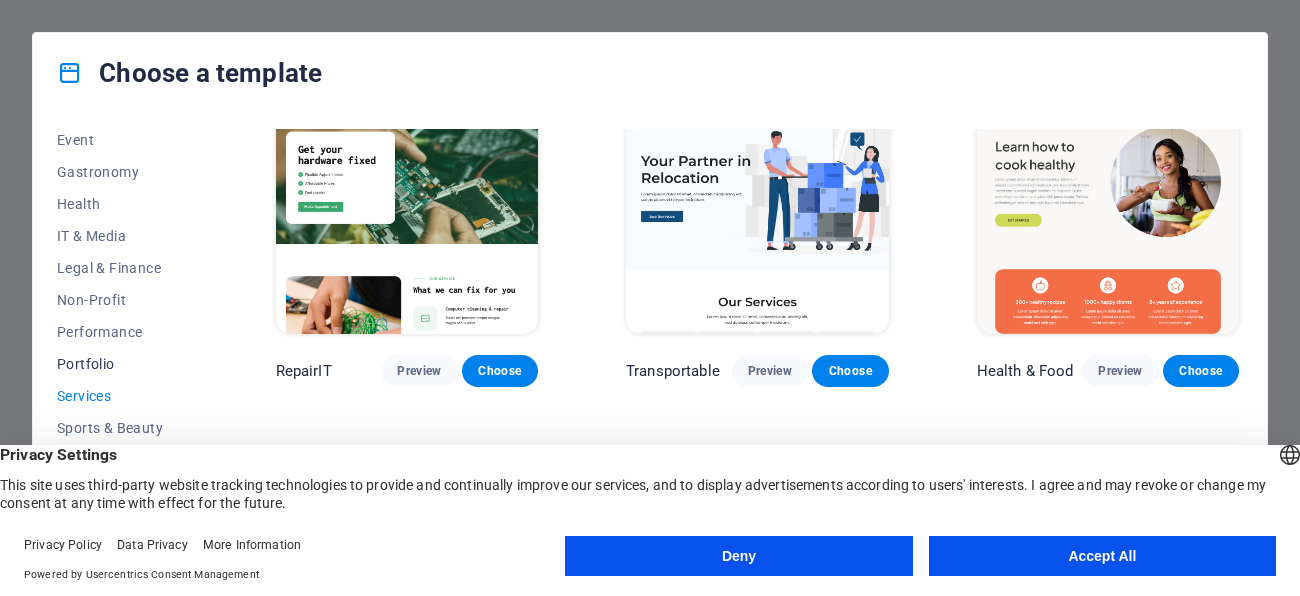 click on "Portfolio" at bounding box center [122, 364] 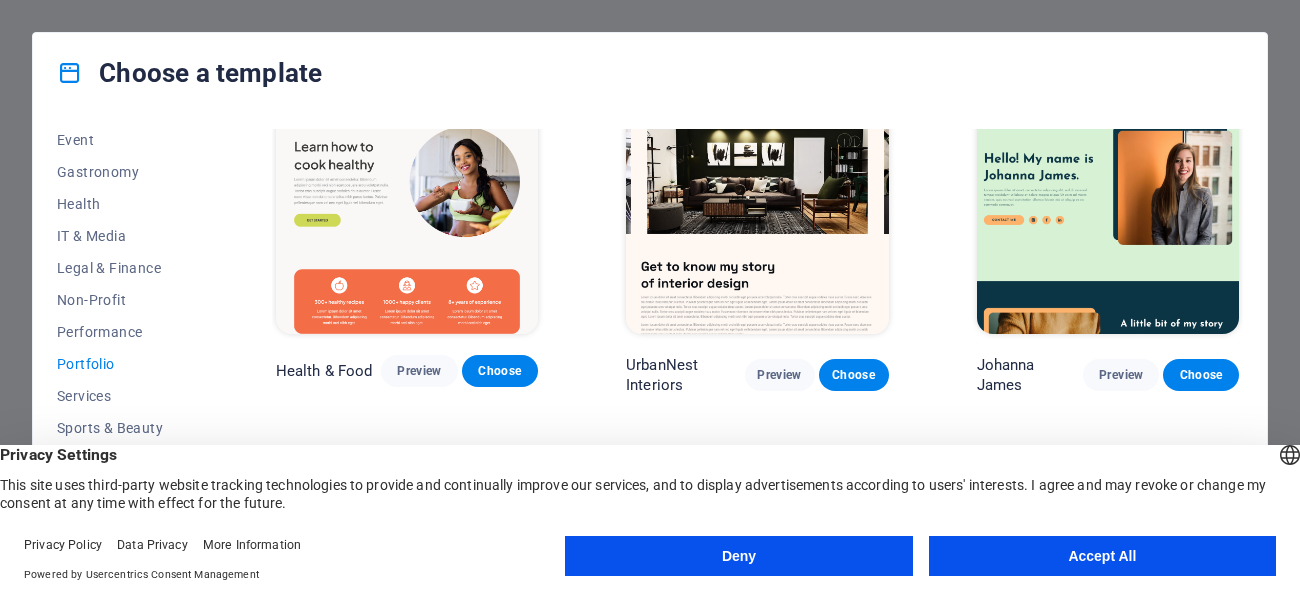 click on "Accept All" at bounding box center [1102, 556] 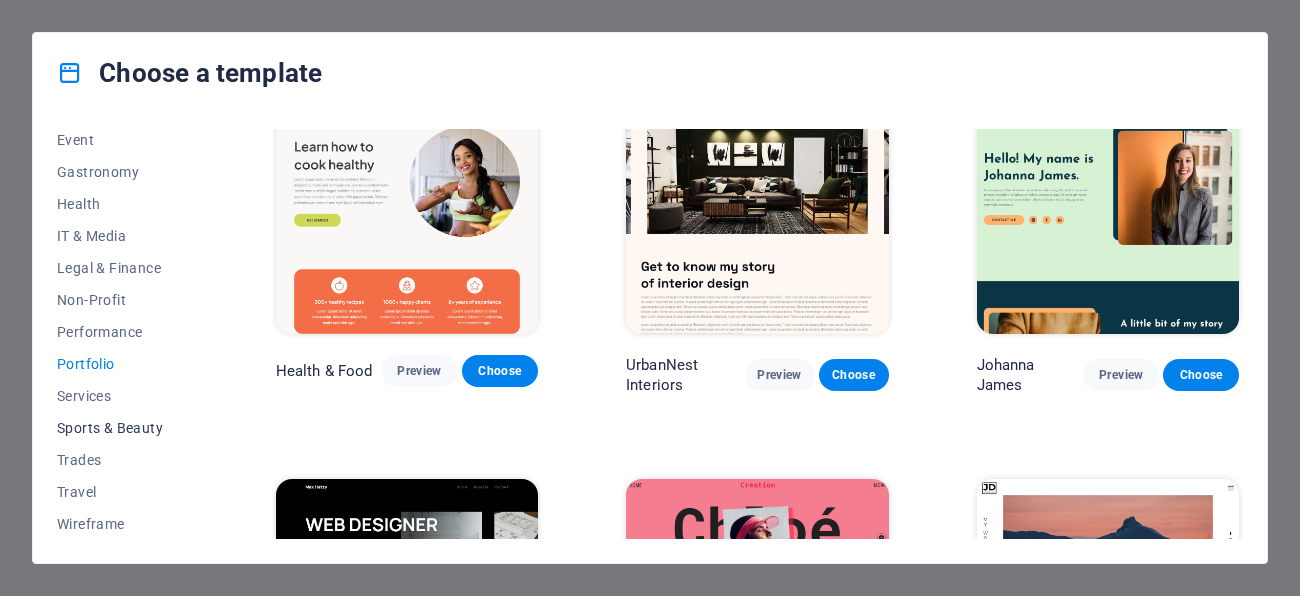 click on "Sports & Beauty" at bounding box center (122, 428) 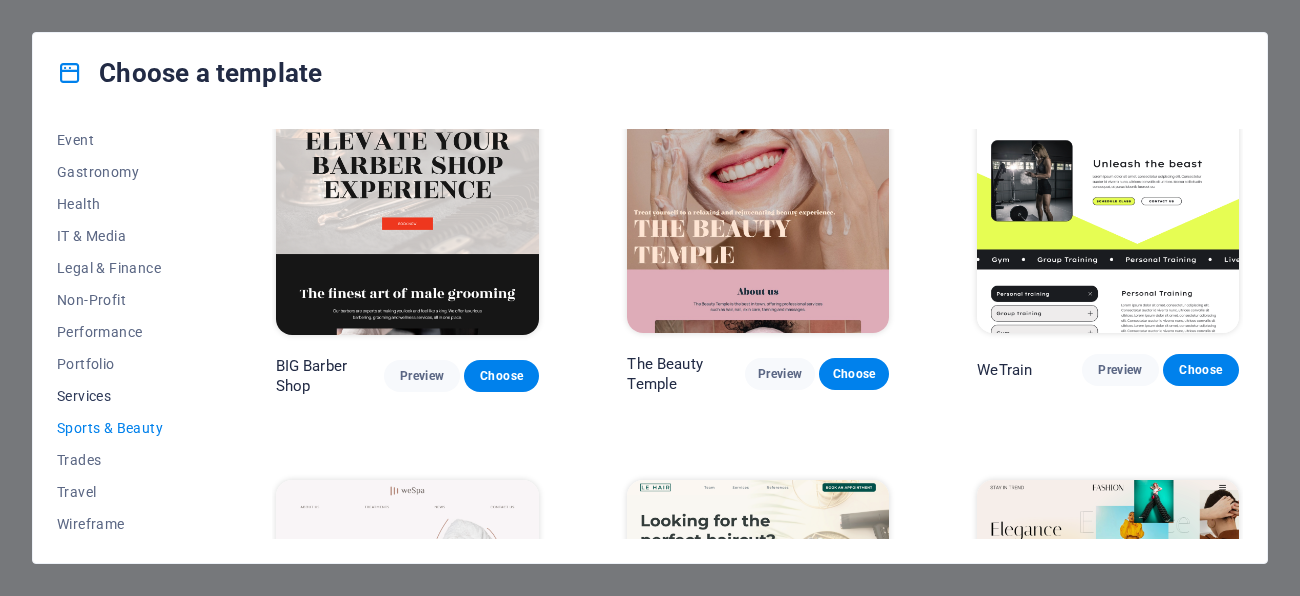 click on "Services" at bounding box center (122, 396) 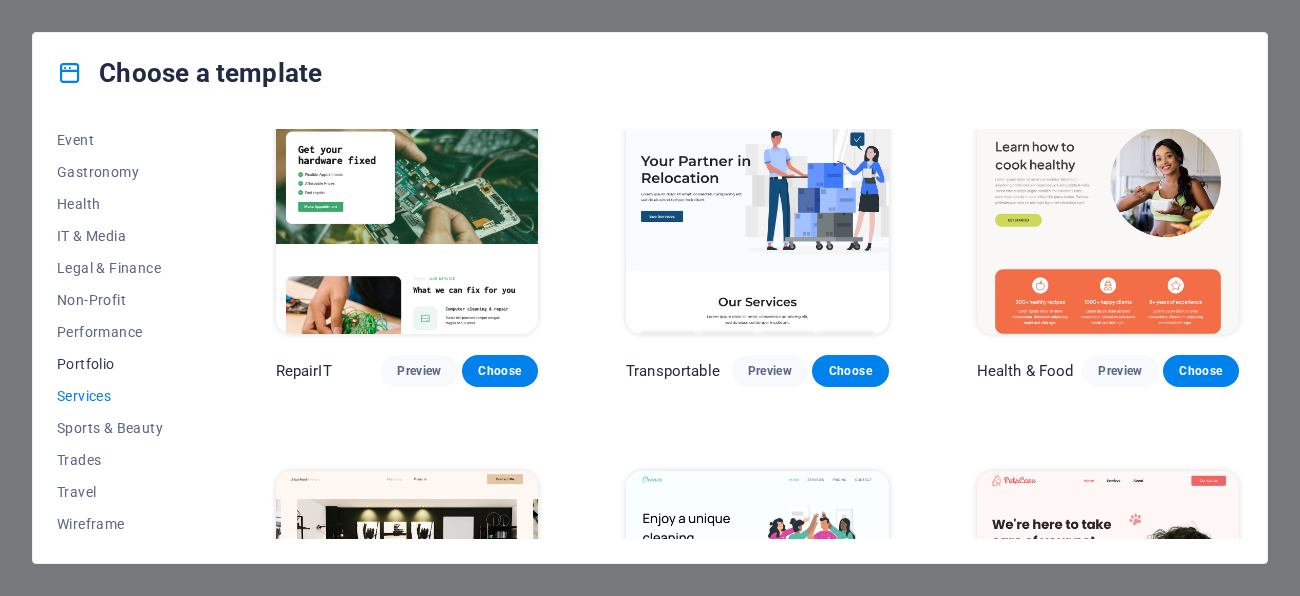 click on "Portfolio" at bounding box center [122, 364] 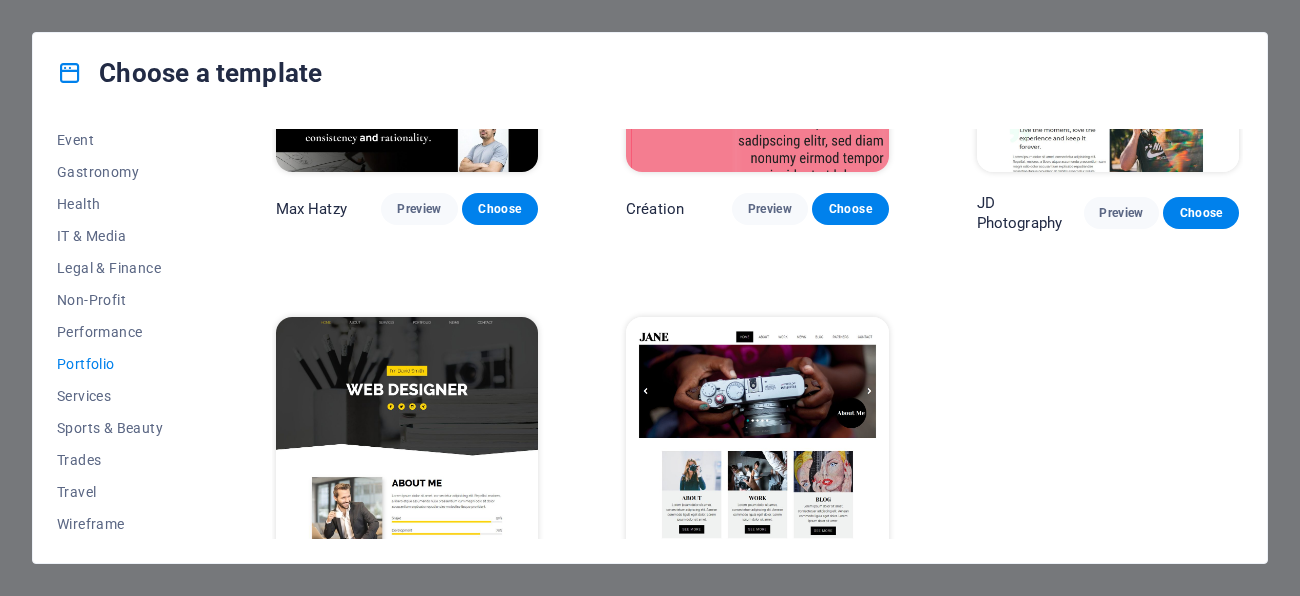 scroll, scrollTop: 657, scrollLeft: 0, axis: vertical 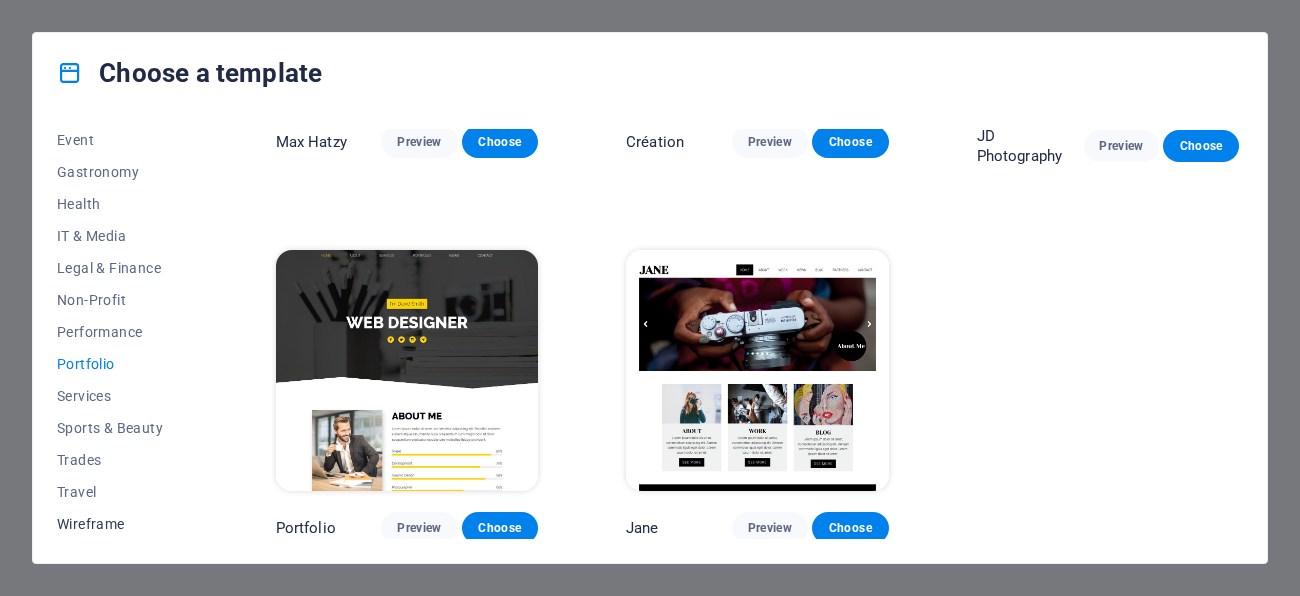 click on "Wireframe" at bounding box center (122, 524) 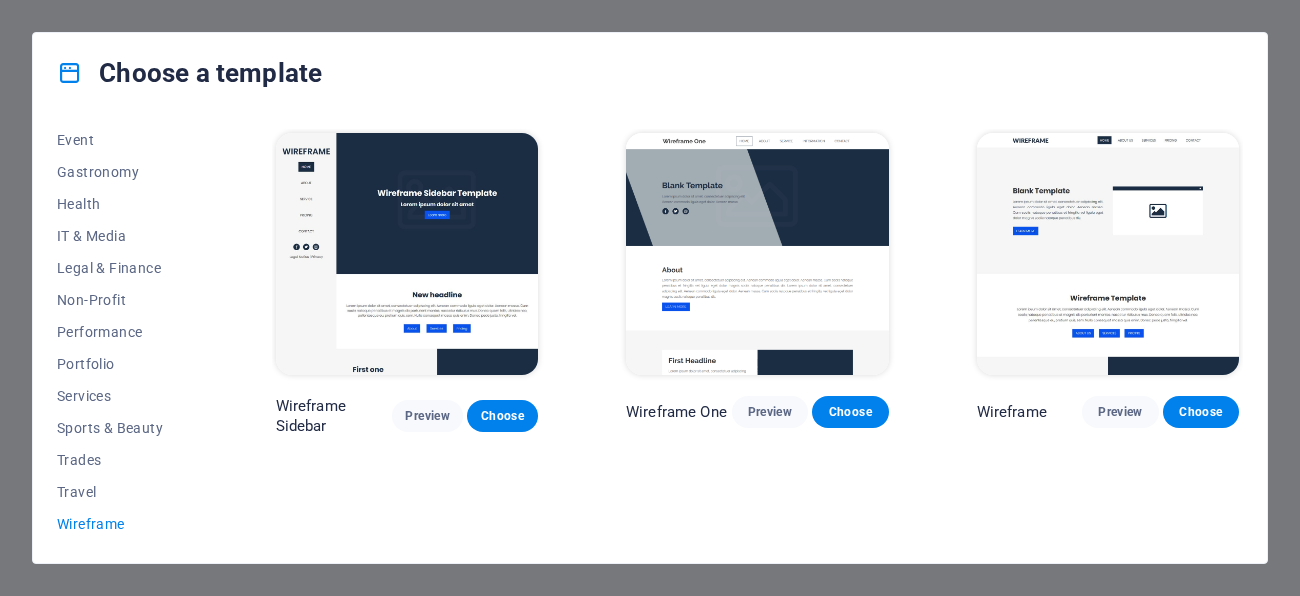 scroll, scrollTop: 0, scrollLeft: 0, axis: both 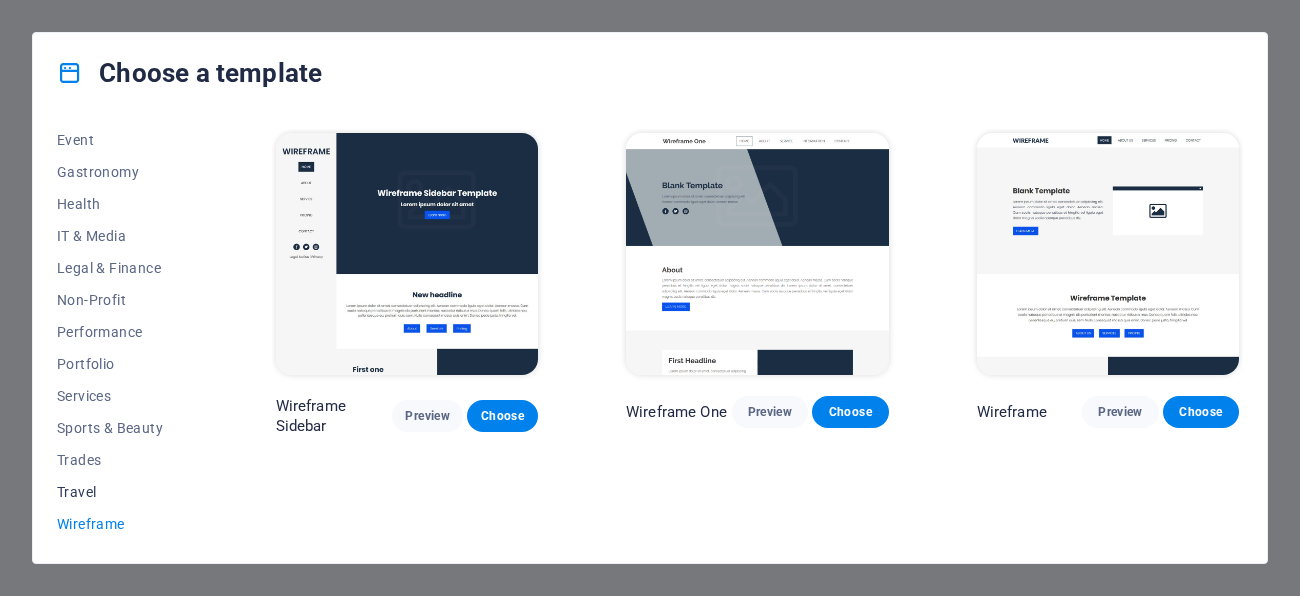 click on "Travel" at bounding box center [122, 492] 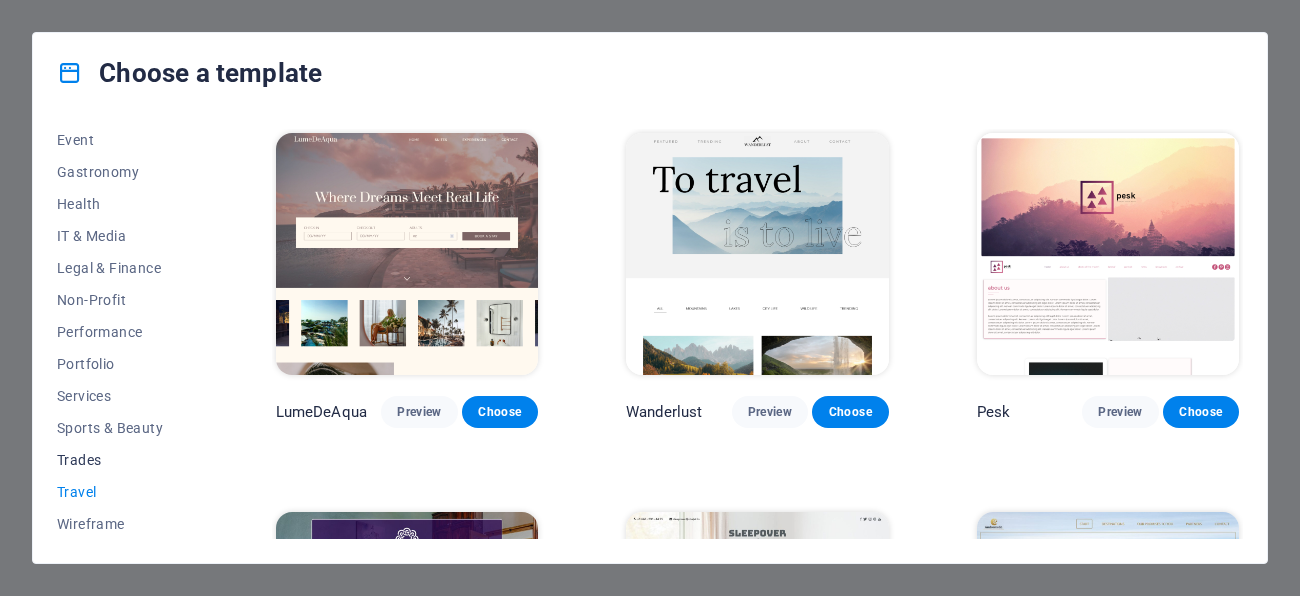 click on "Trades" at bounding box center [122, 460] 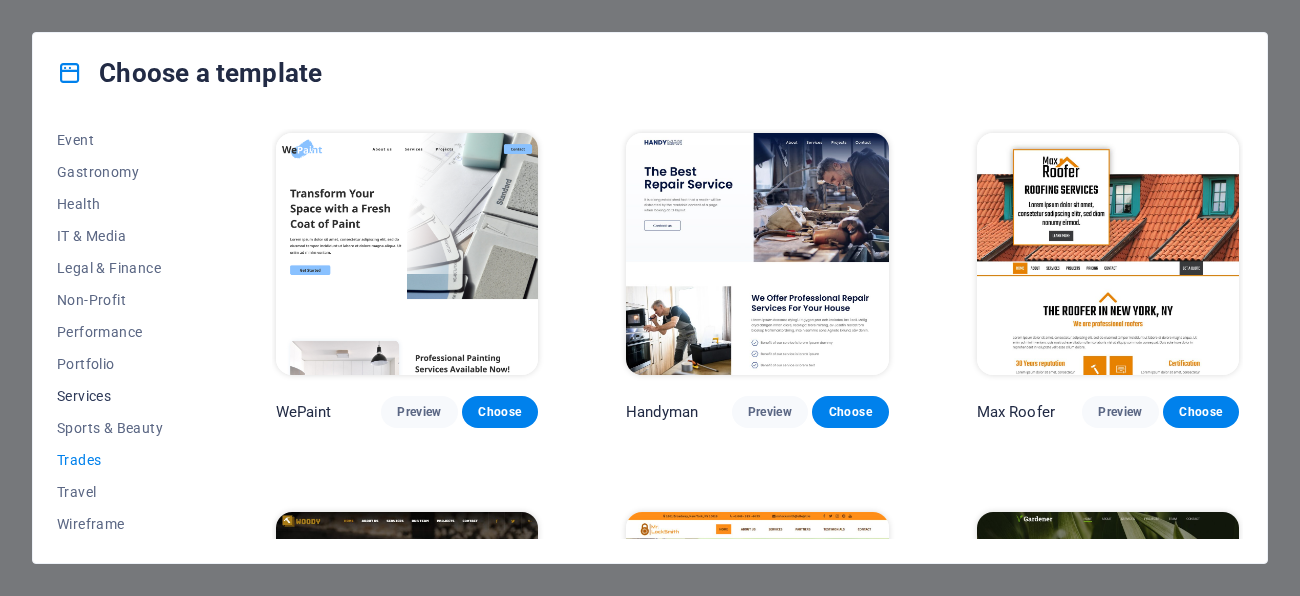 click on "Services" at bounding box center (122, 396) 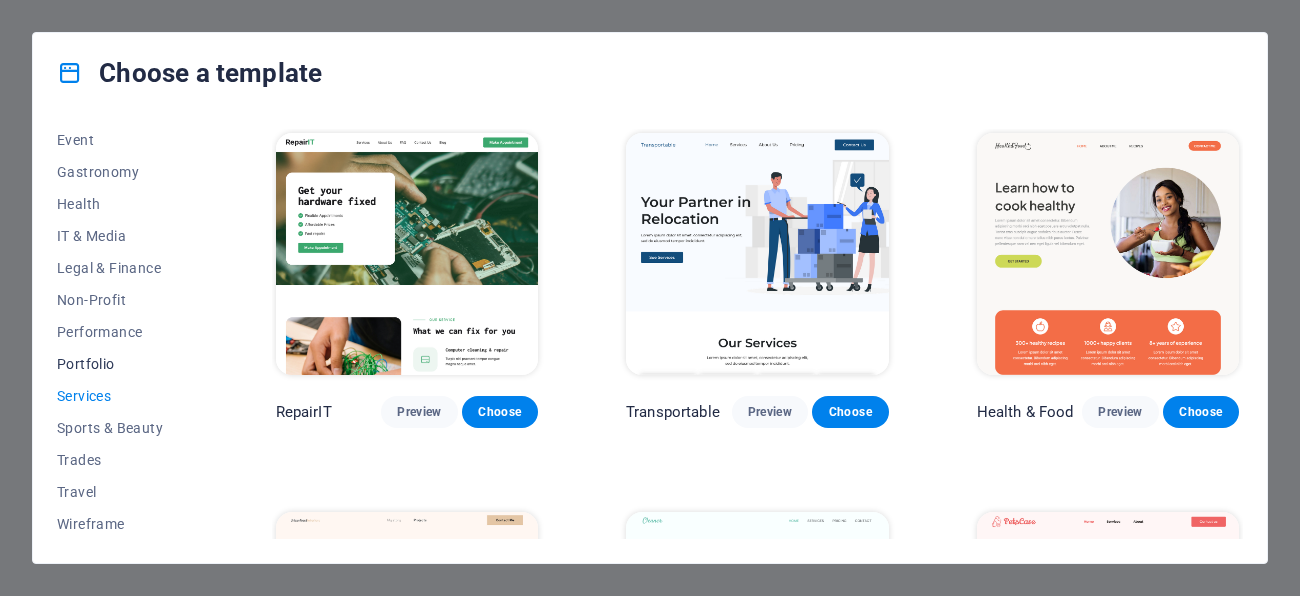 click on "Portfolio" at bounding box center [122, 364] 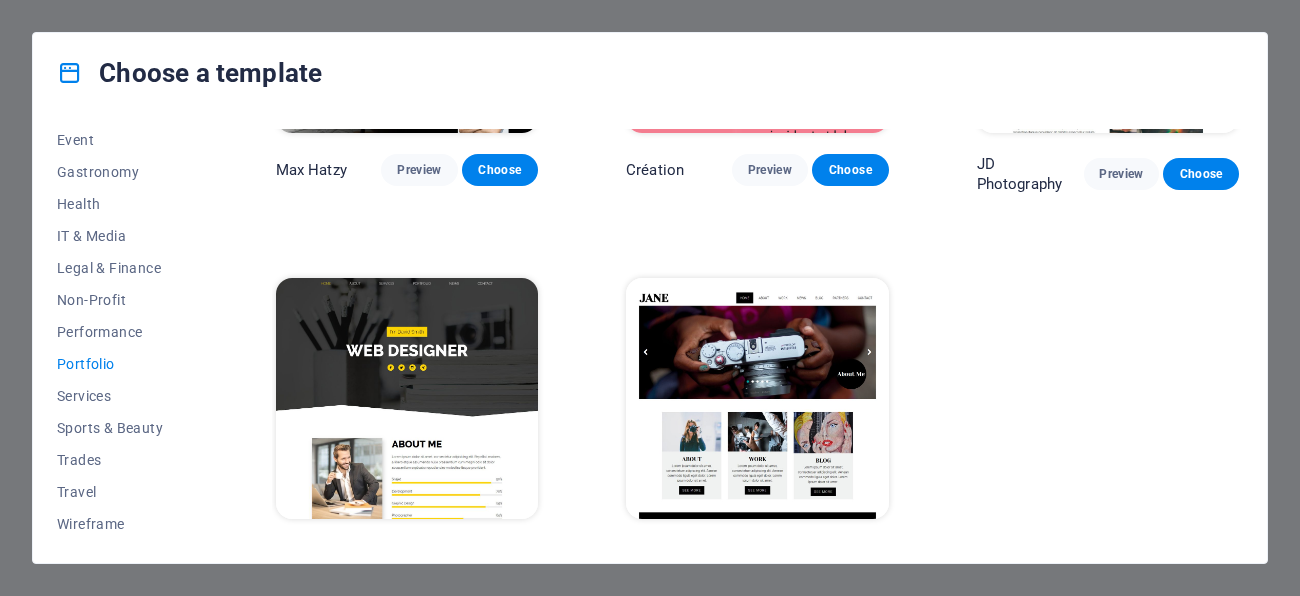 scroll, scrollTop: 657, scrollLeft: 0, axis: vertical 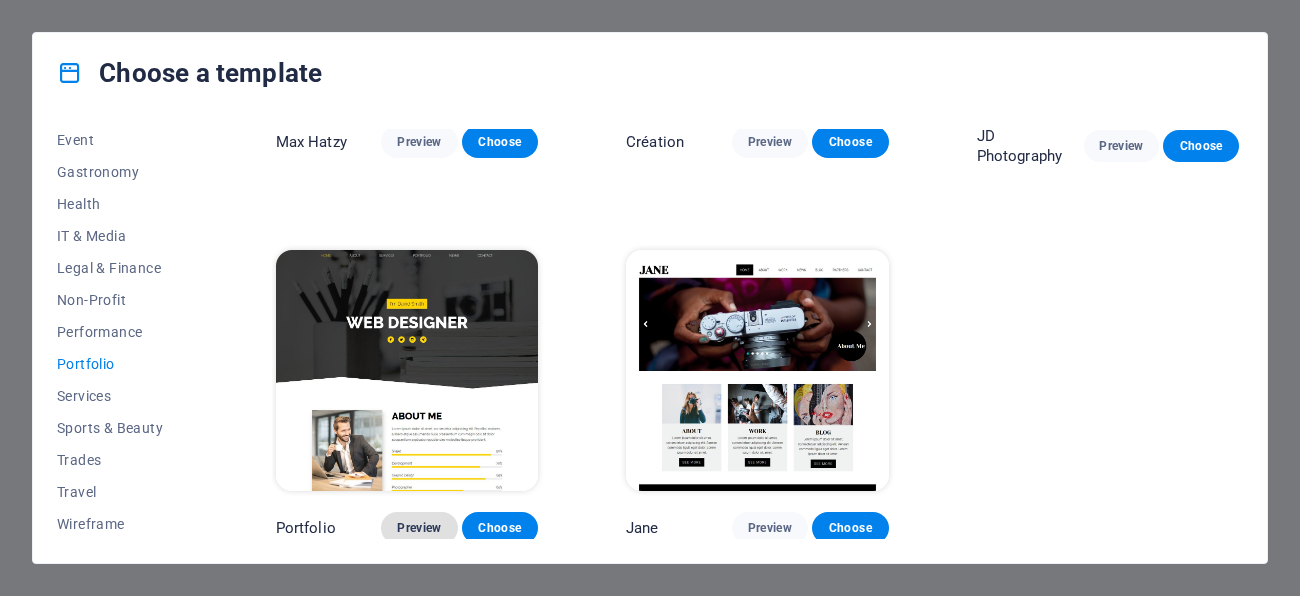 click on "Preview" at bounding box center [419, 528] 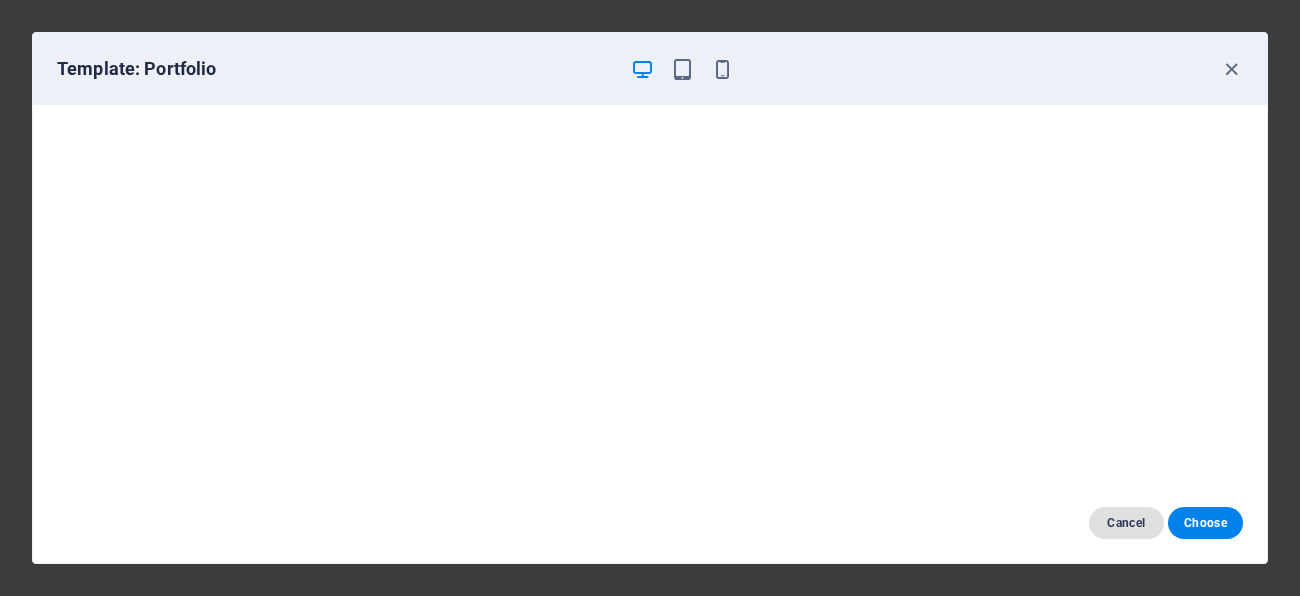 click on "Cancel" at bounding box center (1126, 523) 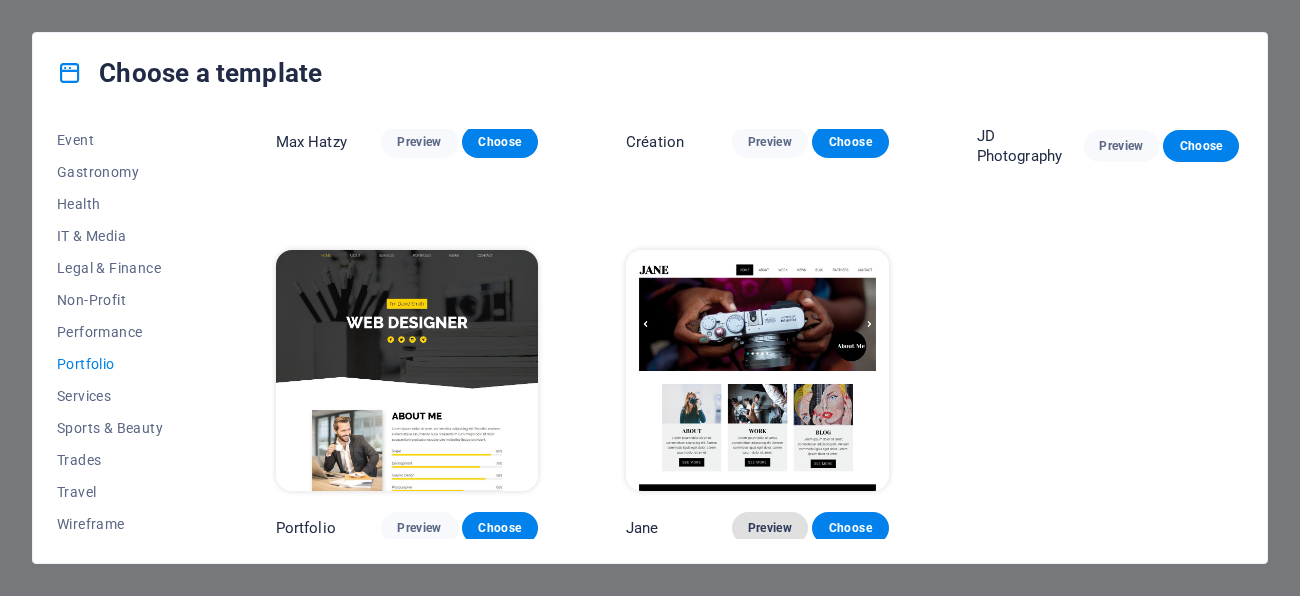 click on "Preview" at bounding box center [770, 528] 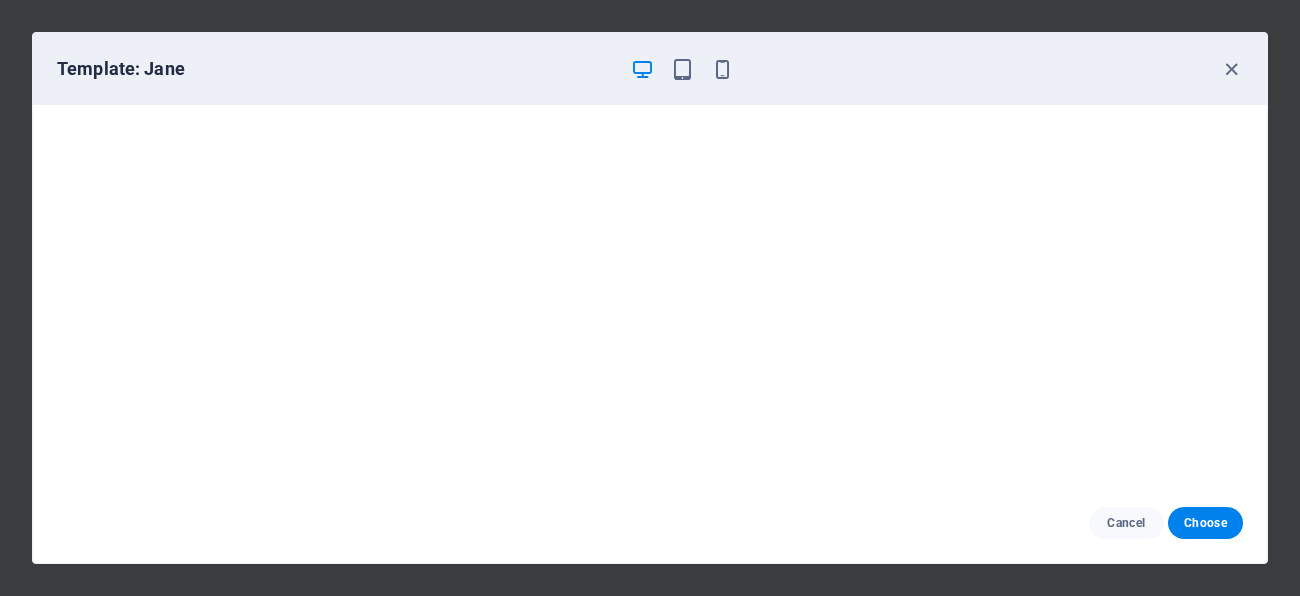 scroll, scrollTop: 5, scrollLeft: 0, axis: vertical 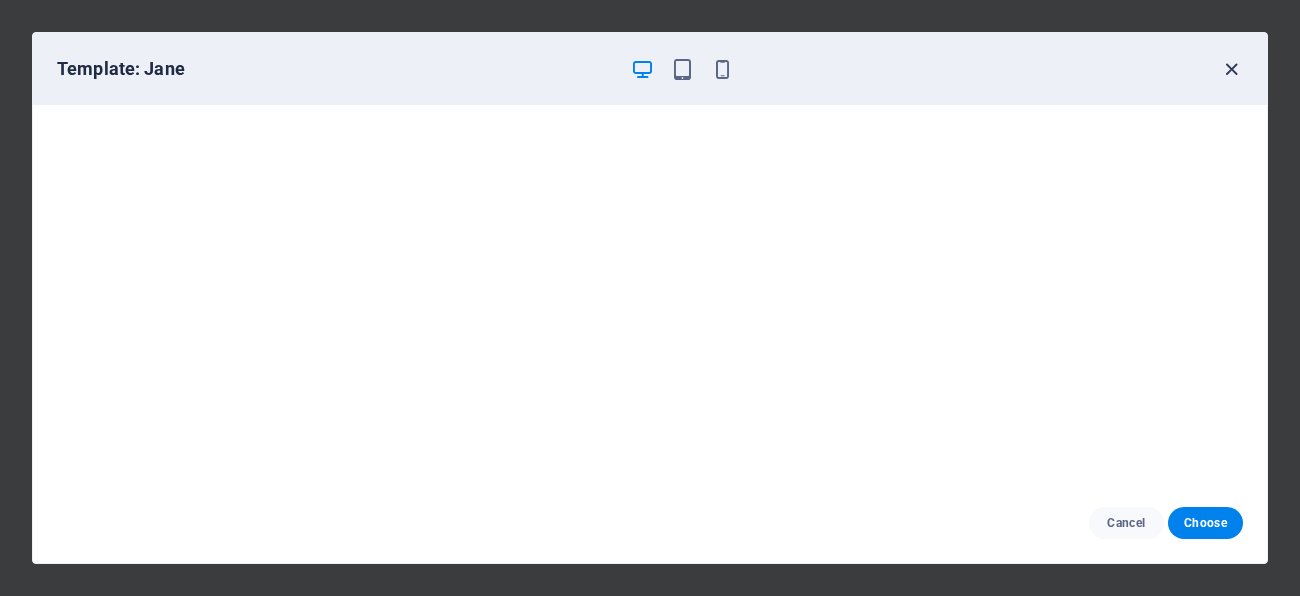 click at bounding box center (1231, 69) 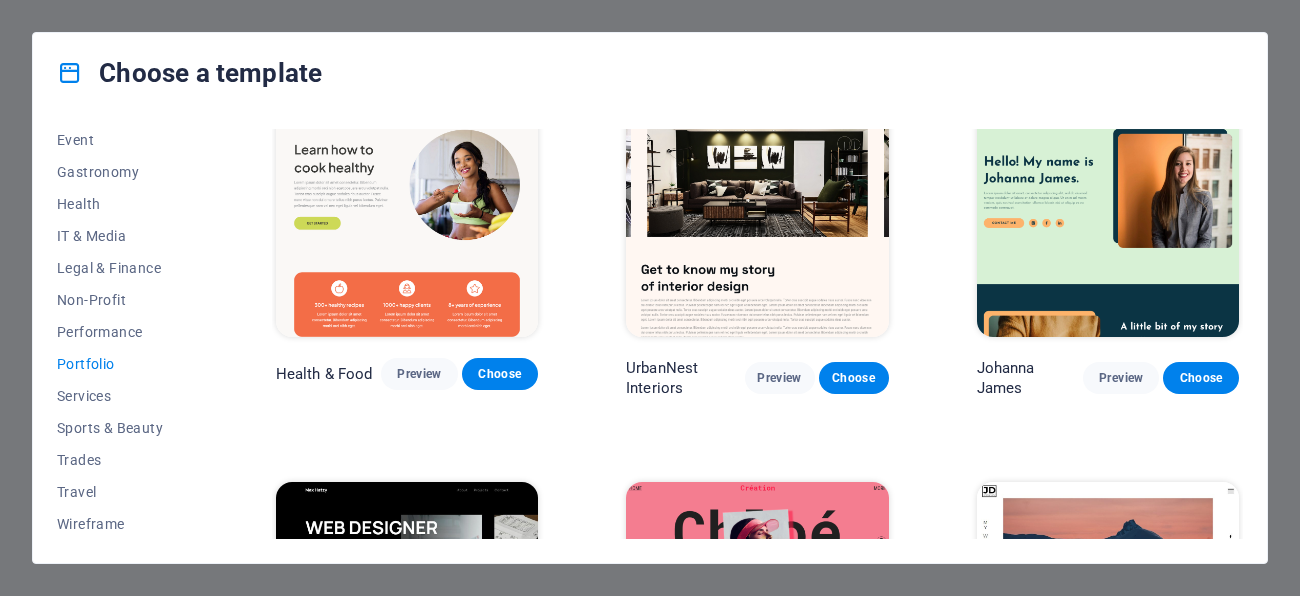 scroll, scrollTop: 43, scrollLeft: 0, axis: vertical 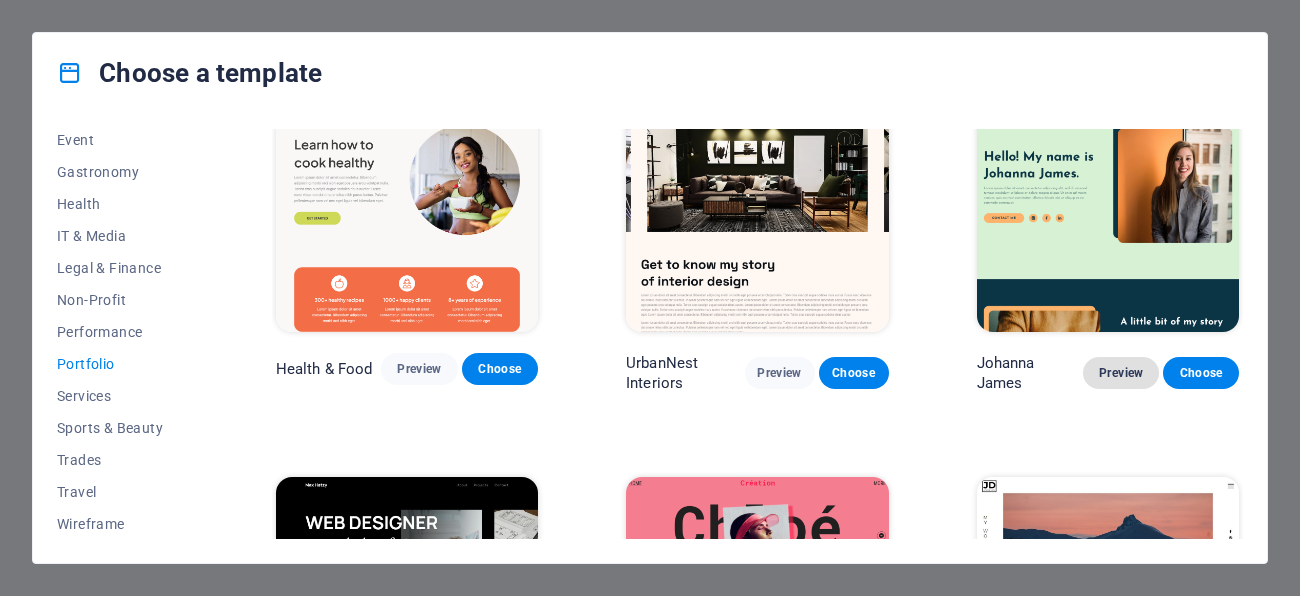 click on "Preview" at bounding box center (1121, 373) 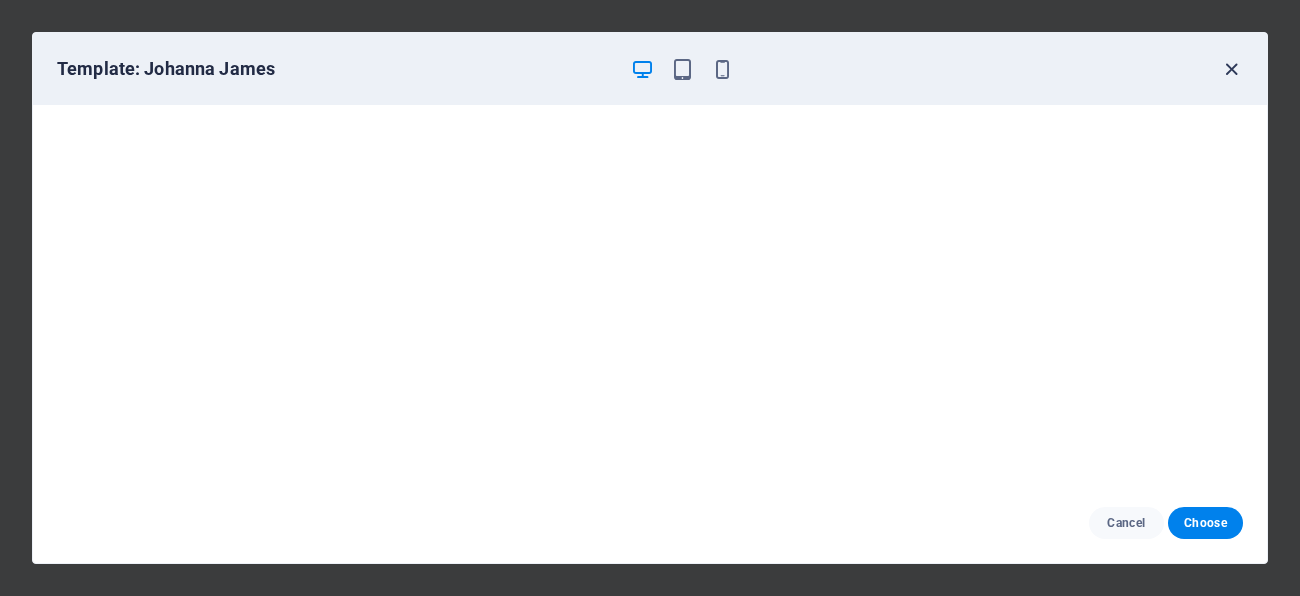 click at bounding box center [1231, 69] 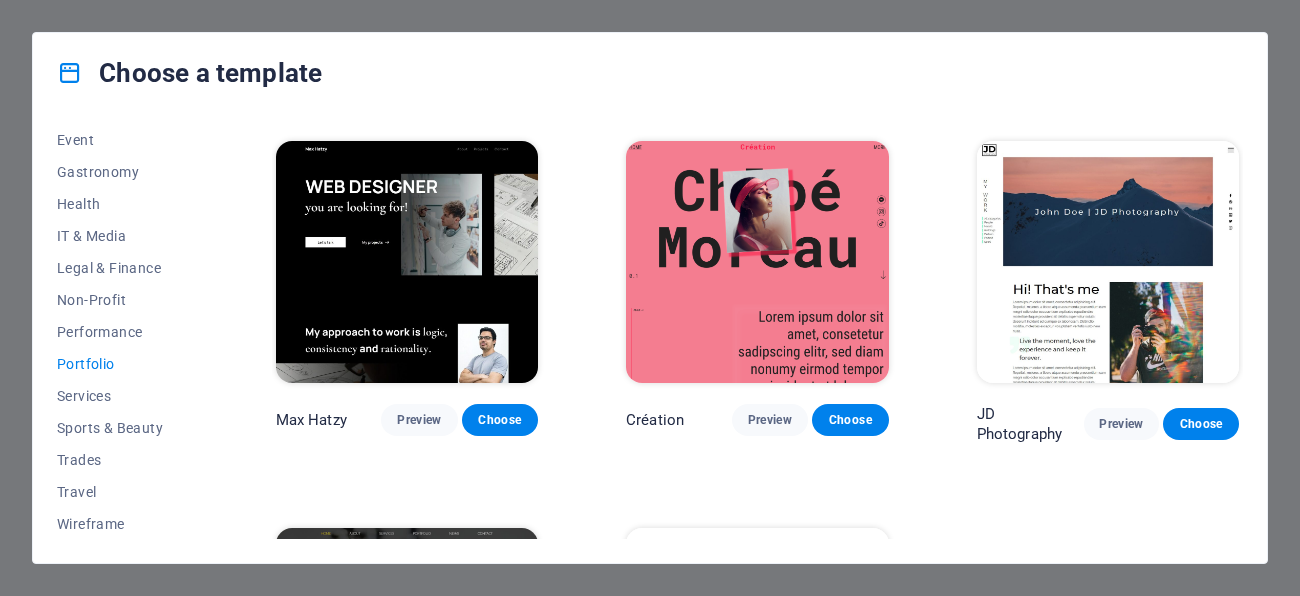 scroll, scrollTop: 385, scrollLeft: 0, axis: vertical 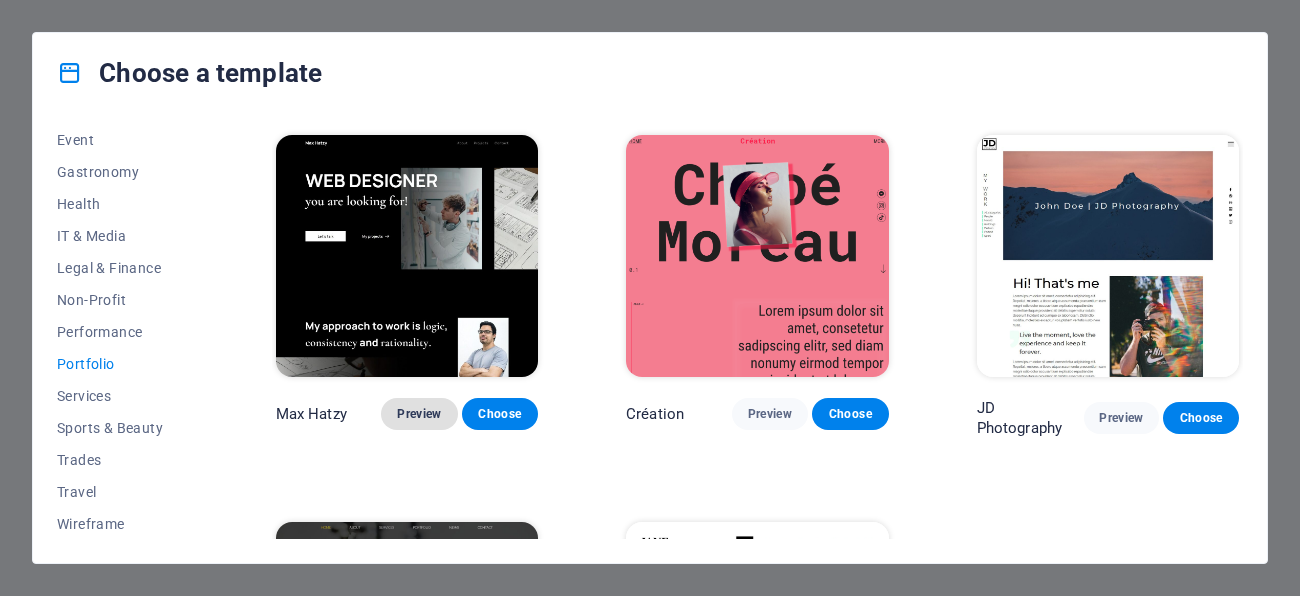 click on "Preview" at bounding box center [419, 414] 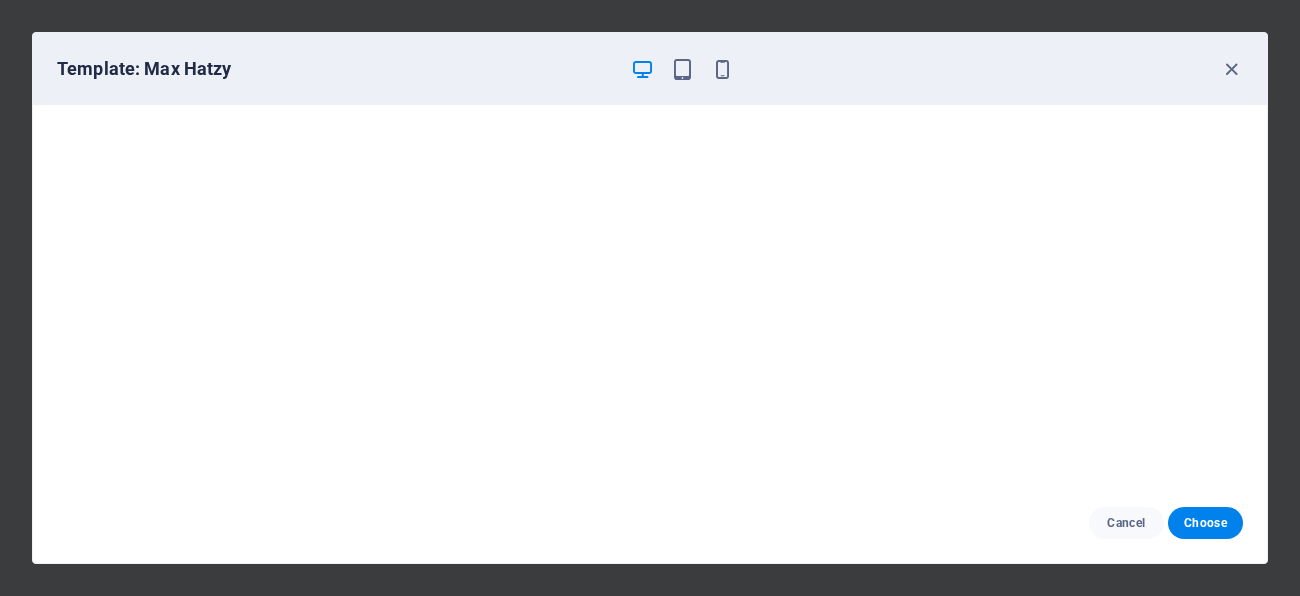 scroll, scrollTop: 5, scrollLeft: 0, axis: vertical 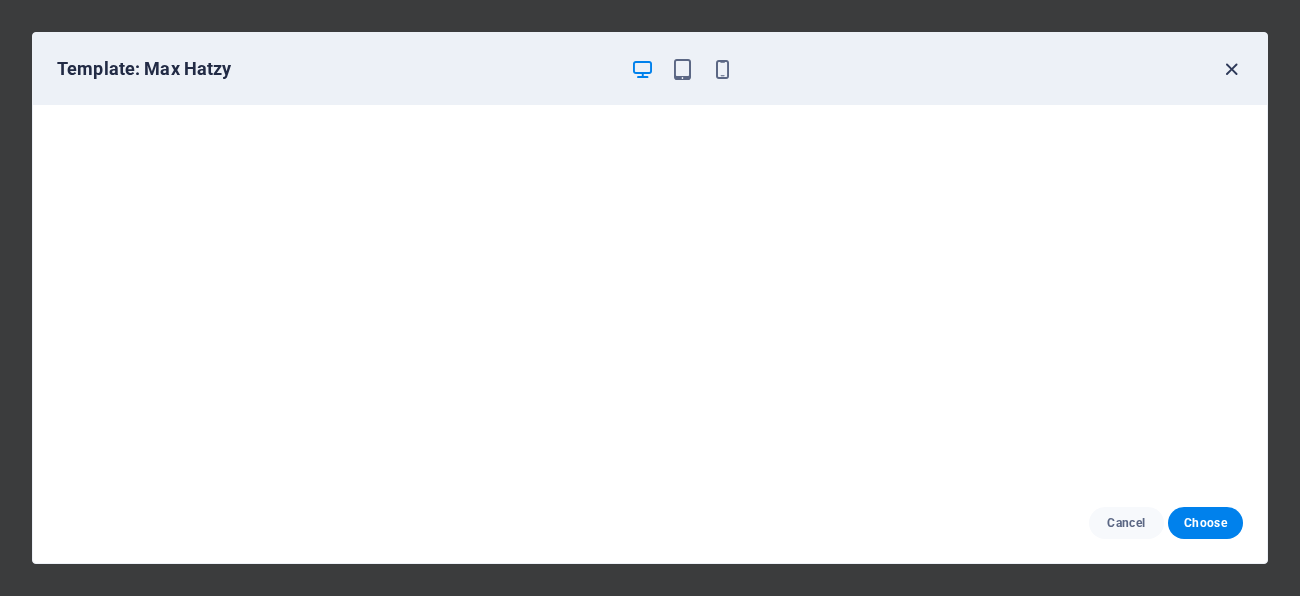 click at bounding box center (1231, 69) 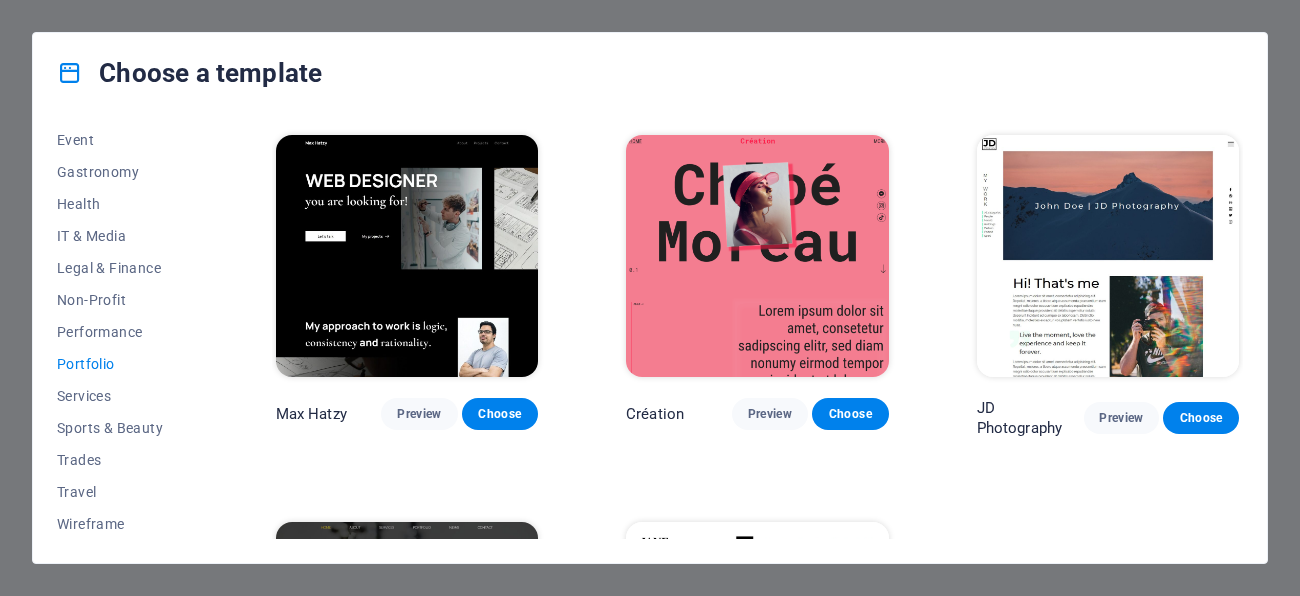 click on "Choose a template" at bounding box center (650, 73) 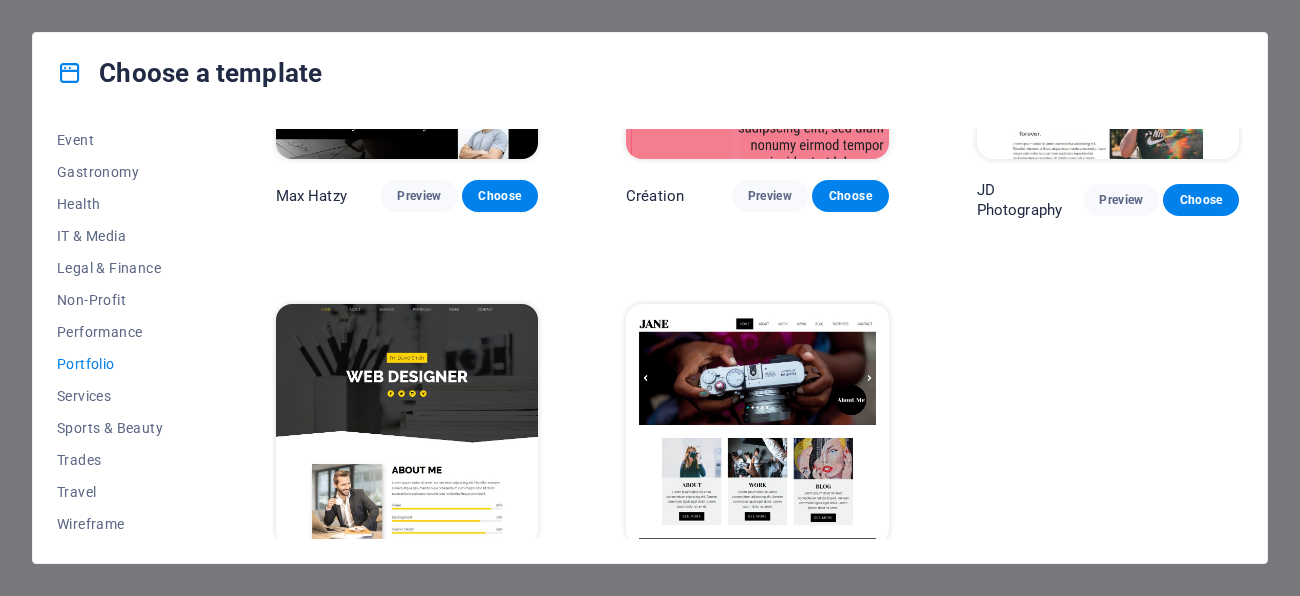 scroll, scrollTop: 657, scrollLeft: 0, axis: vertical 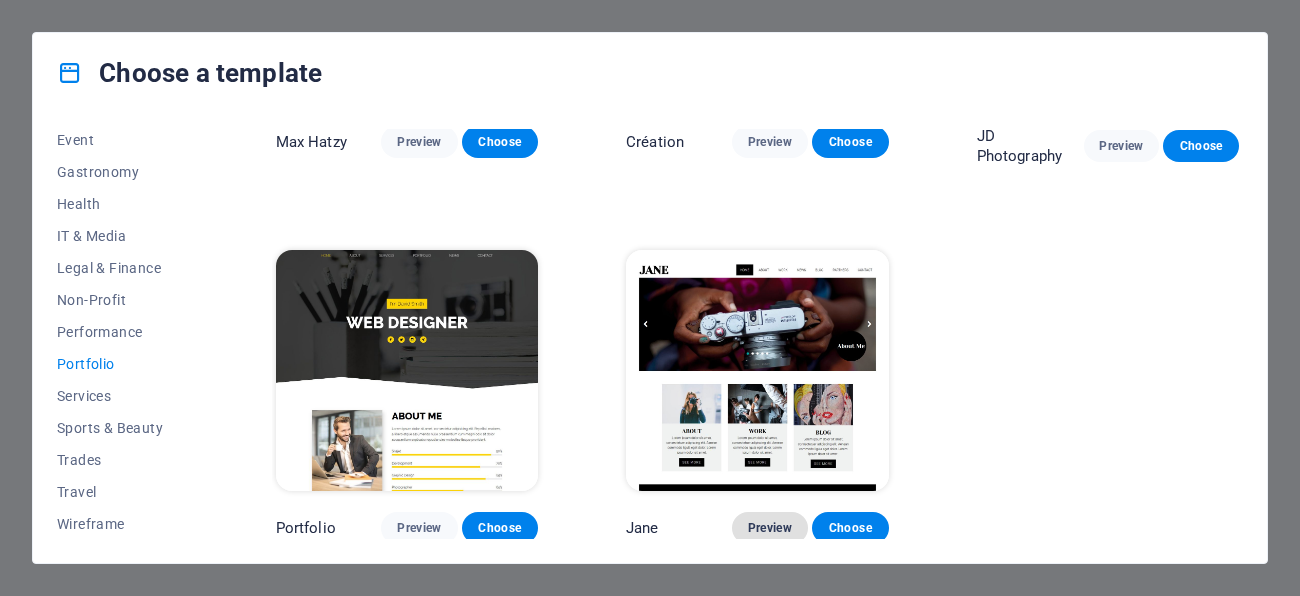 click on "Preview" at bounding box center [770, 528] 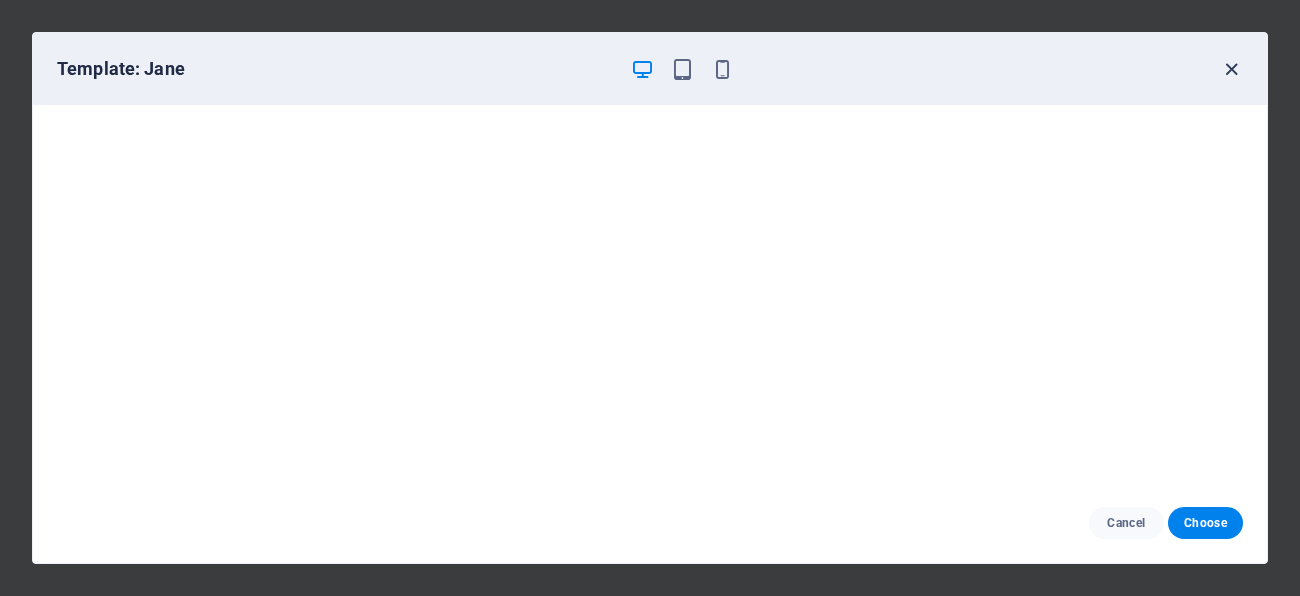 click at bounding box center (1231, 69) 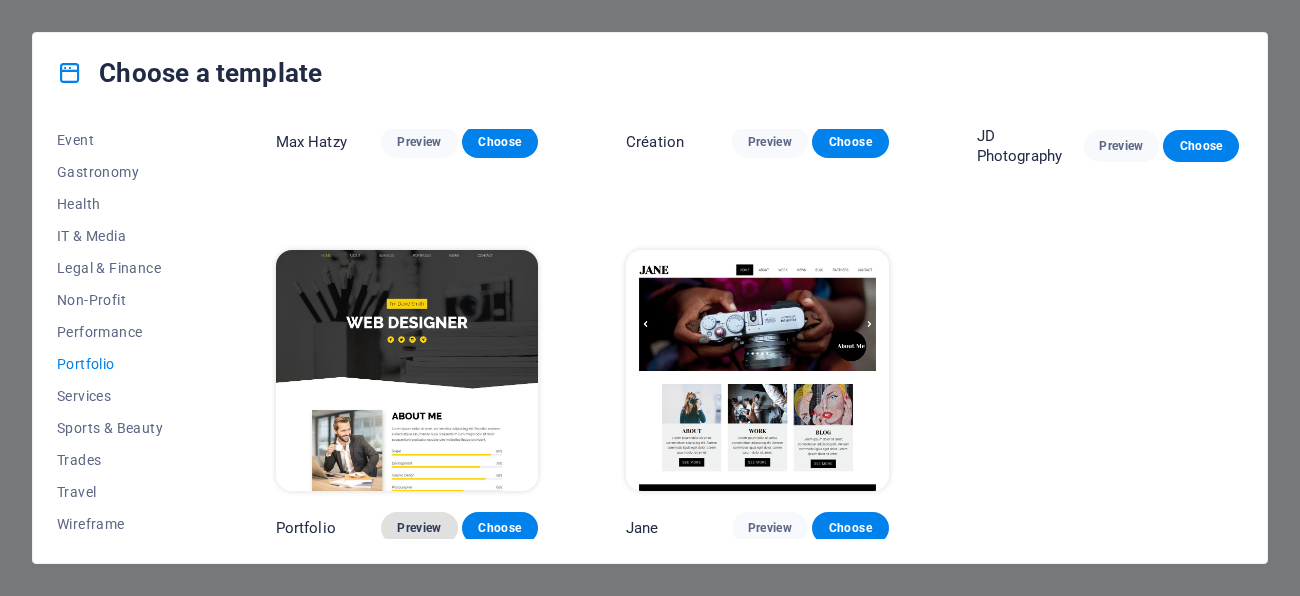 click on "Preview" at bounding box center [419, 528] 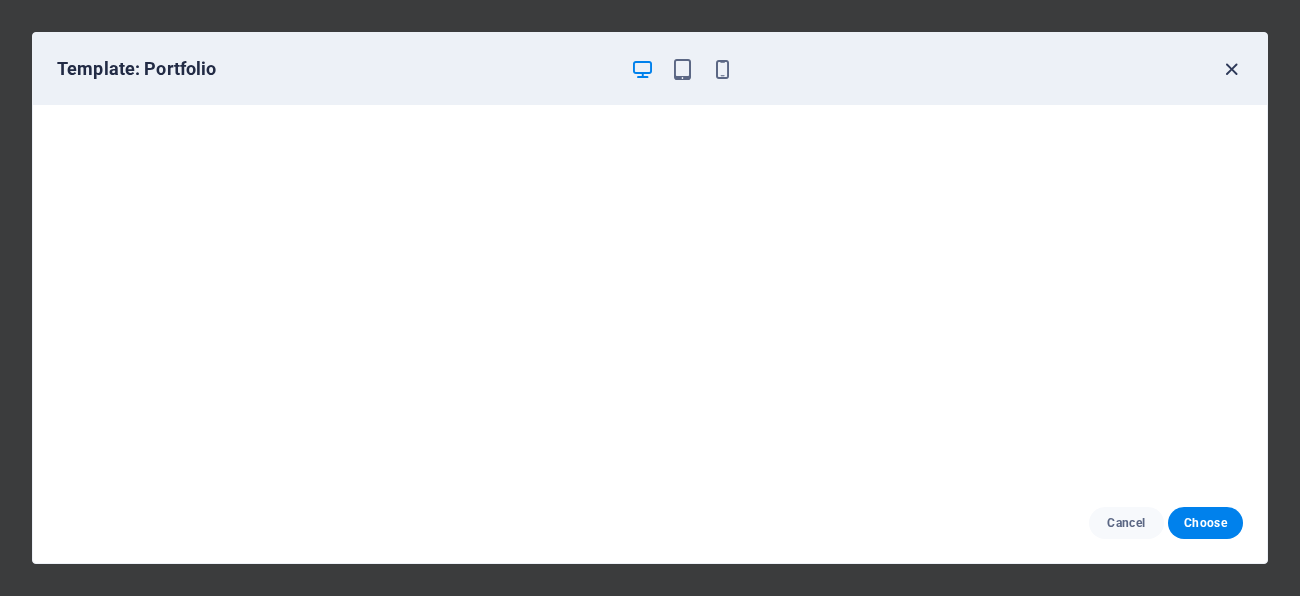 click at bounding box center [1231, 69] 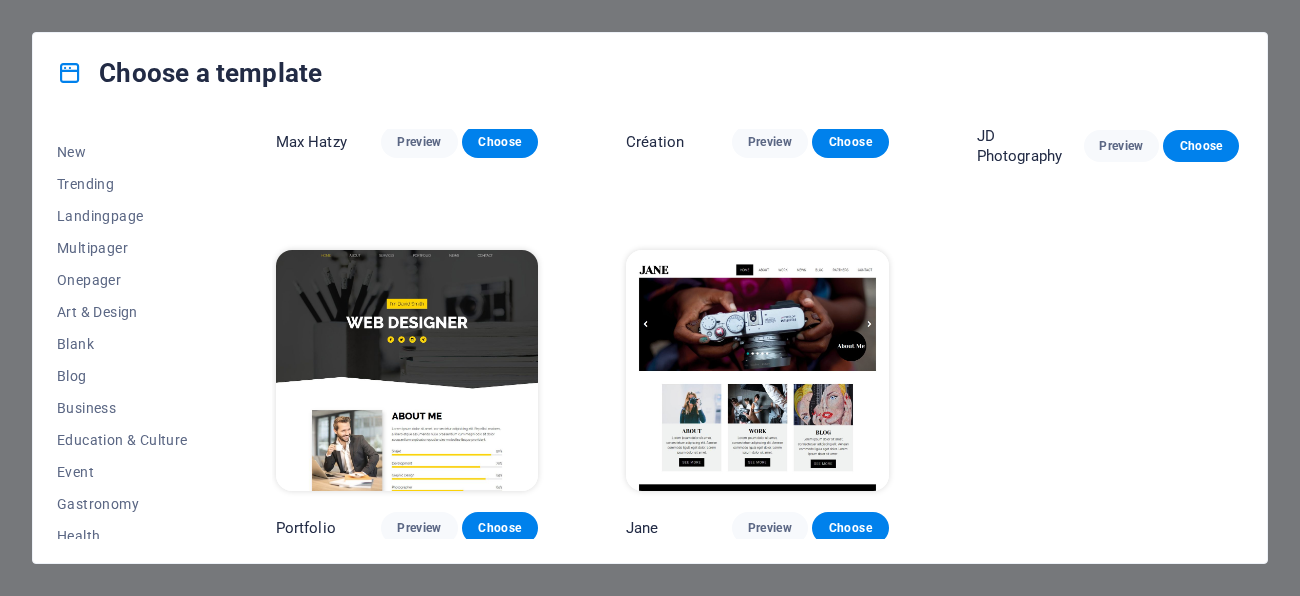scroll, scrollTop: 0, scrollLeft: 0, axis: both 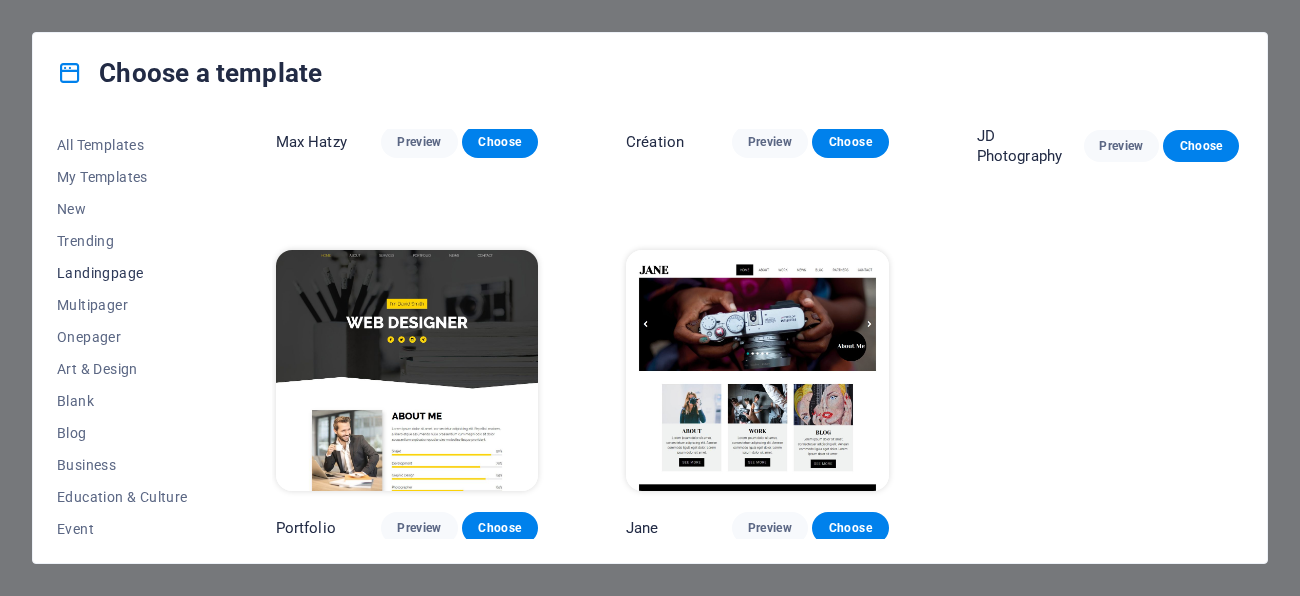 click on "Landingpage" at bounding box center (122, 273) 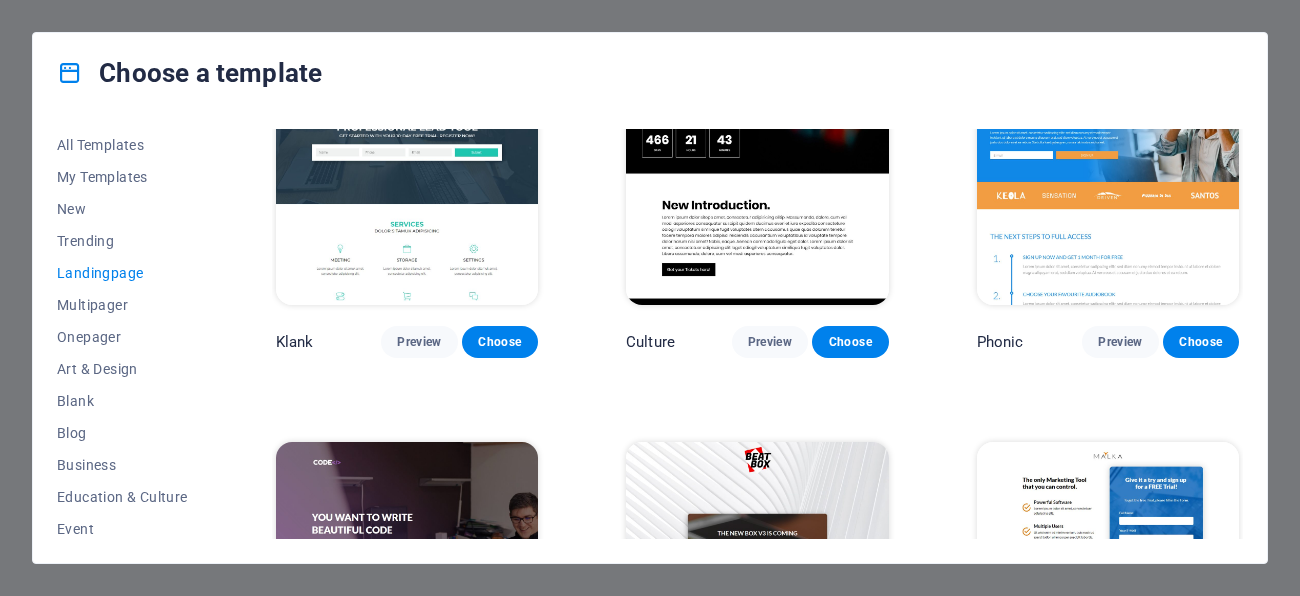 scroll, scrollTop: 69, scrollLeft: 0, axis: vertical 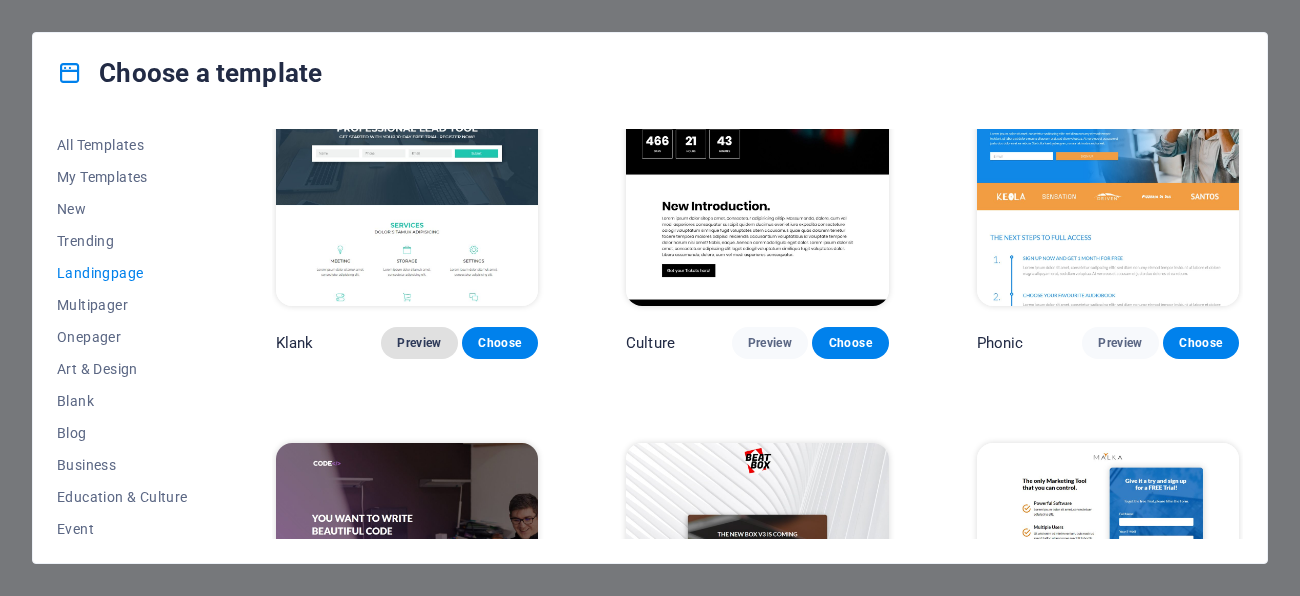 click on "Preview" at bounding box center (419, 343) 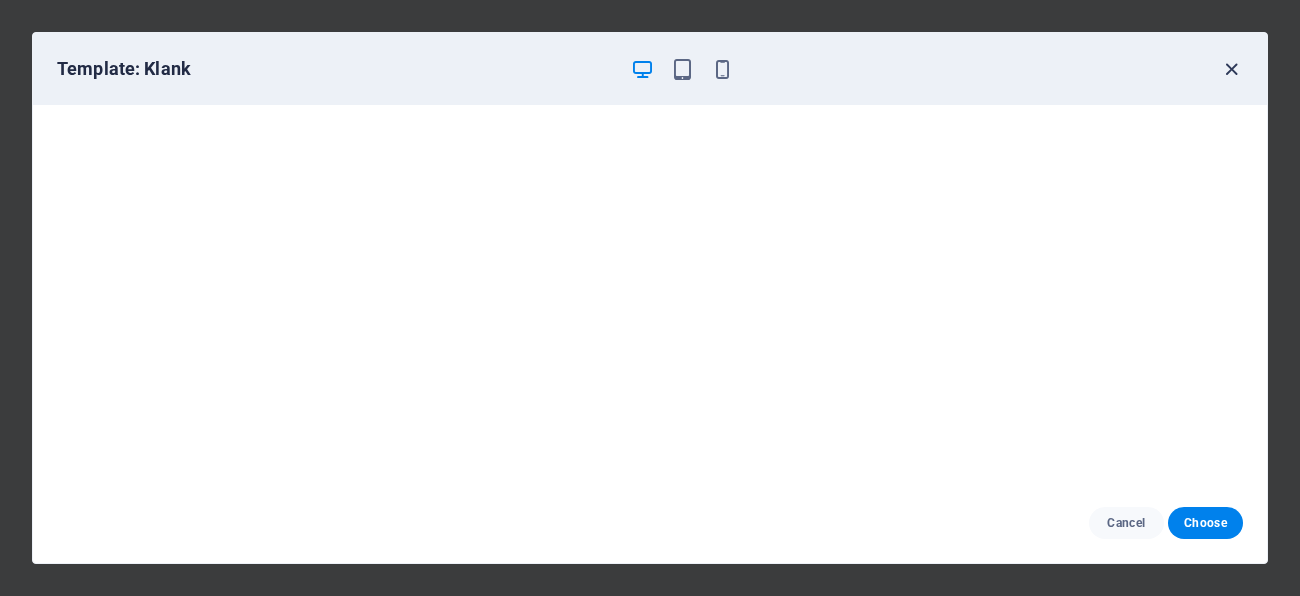 click at bounding box center [1231, 69] 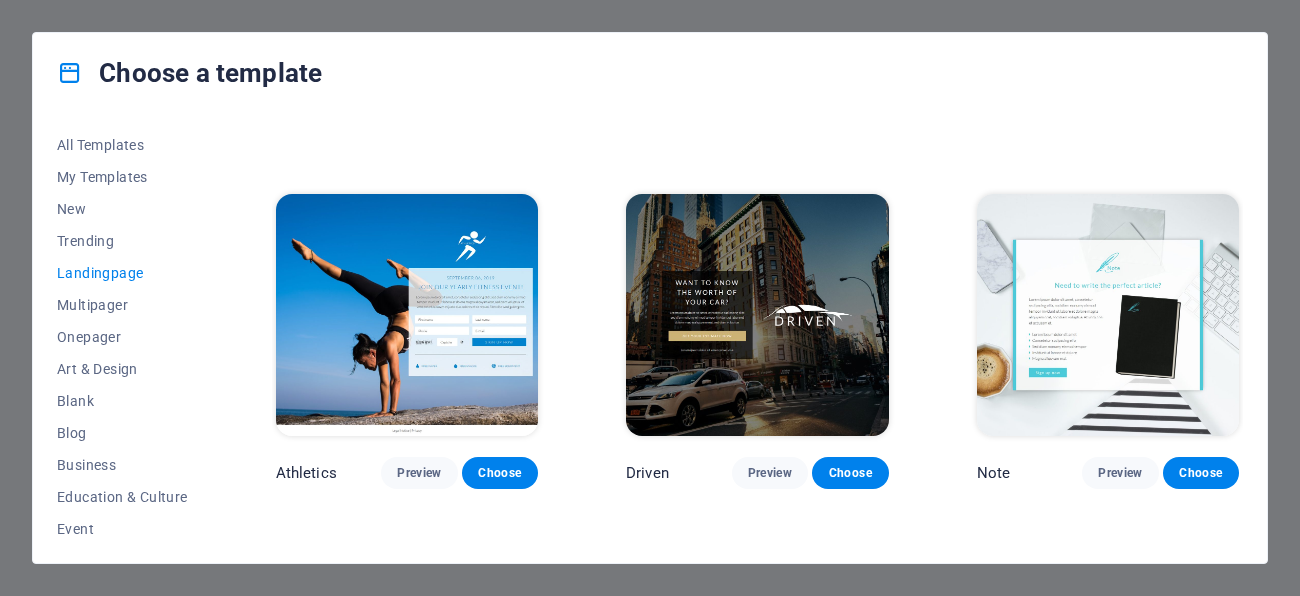scroll, scrollTop: 1078, scrollLeft: 0, axis: vertical 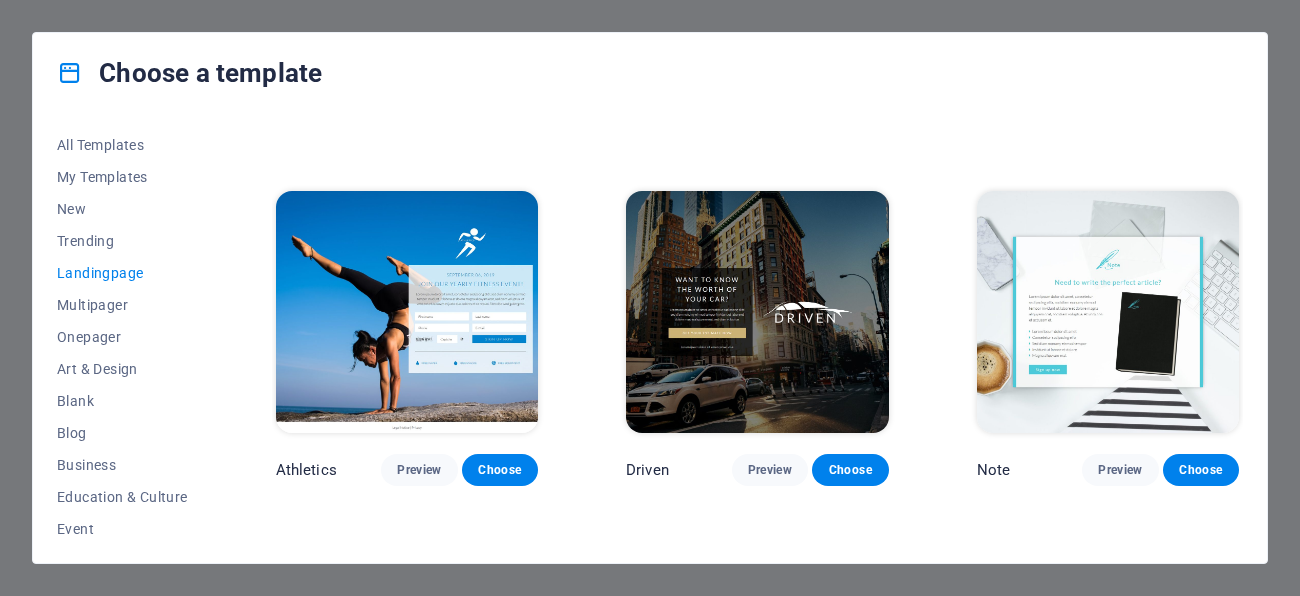 click on "Note Preview Choose" at bounding box center (1108, 336) 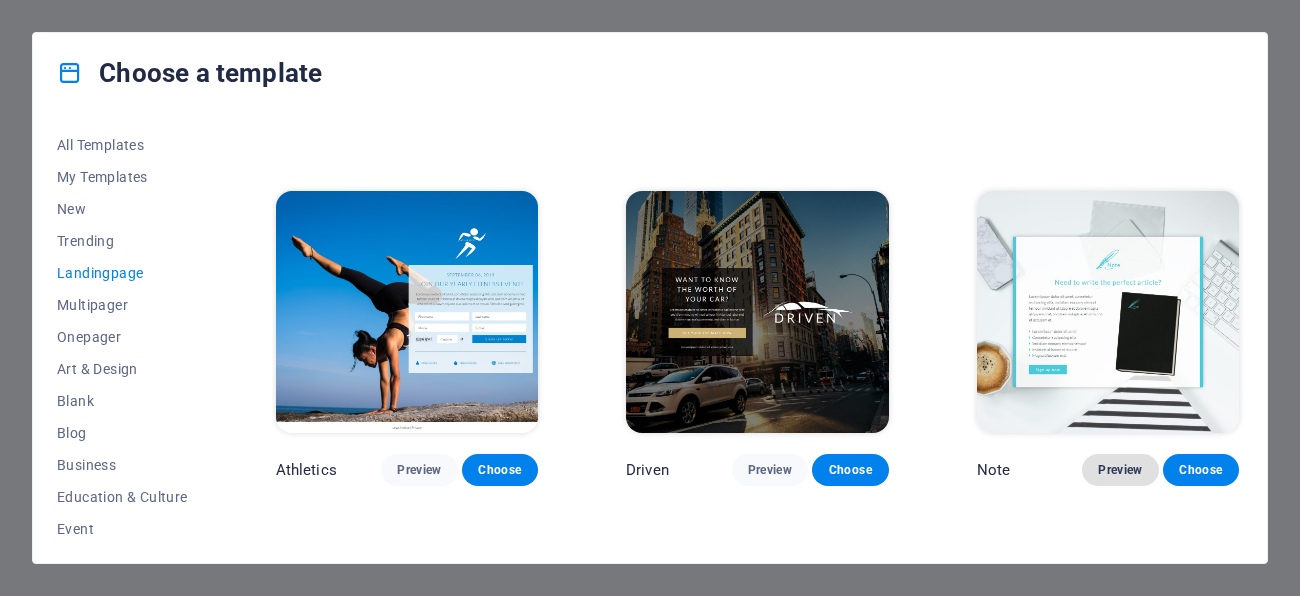 click on "Preview" at bounding box center [1120, 470] 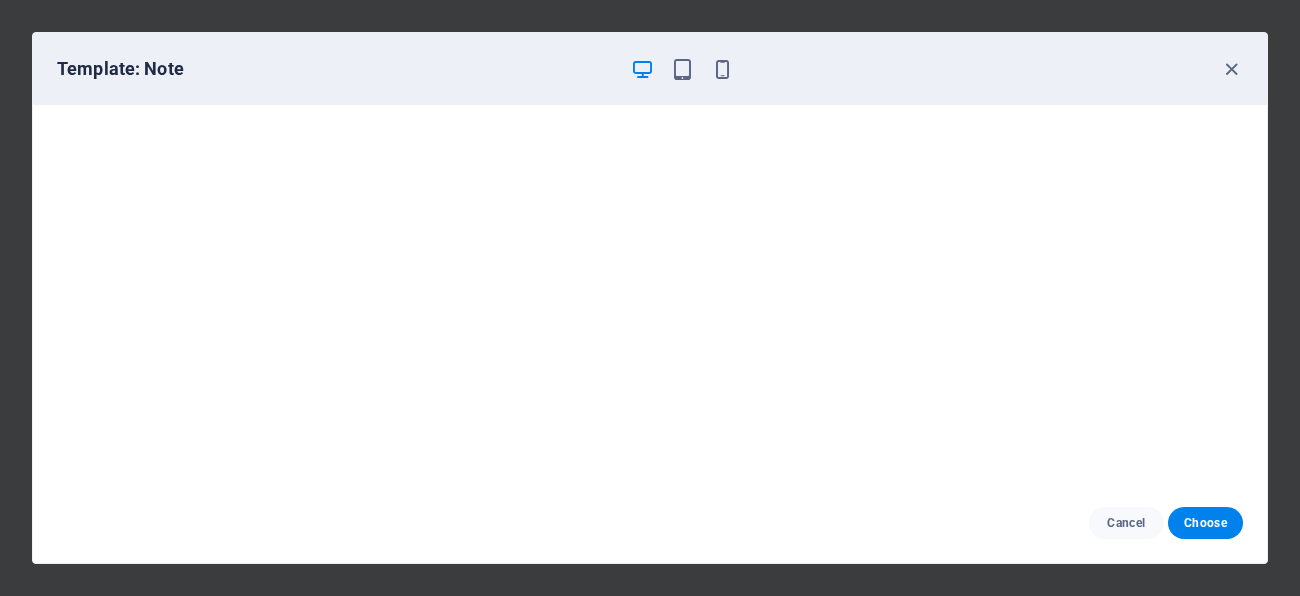 scroll, scrollTop: 5, scrollLeft: 0, axis: vertical 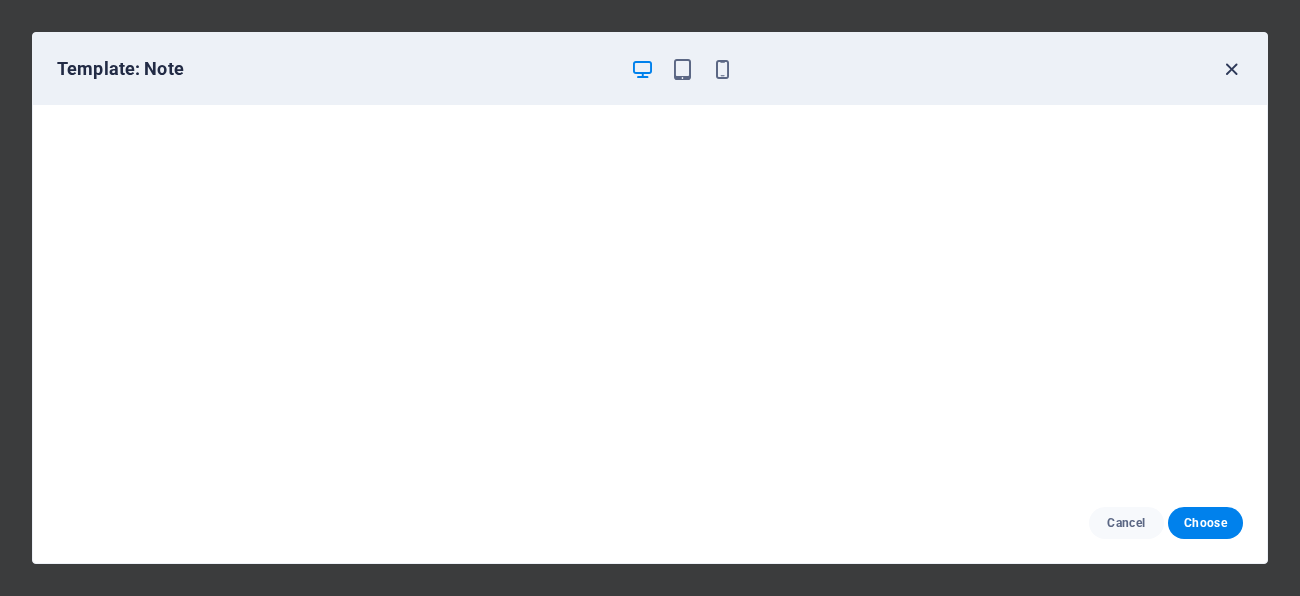 click at bounding box center (1231, 69) 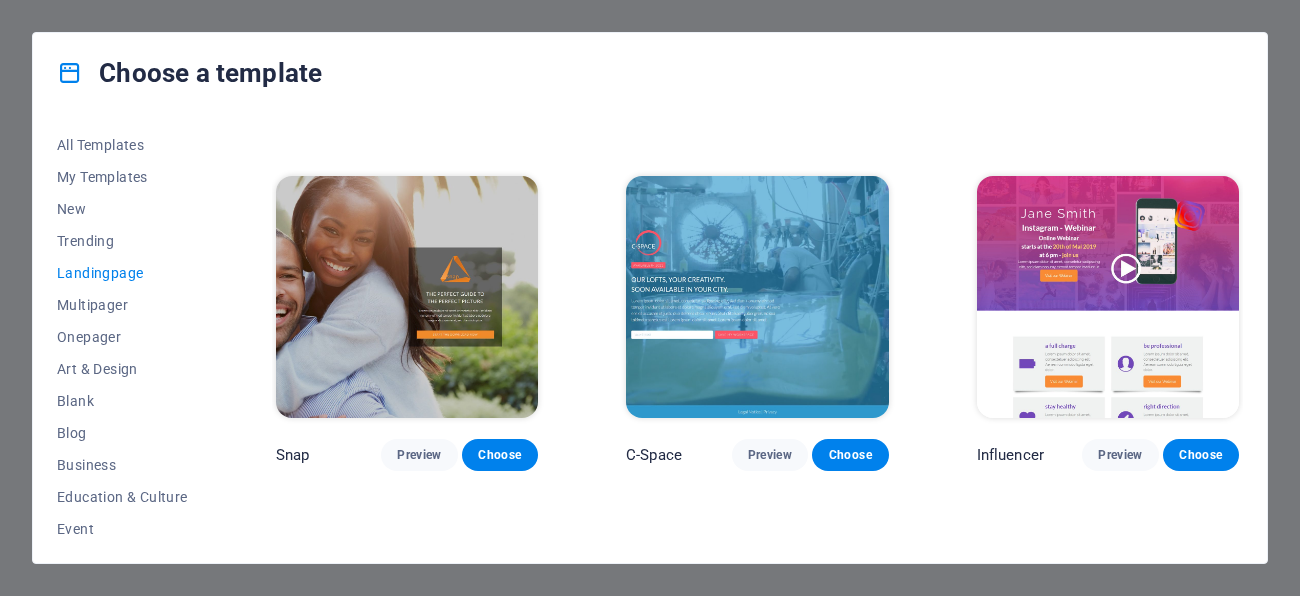 scroll, scrollTop: 1471, scrollLeft: 0, axis: vertical 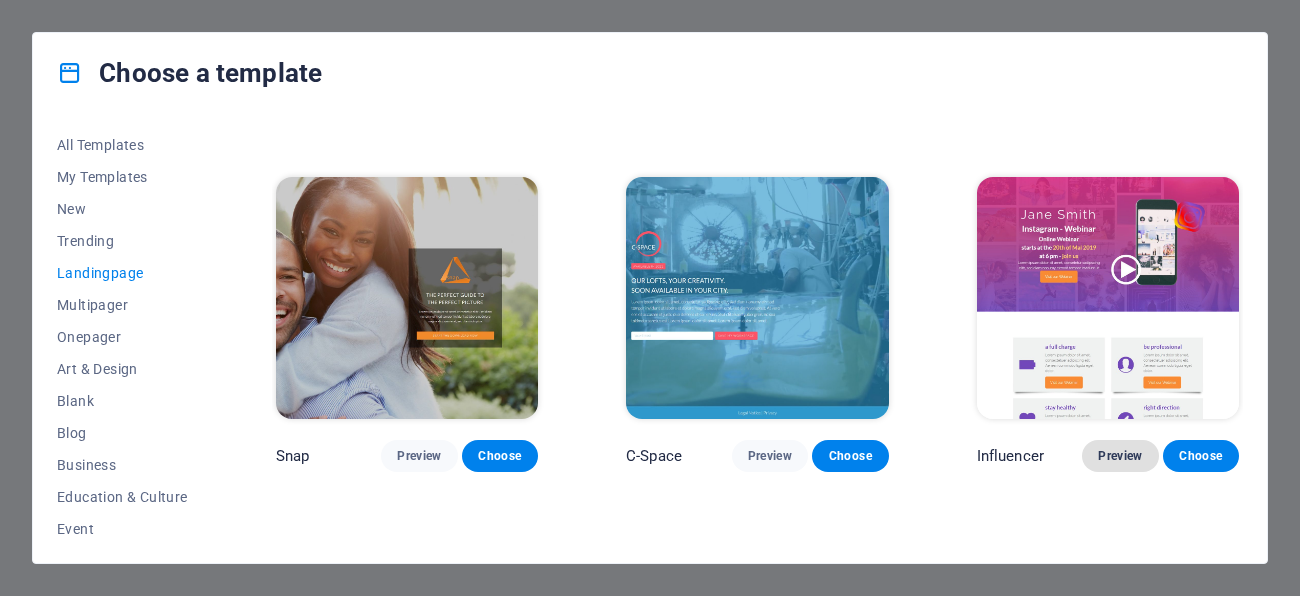 click on "Preview" at bounding box center [1120, 456] 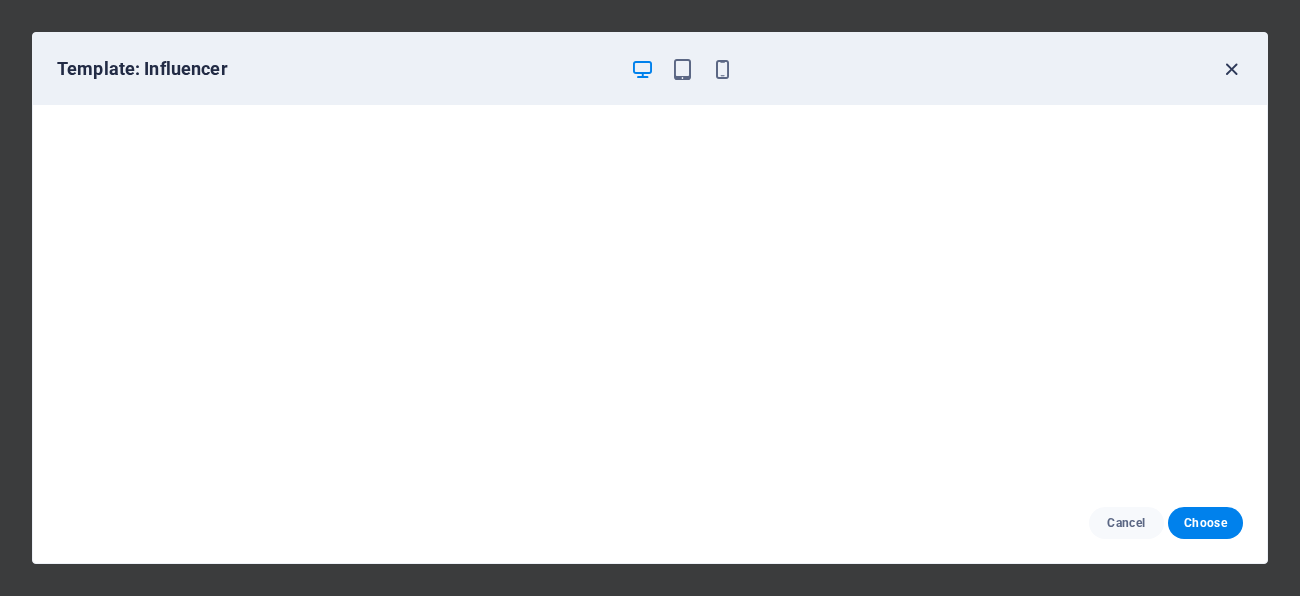 click at bounding box center [1231, 69] 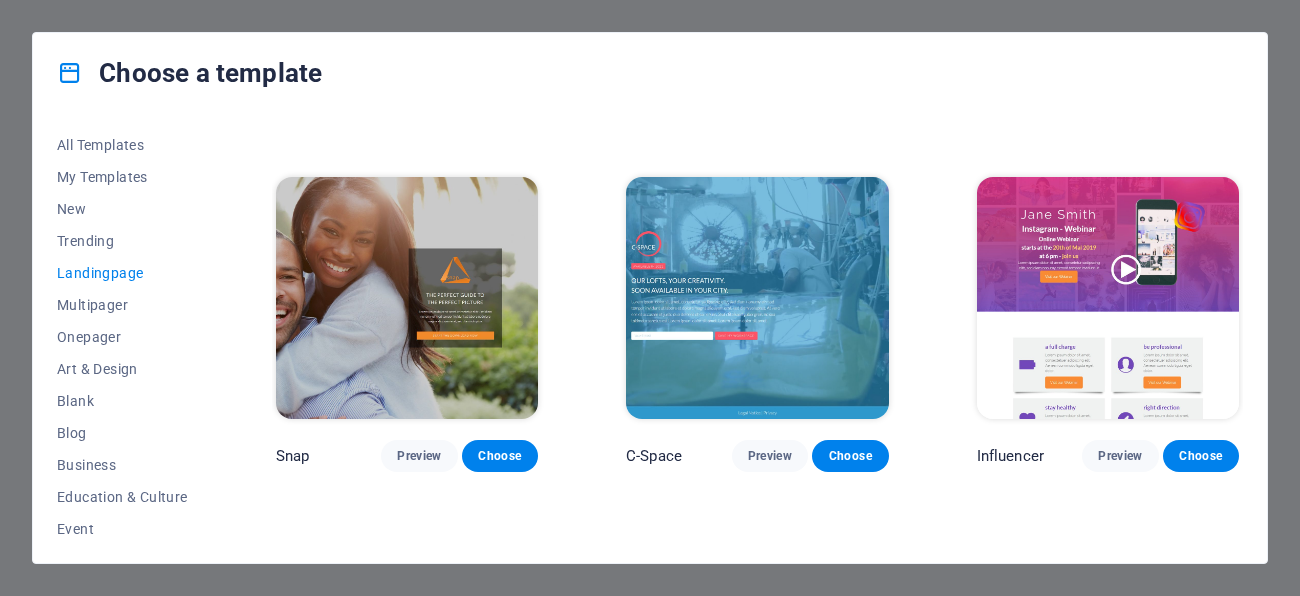 click on "Choose a template" at bounding box center (650, 73) 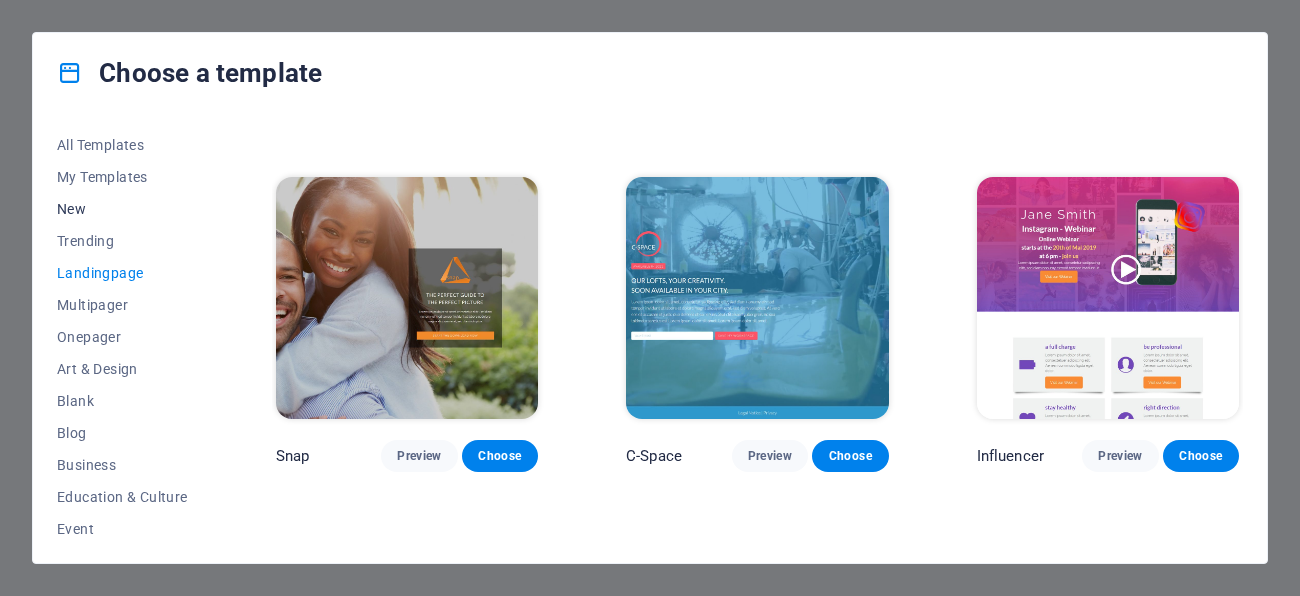 click on "New" at bounding box center (122, 209) 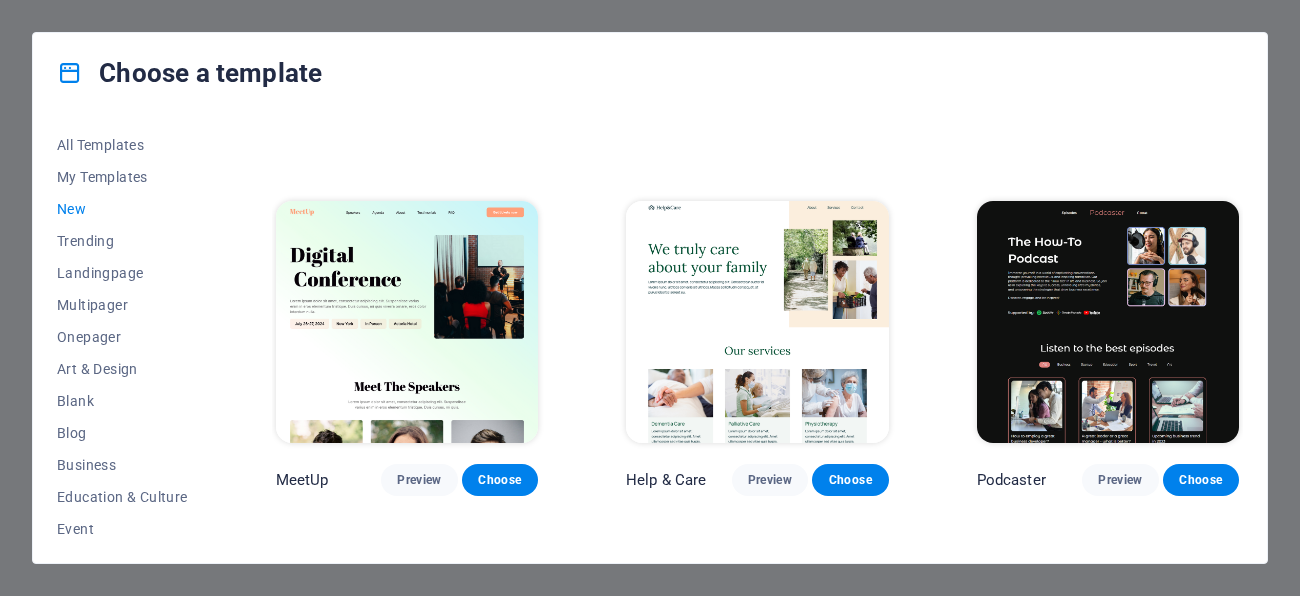 scroll, scrollTop: 1068, scrollLeft: 0, axis: vertical 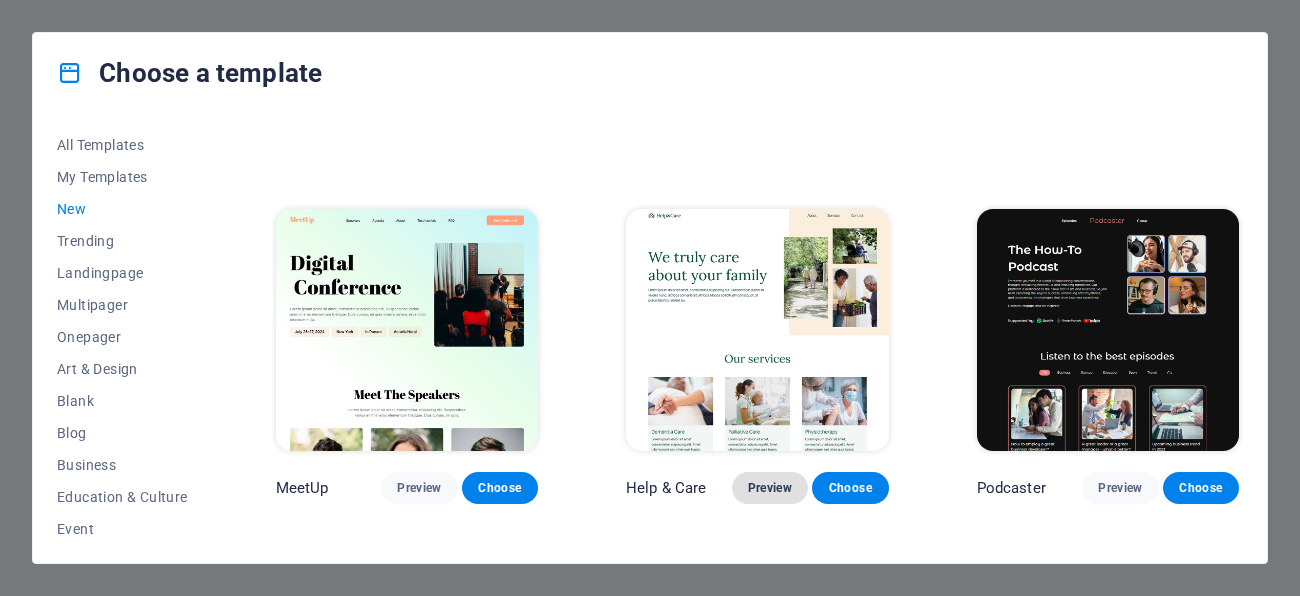 click on "Preview" at bounding box center (770, 488) 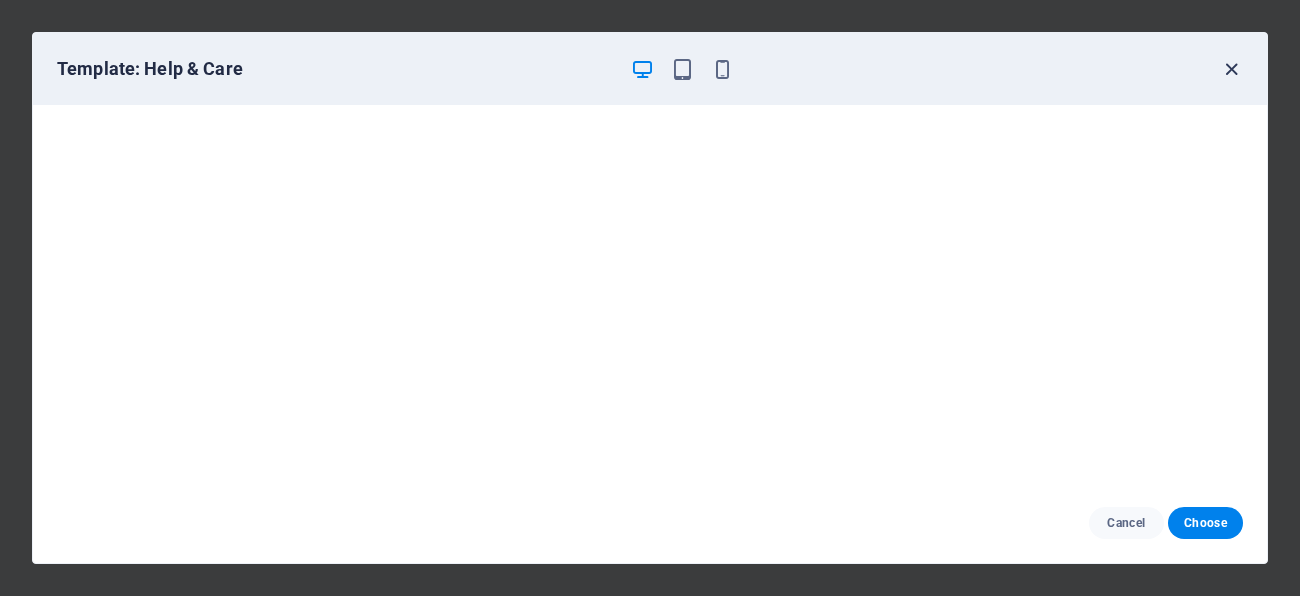 click at bounding box center (1231, 69) 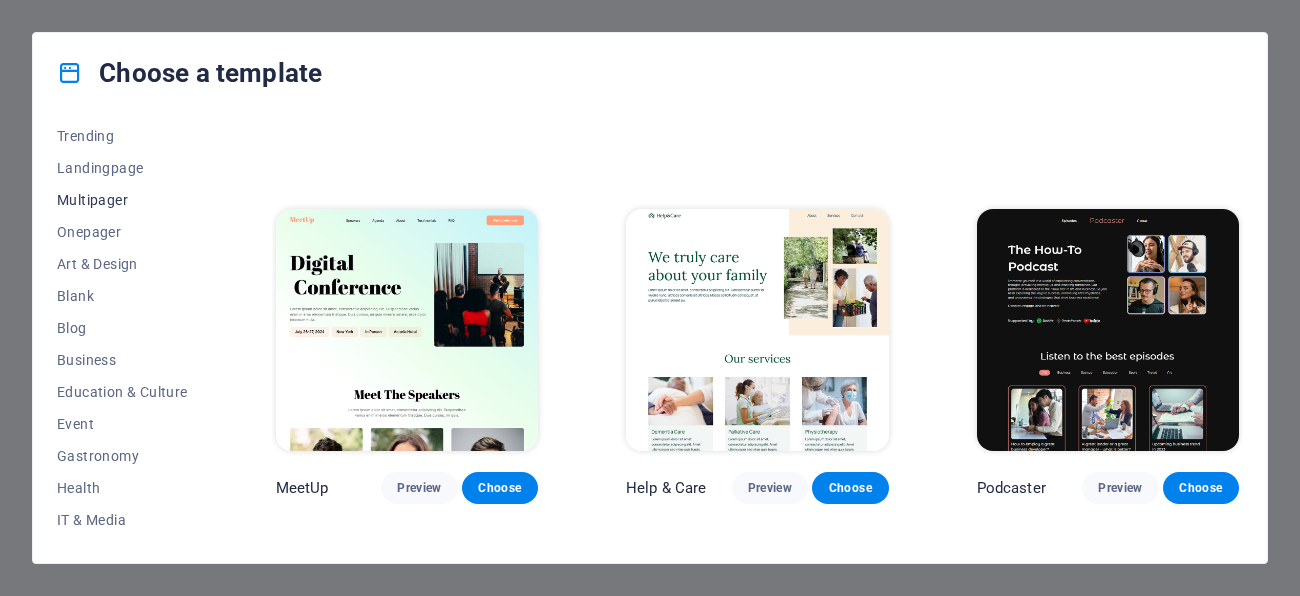 scroll, scrollTop: 101, scrollLeft: 0, axis: vertical 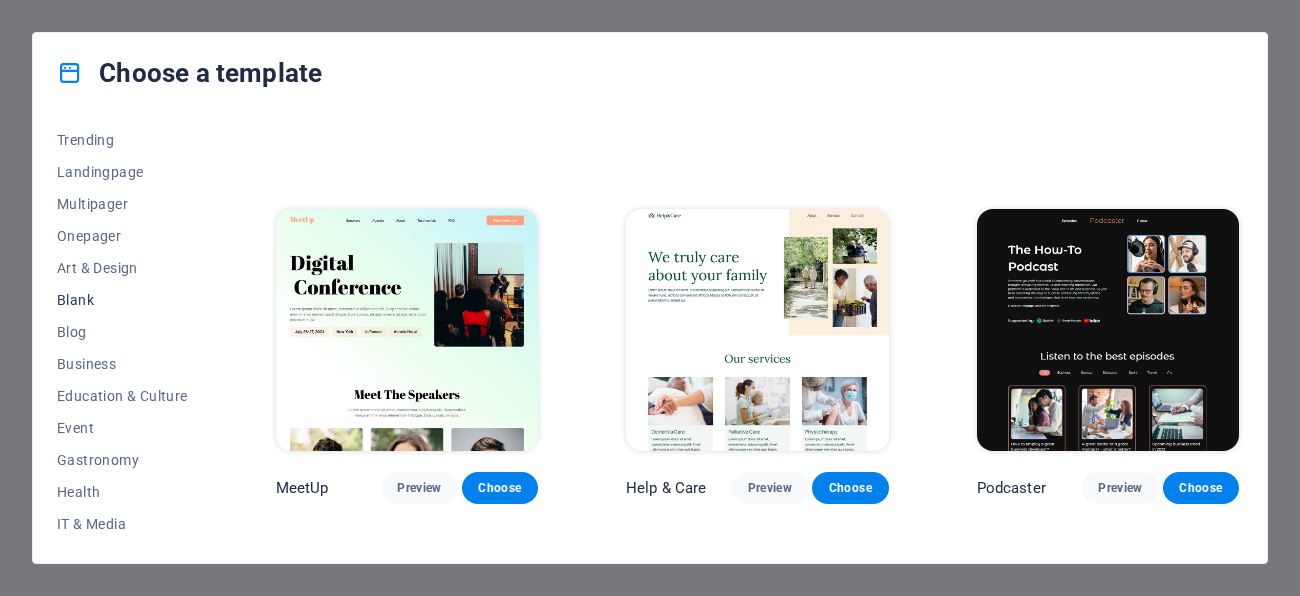 click on "Blank" at bounding box center [122, 300] 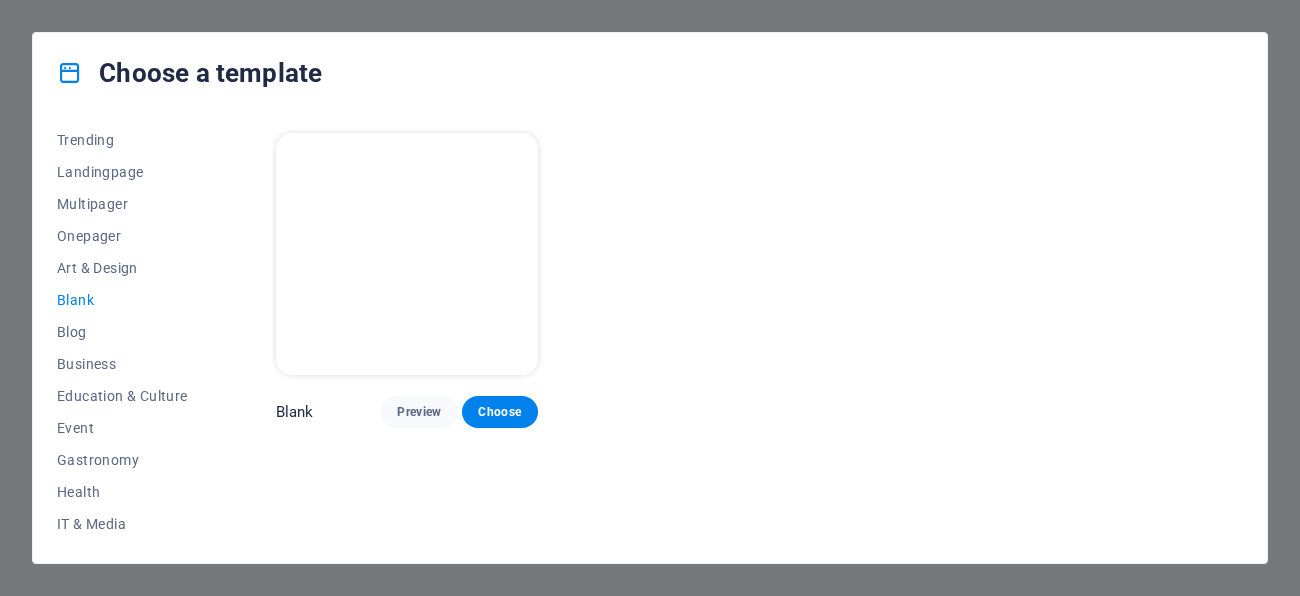 scroll, scrollTop: 0, scrollLeft: 0, axis: both 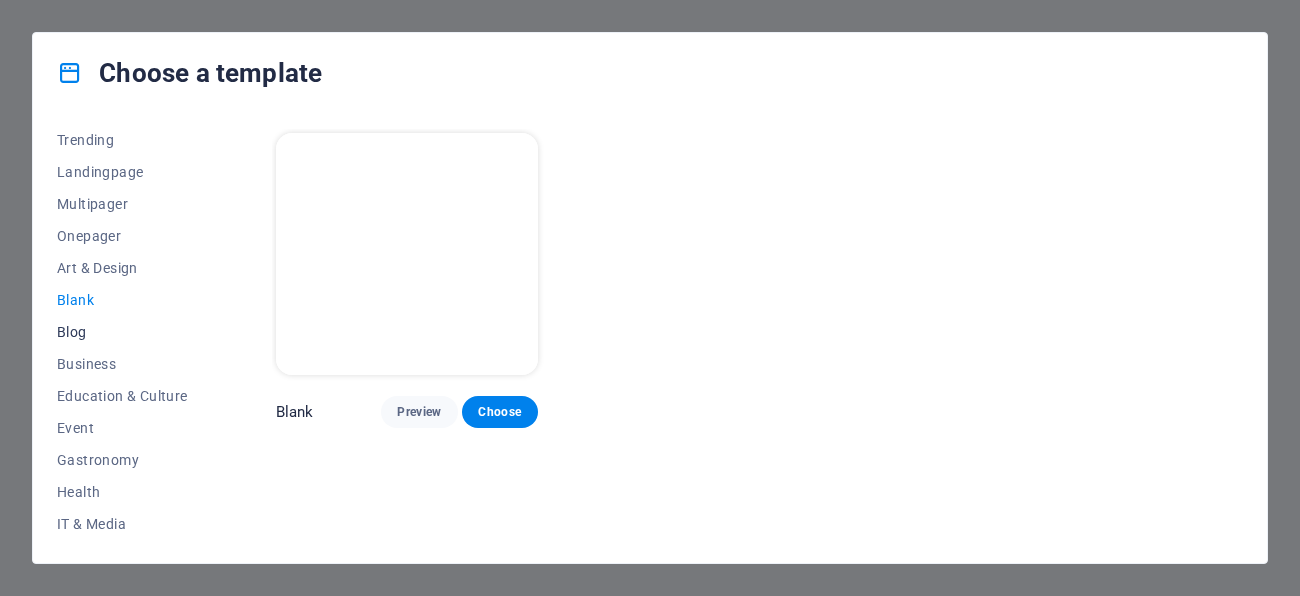 click on "Blog" at bounding box center [122, 332] 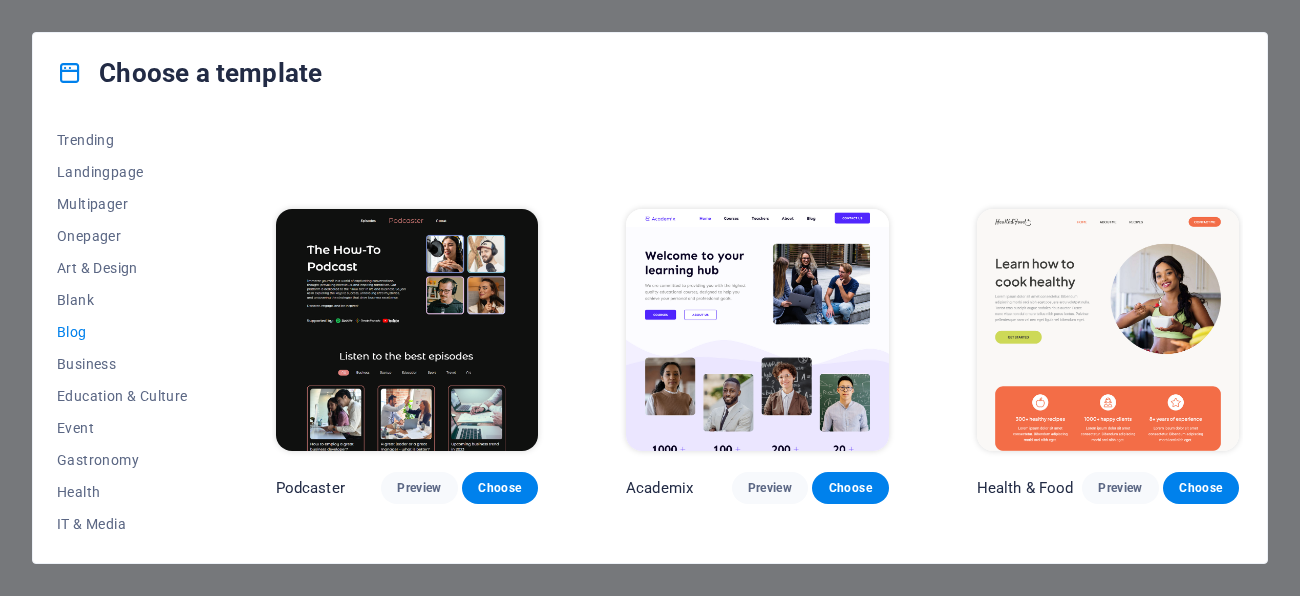 scroll, scrollTop: 334, scrollLeft: 0, axis: vertical 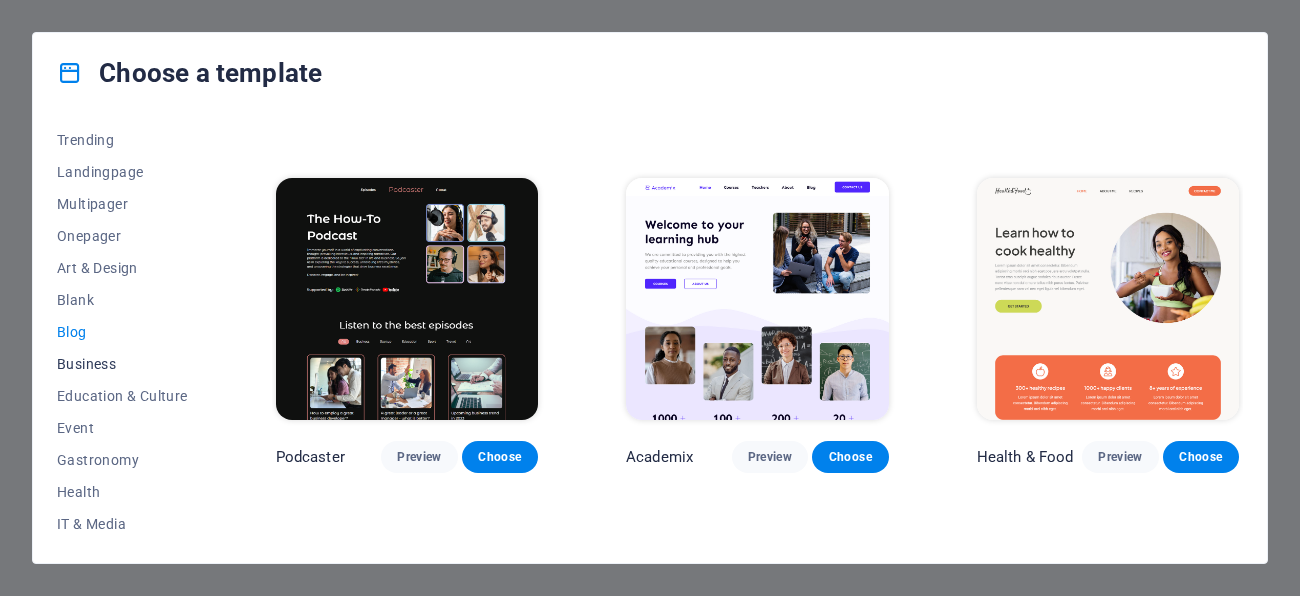 click on "Business" at bounding box center (122, 364) 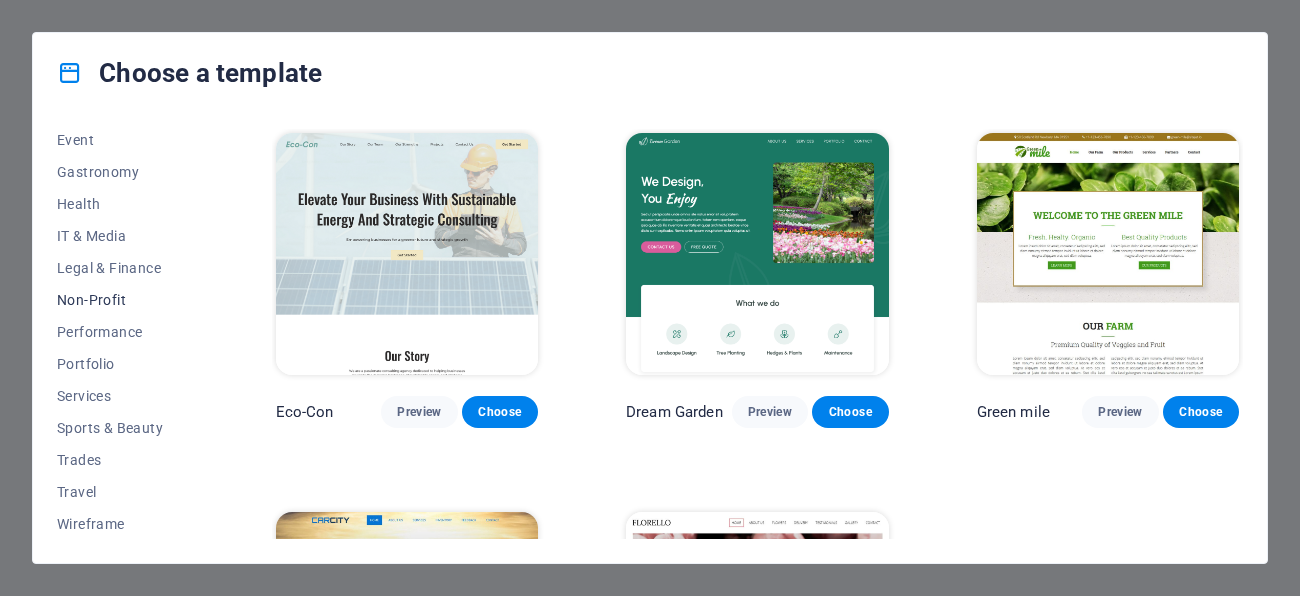 scroll, scrollTop: 365, scrollLeft: 0, axis: vertical 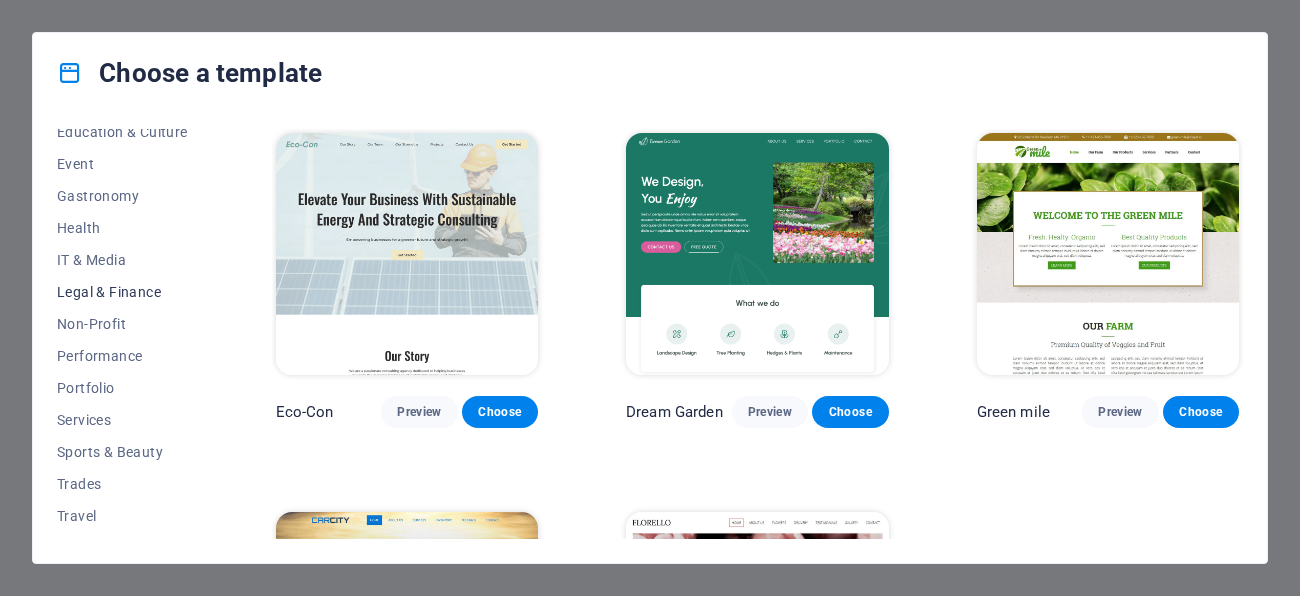 click on "Legal & Finance" at bounding box center (122, 292) 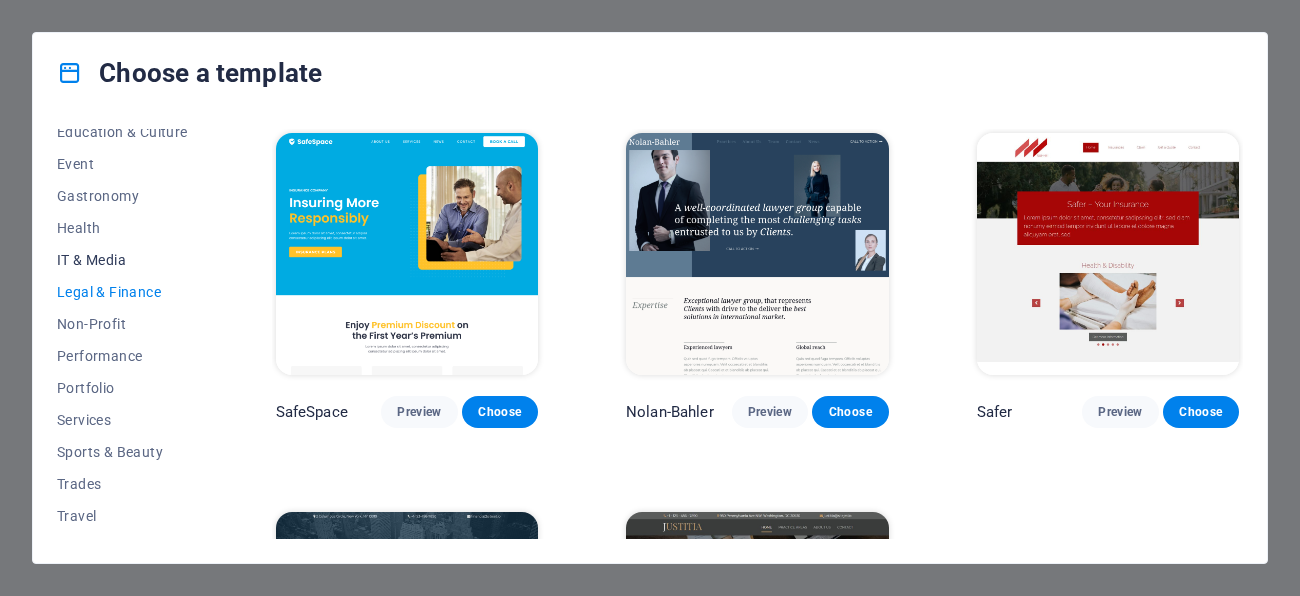 click on "IT & Media" at bounding box center (122, 260) 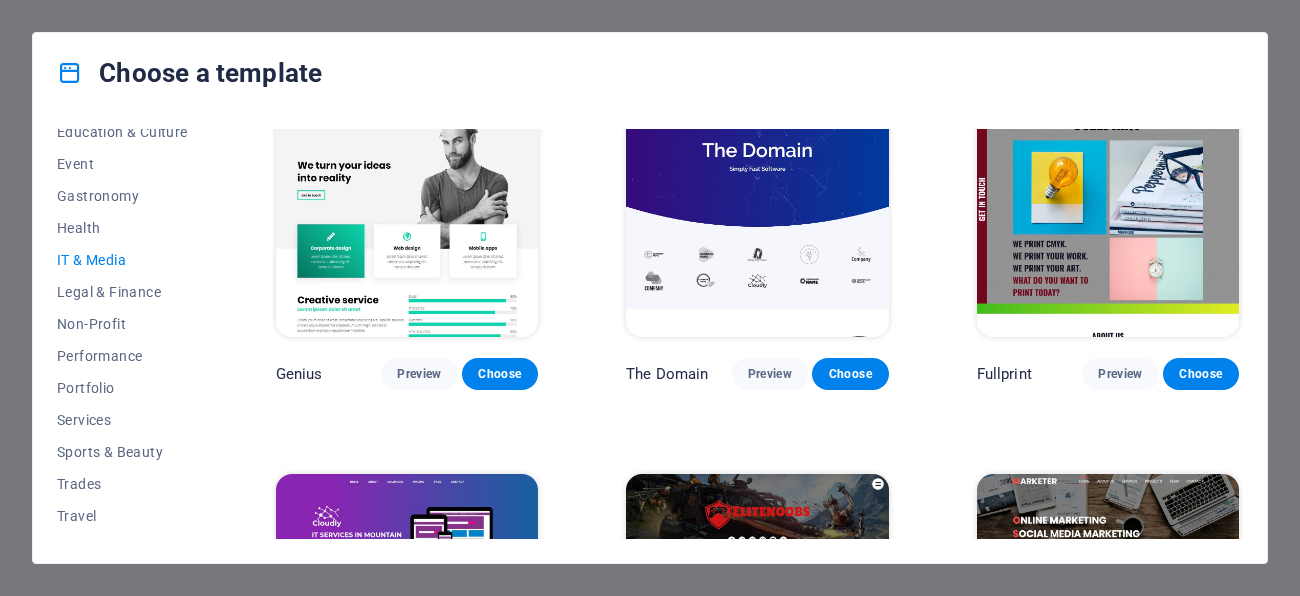 scroll, scrollTop: 791, scrollLeft: 0, axis: vertical 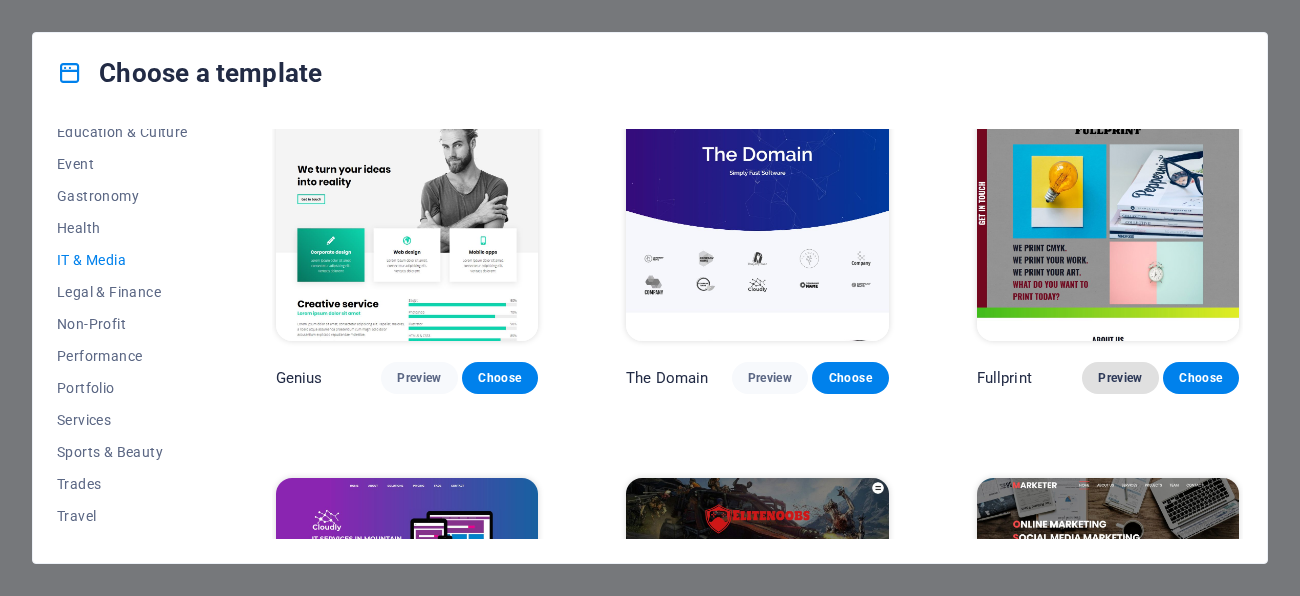 click on "Preview" at bounding box center [1120, 378] 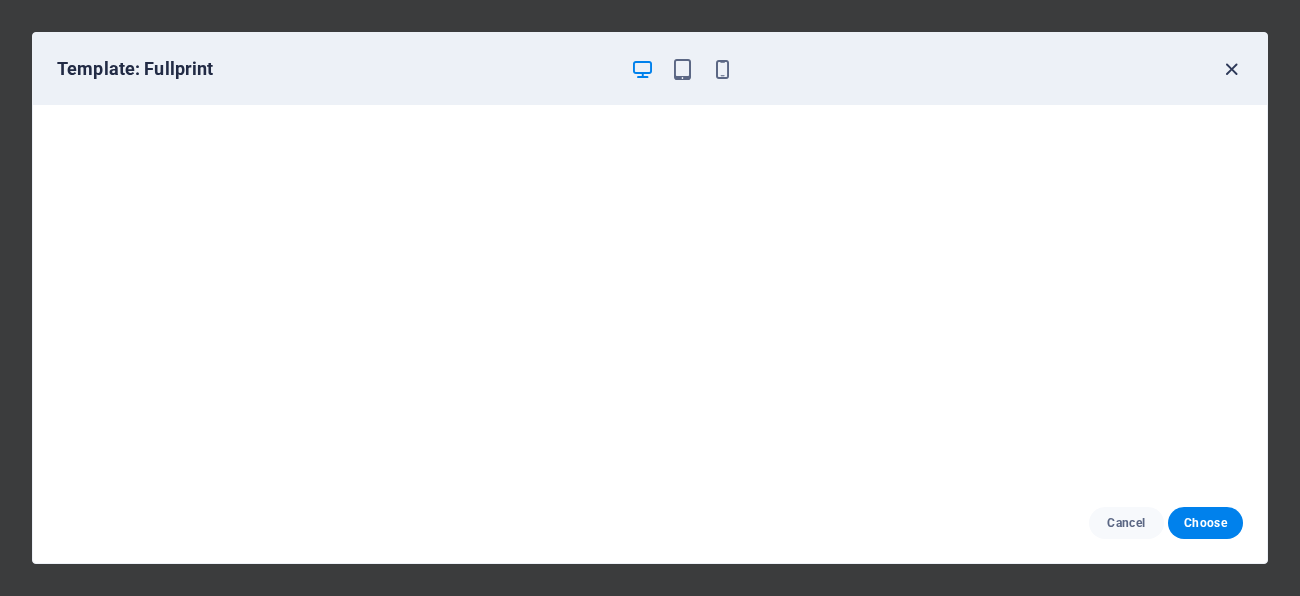 click at bounding box center [1231, 69] 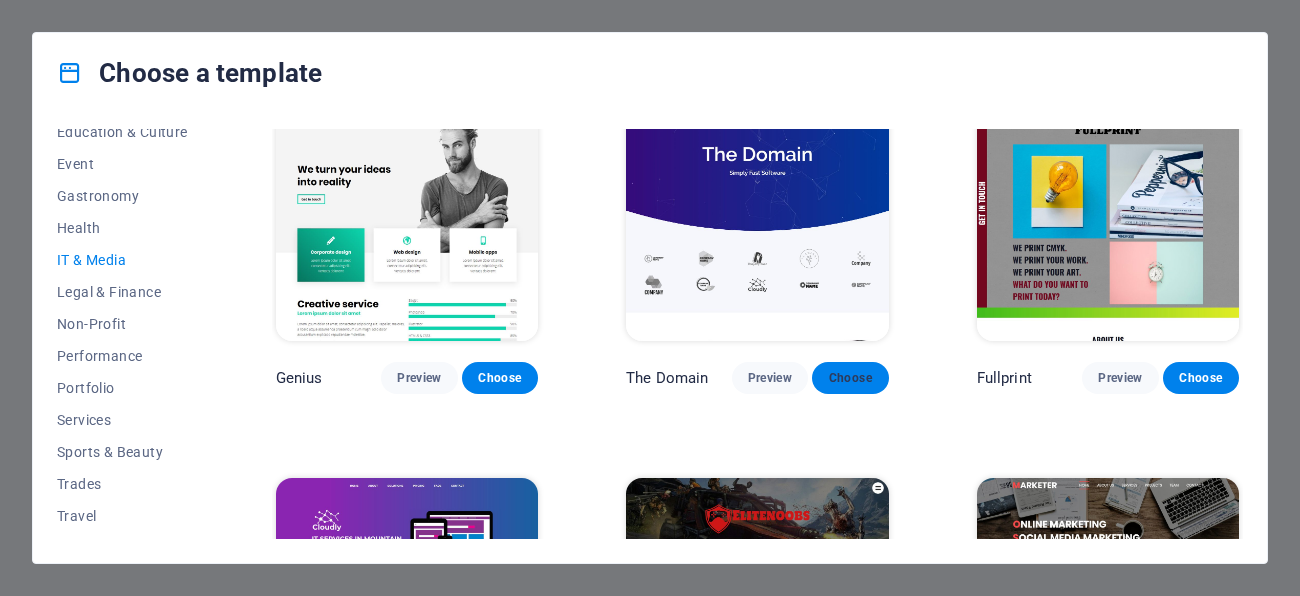 scroll, scrollTop: 1019, scrollLeft: 0, axis: vertical 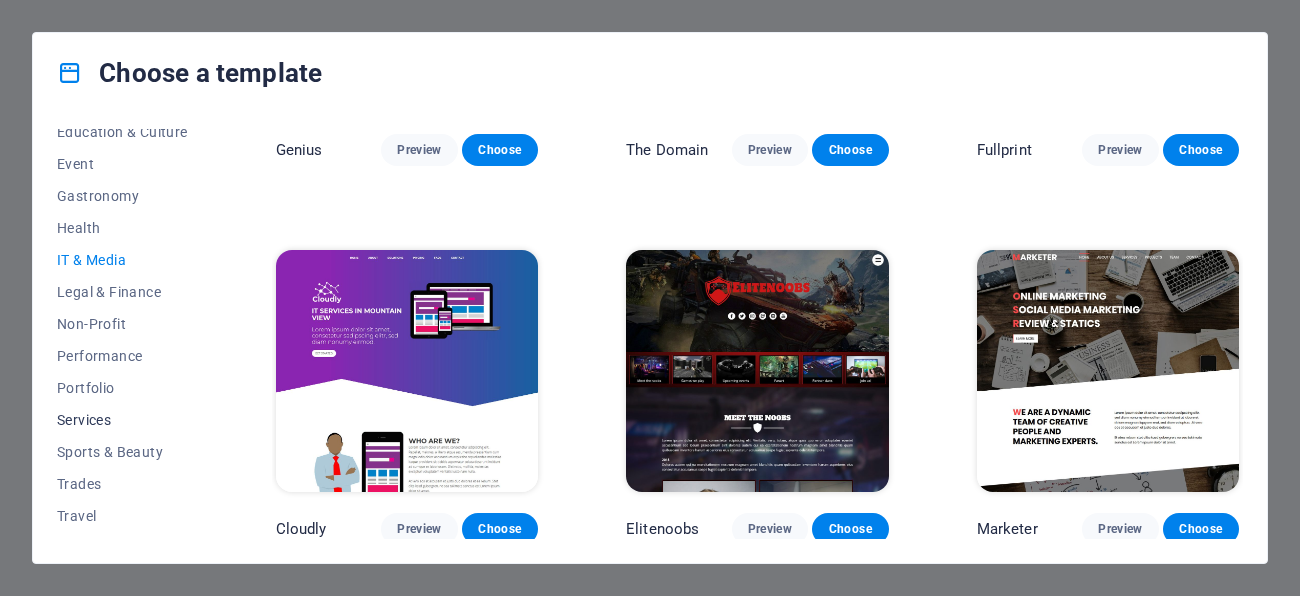 click on "Services" at bounding box center (122, 420) 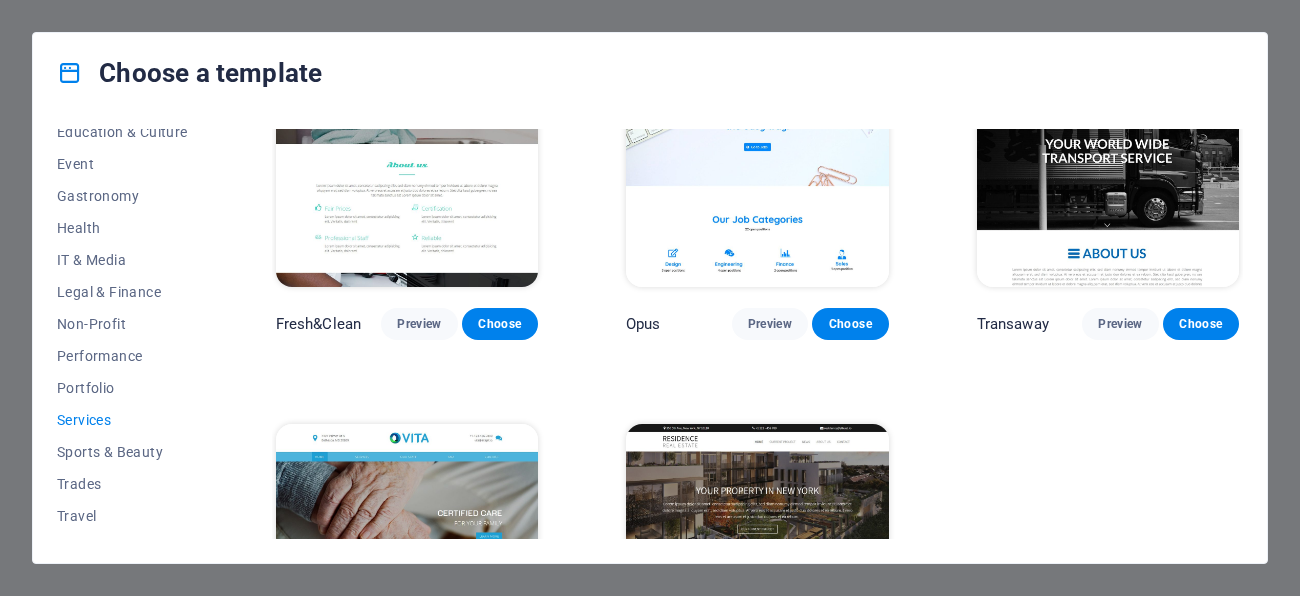 scroll, scrollTop: 2166, scrollLeft: 0, axis: vertical 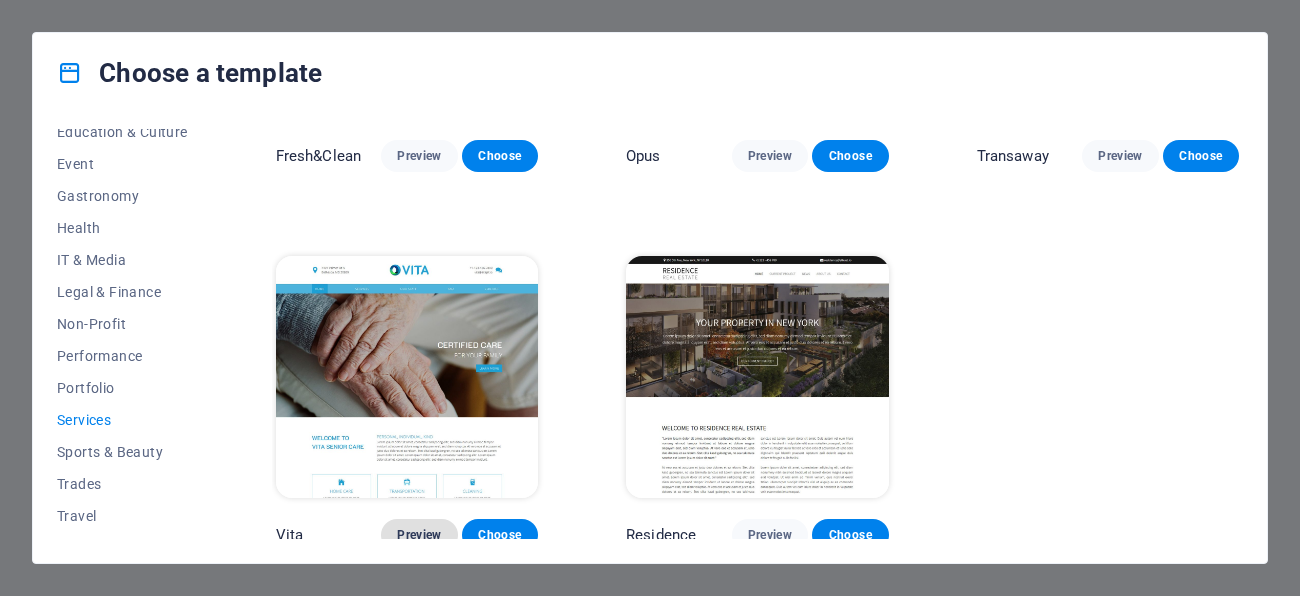 click on "Preview" at bounding box center (419, 535) 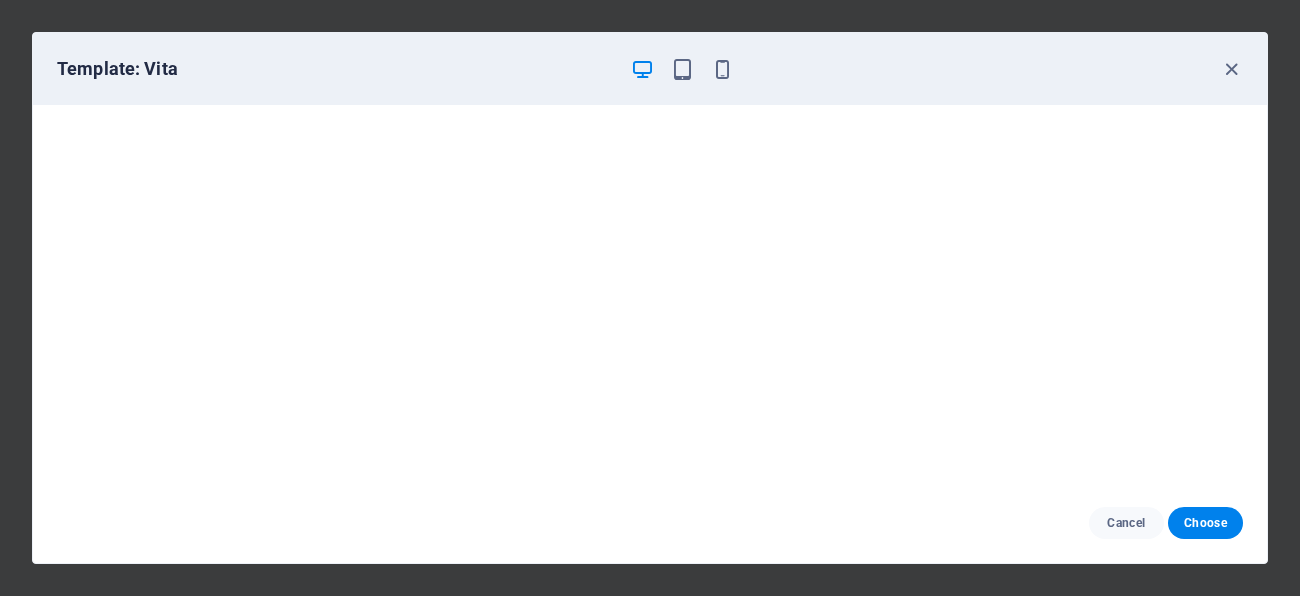 scroll, scrollTop: 5, scrollLeft: 0, axis: vertical 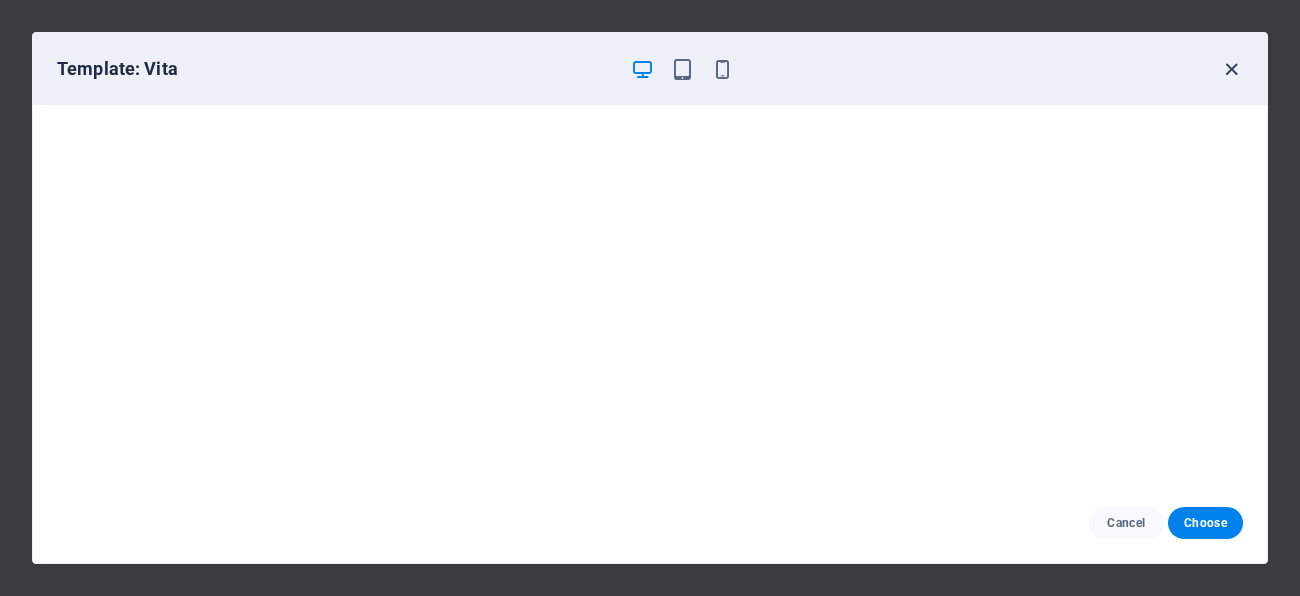 click at bounding box center (1231, 69) 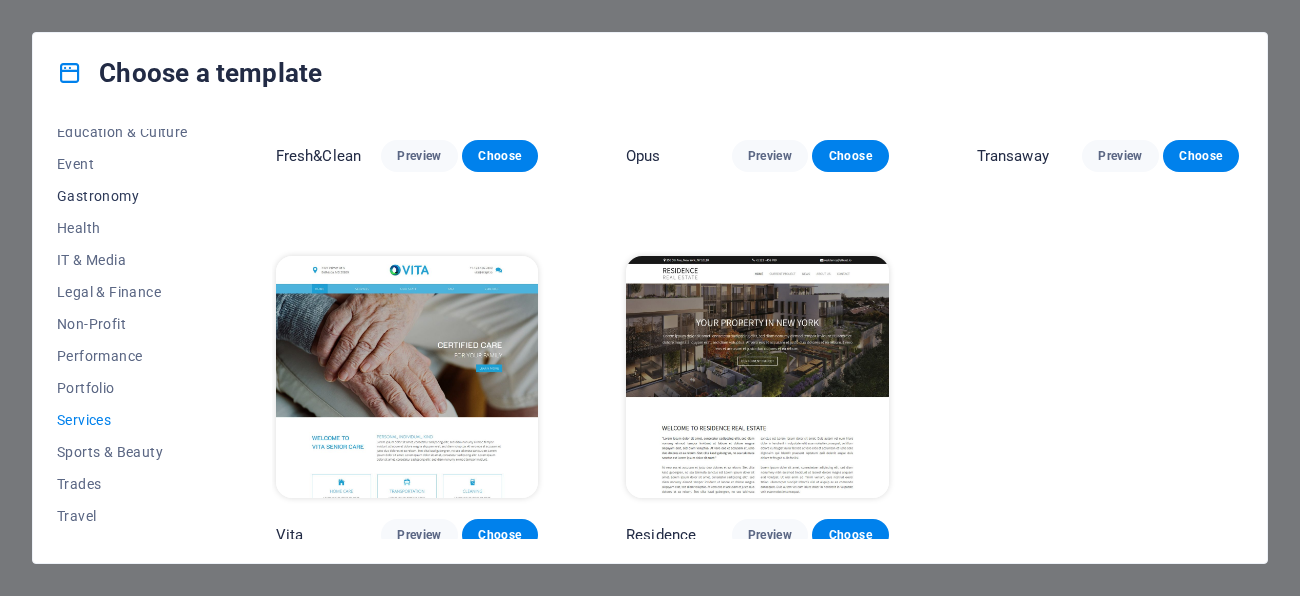 scroll, scrollTop: 389, scrollLeft: 0, axis: vertical 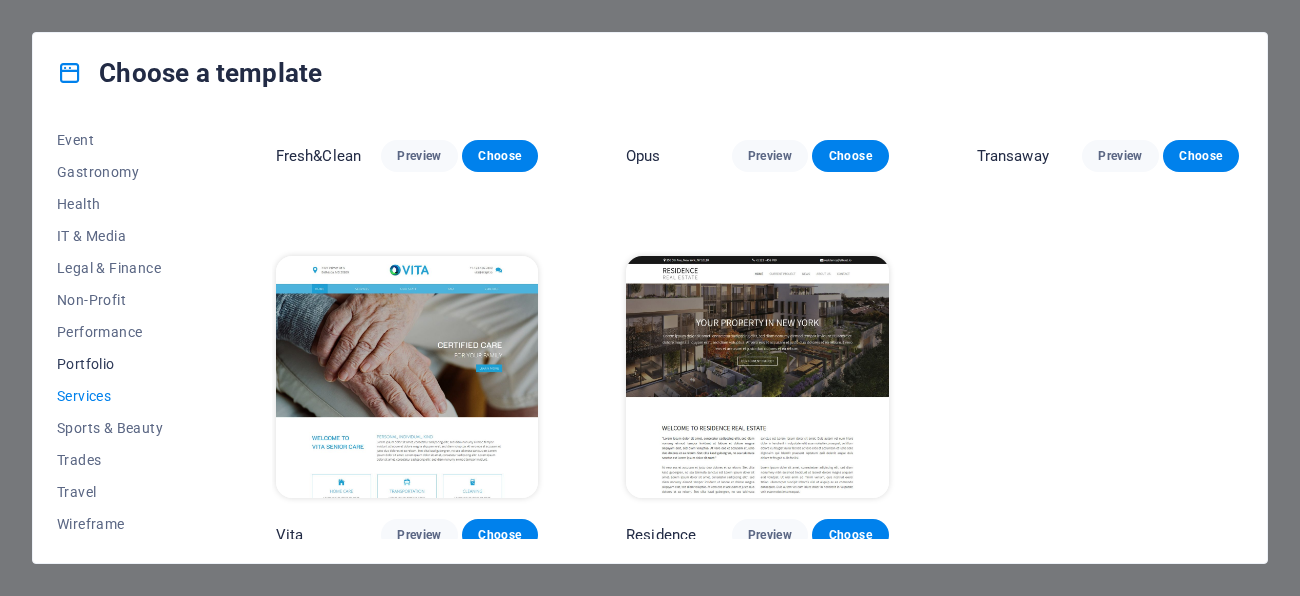 click on "Portfolio" at bounding box center [122, 364] 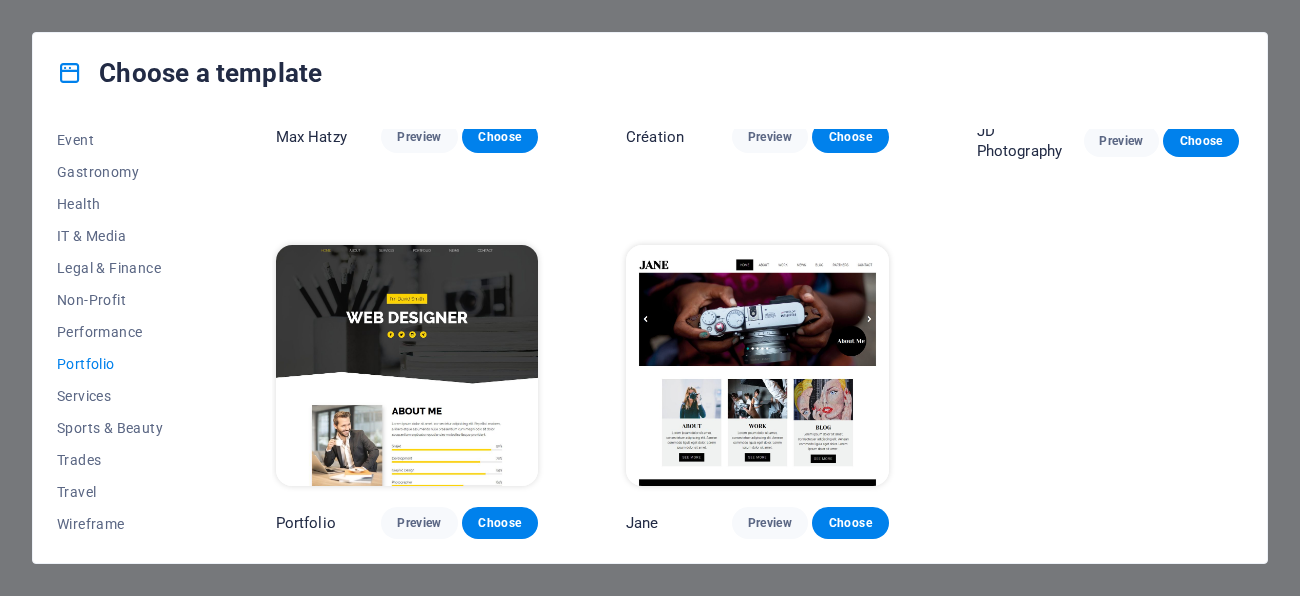 scroll, scrollTop: 657, scrollLeft: 0, axis: vertical 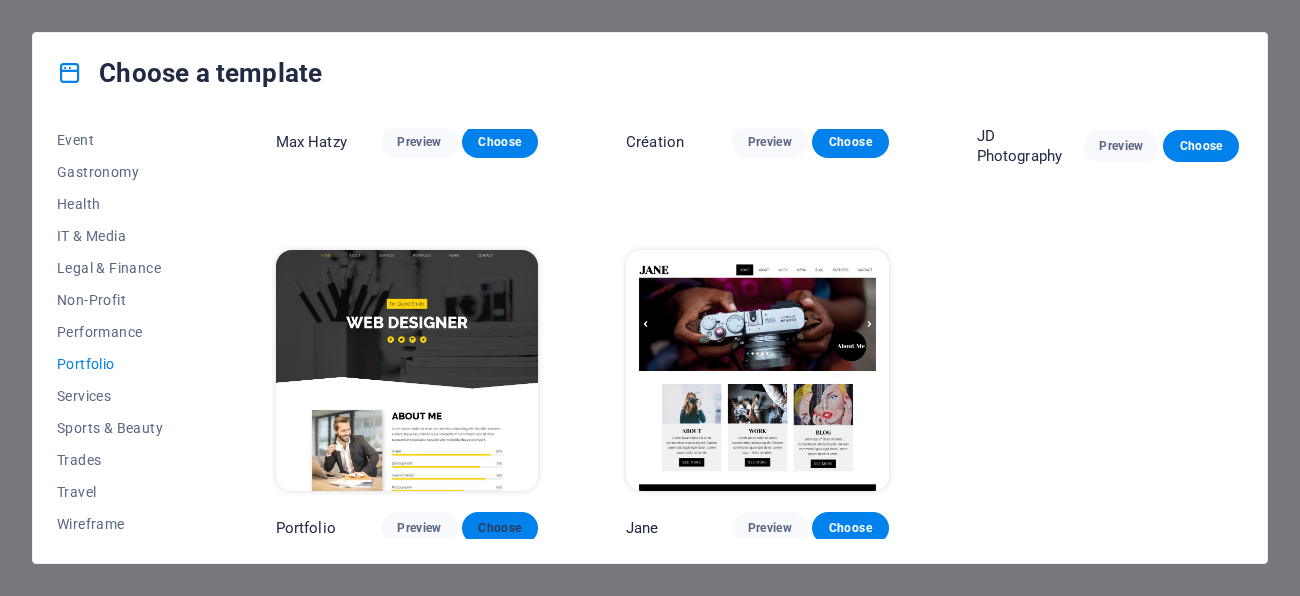click on "Choose" at bounding box center [500, 528] 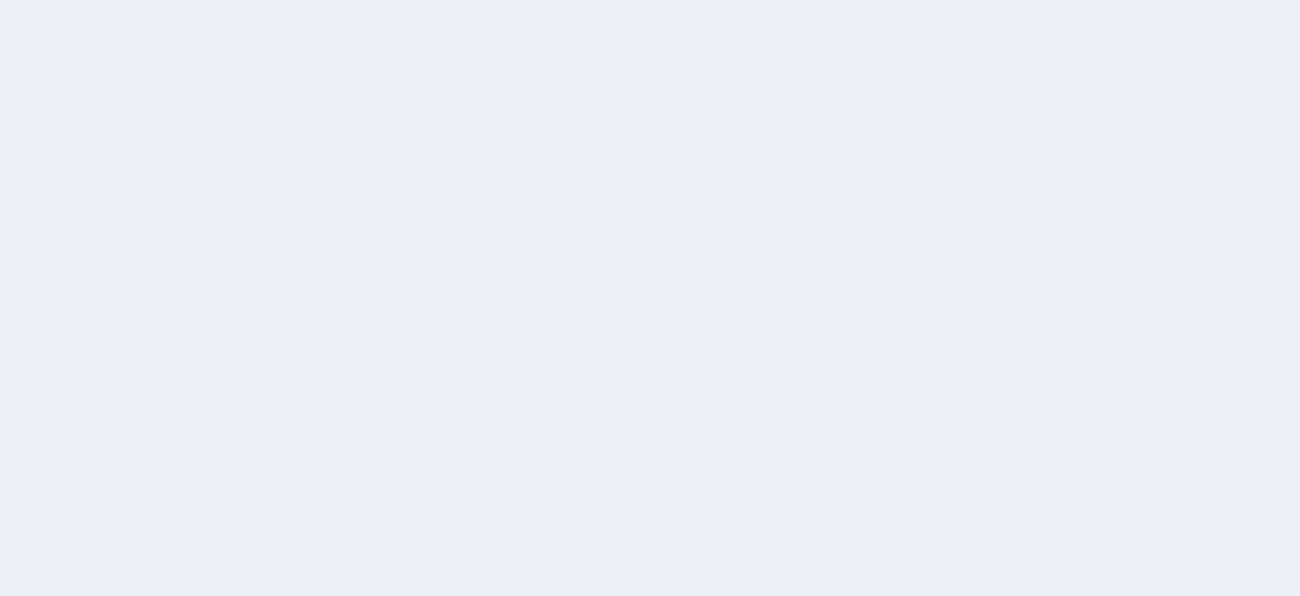 scroll, scrollTop: 0, scrollLeft: 0, axis: both 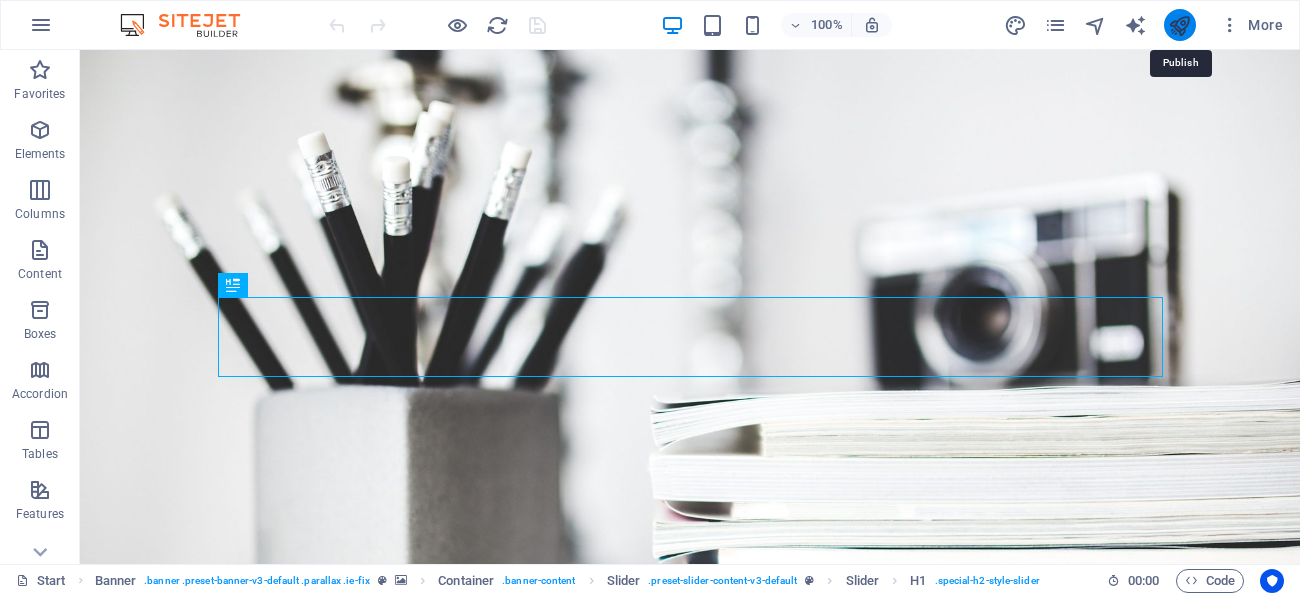 click at bounding box center [1179, 25] 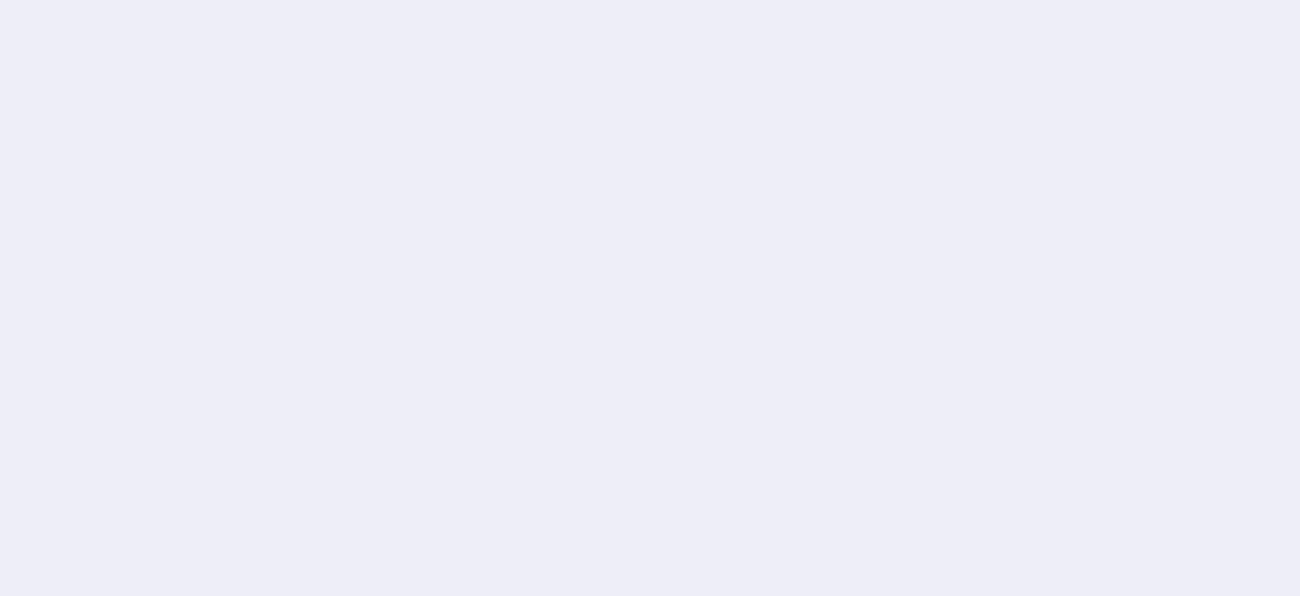scroll, scrollTop: 0, scrollLeft: 0, axis: both 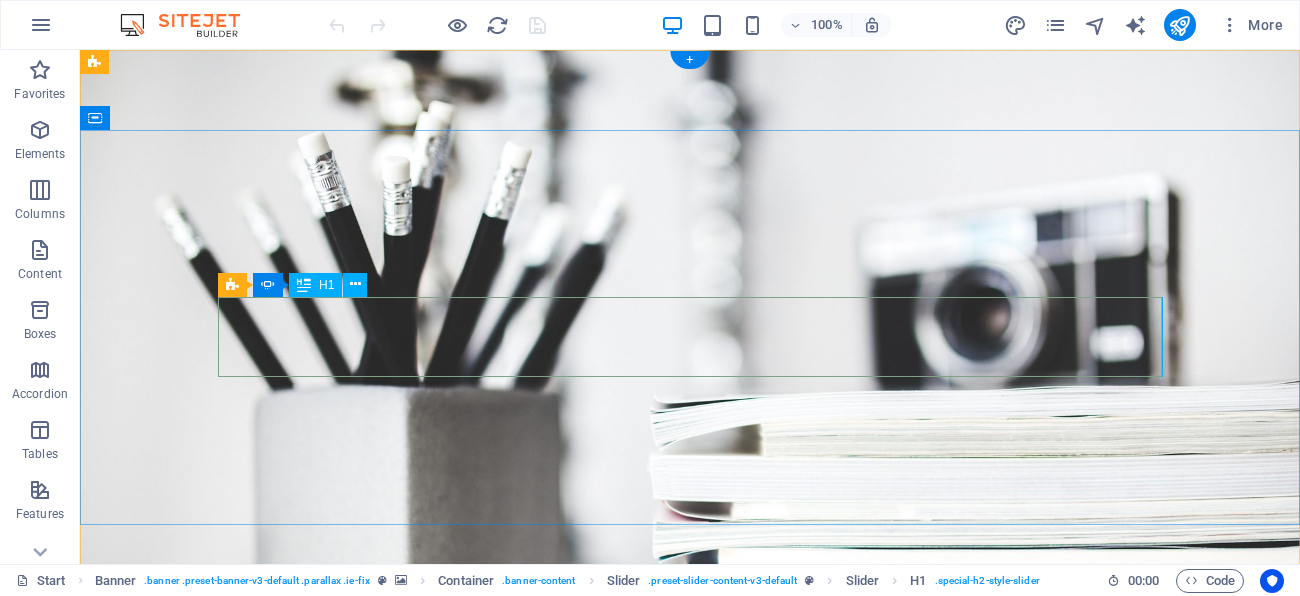 click on "Webdesigner" at bounding box center [690, 862] 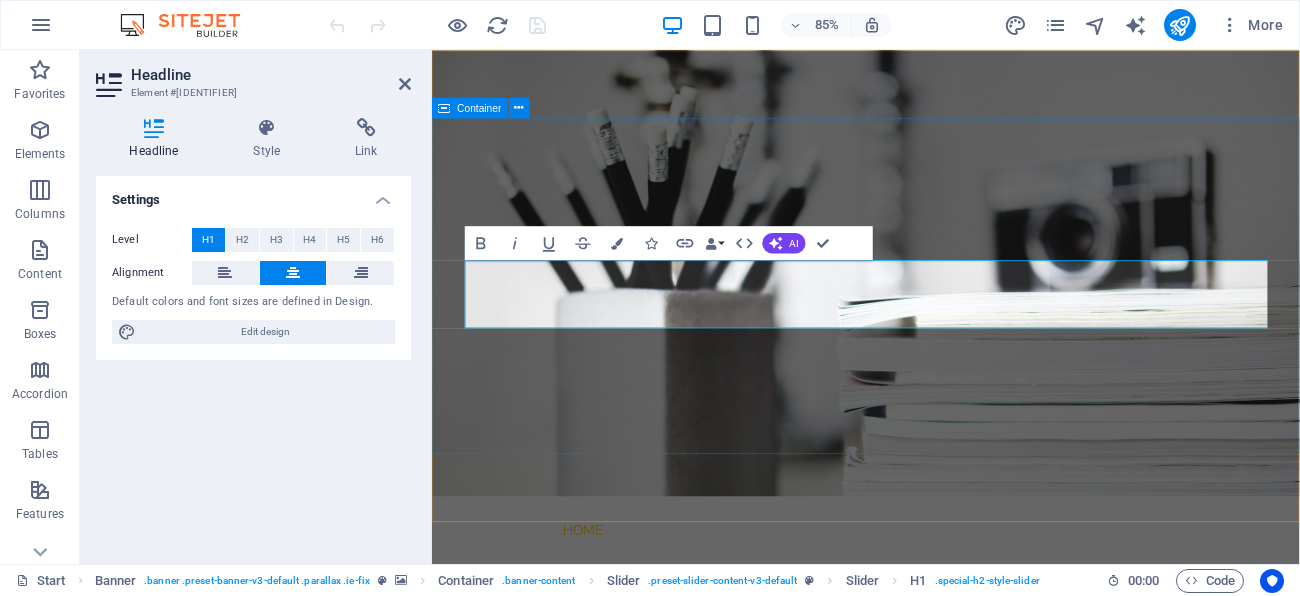click on "I'm    Webdesigner Developer Photographer" at bounding box center (942, 912) 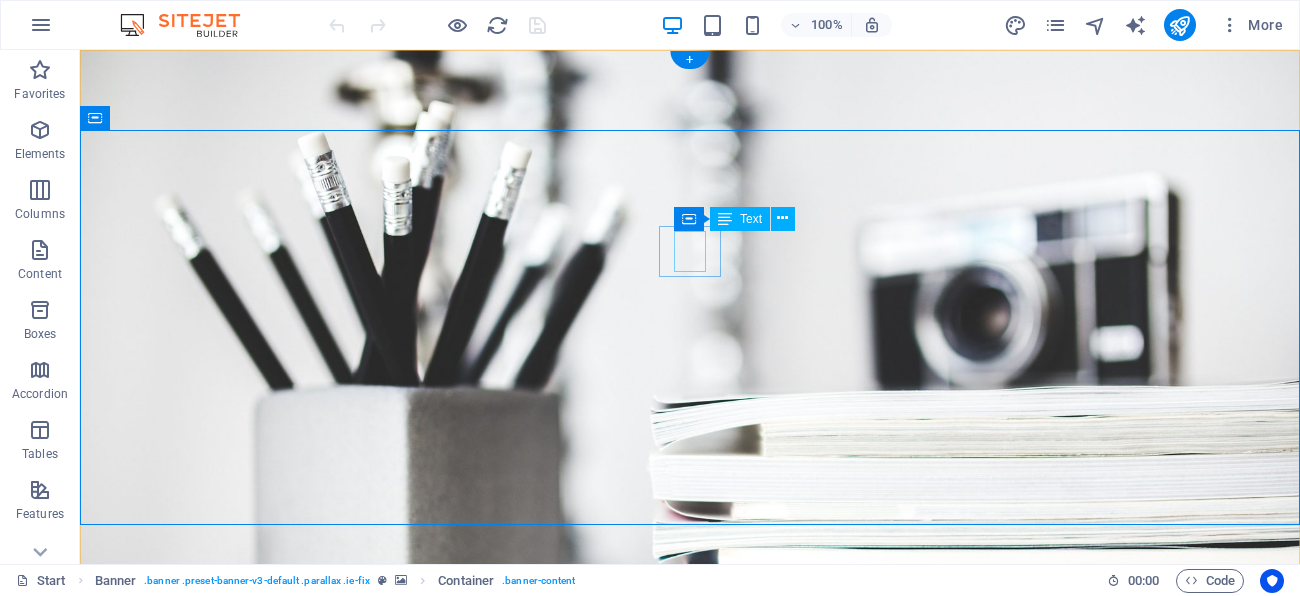 click on "I'm" at bounding box center (690, 776) 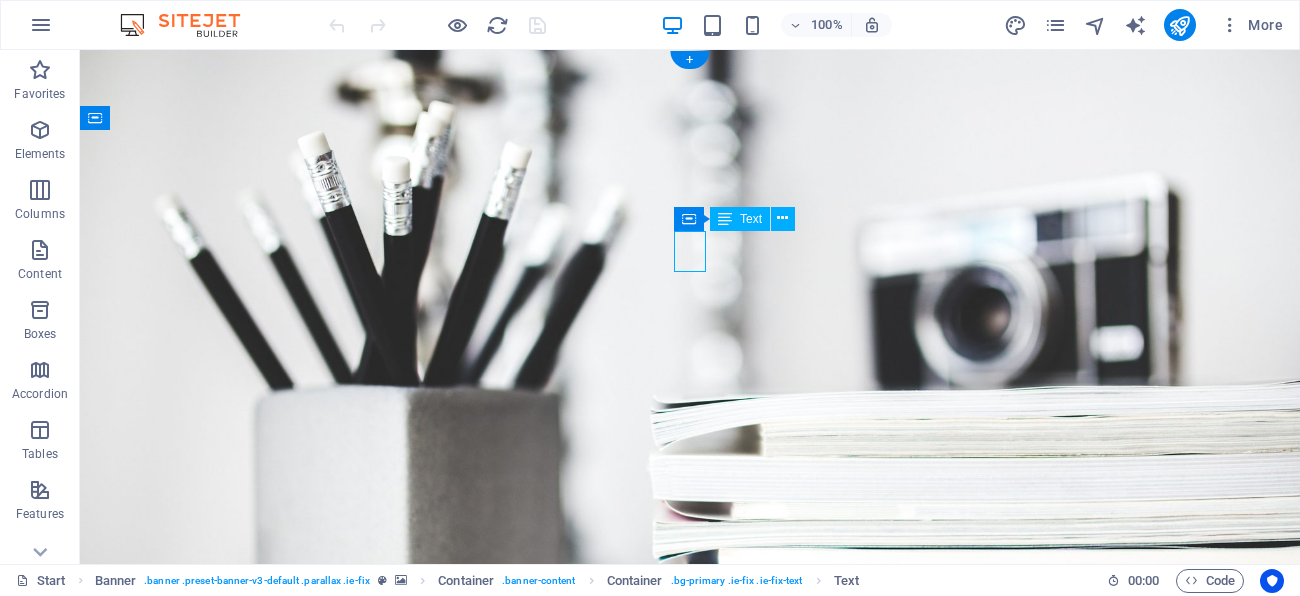 click on "I'm" at bounding box center (690, 776) 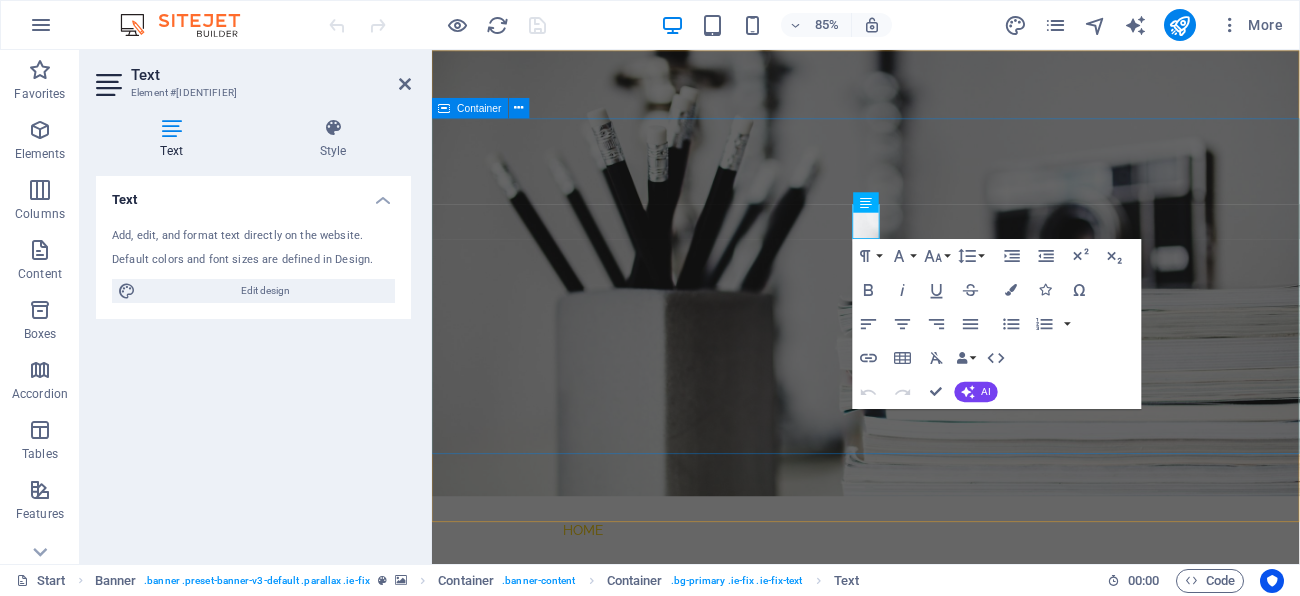 click on "I'm    Webdesigner Developer Photographer" at bounding box center [942, 912] 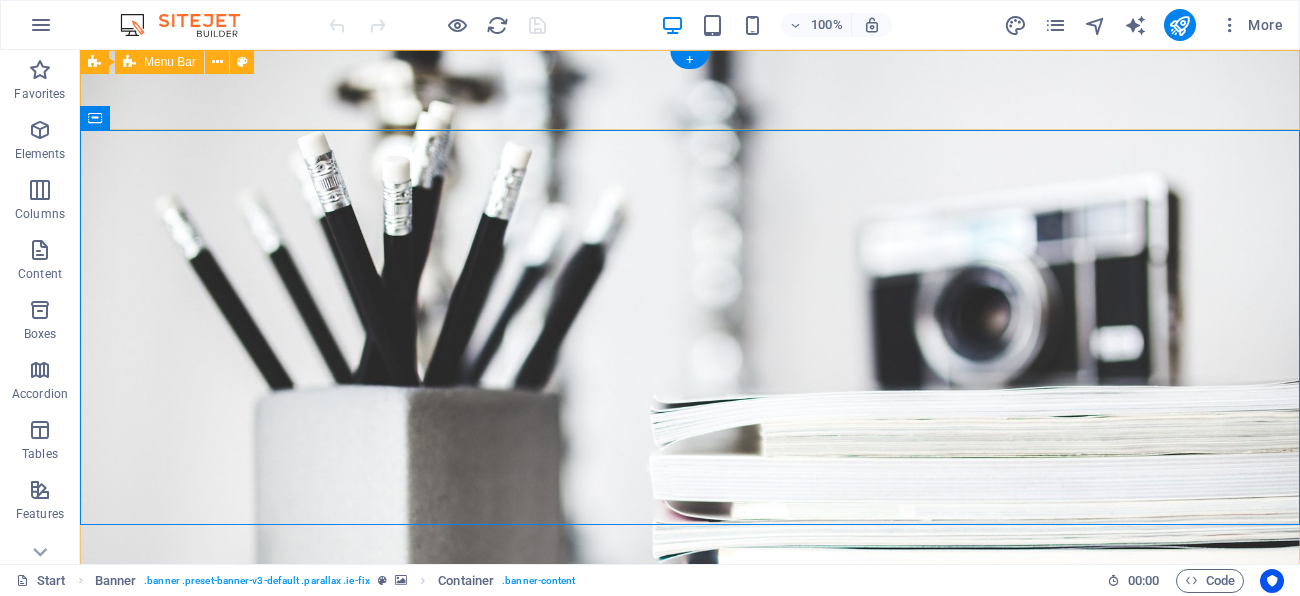 click on "Home About Services Portfolio News Contact" at bounding box center [690, 615] 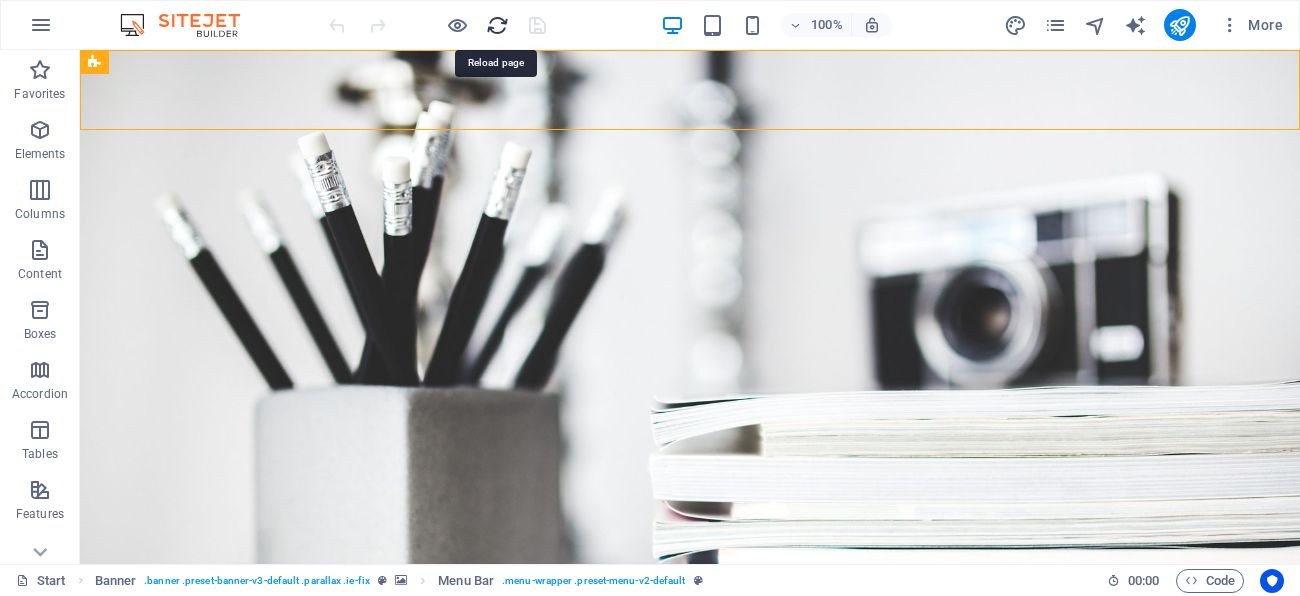 click at bounding box center [497, 25] 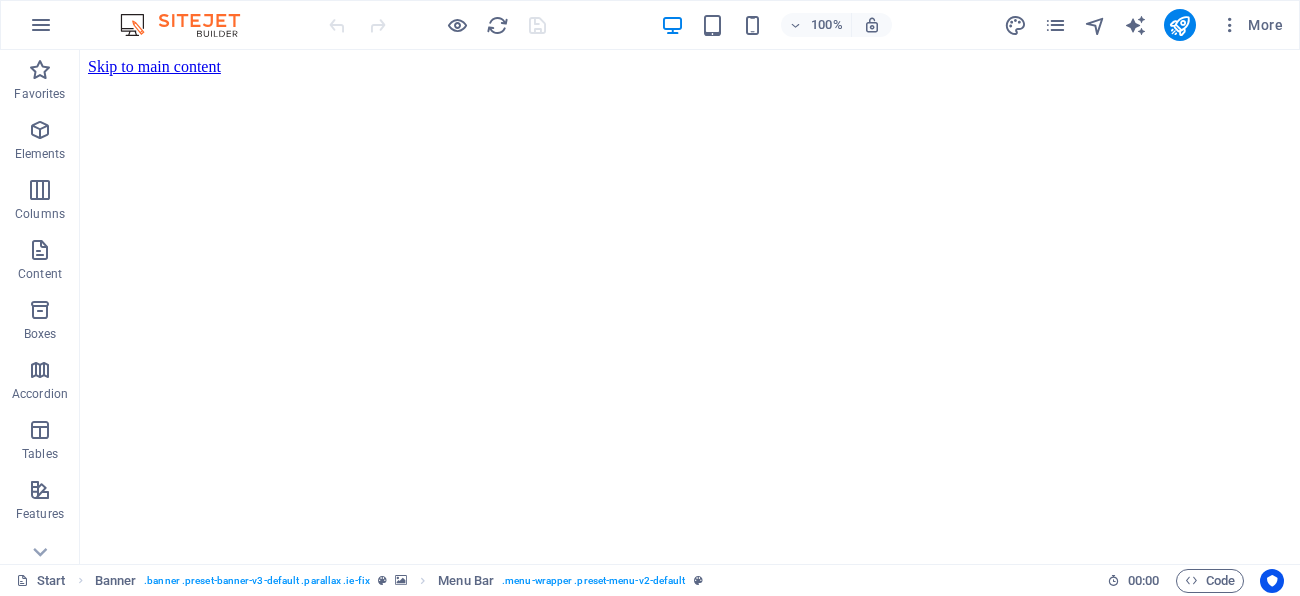 scroll, scrollTop: 0, scrollLeft: 0, axis: both 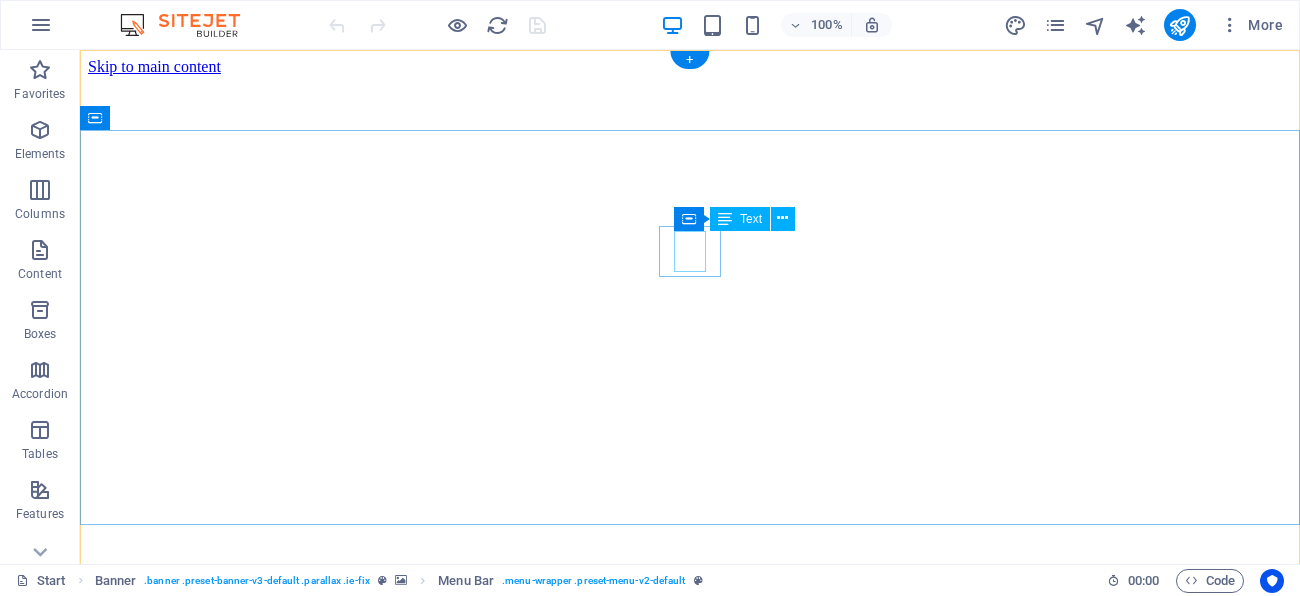 click on "I'm" at bounding box center [690, 4125] 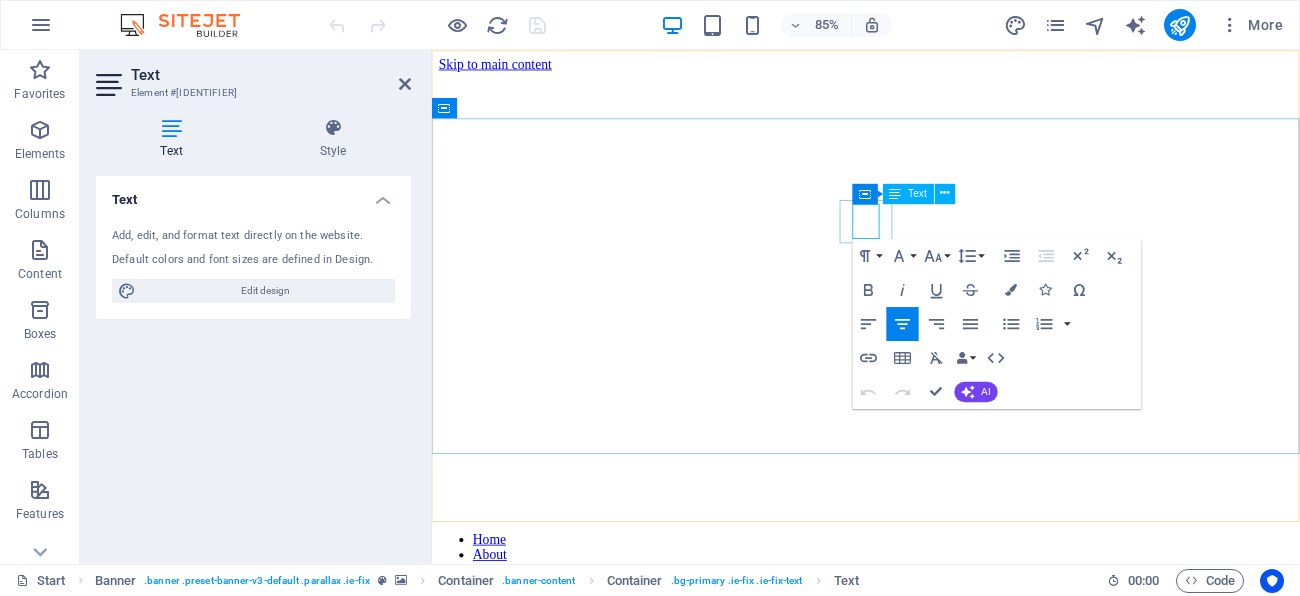 click on "I'm" at bounding box center [942, 3569] 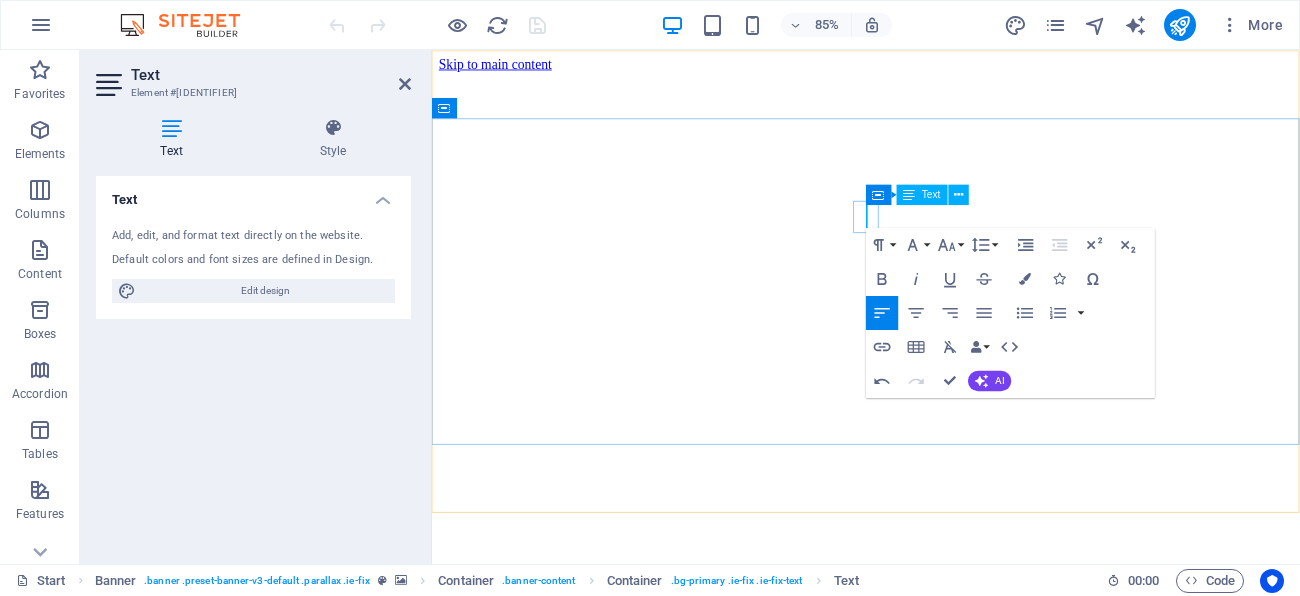 type 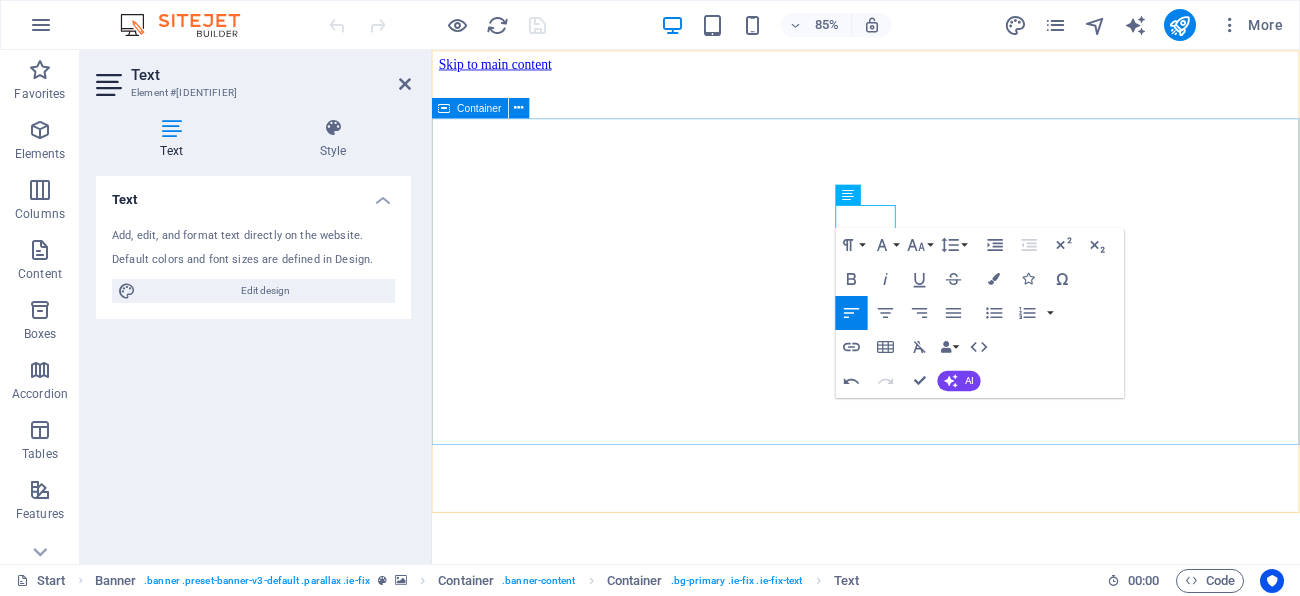 click on "Welcome Webdesigner Developer Photographer" at bounding box center (942, 6125) 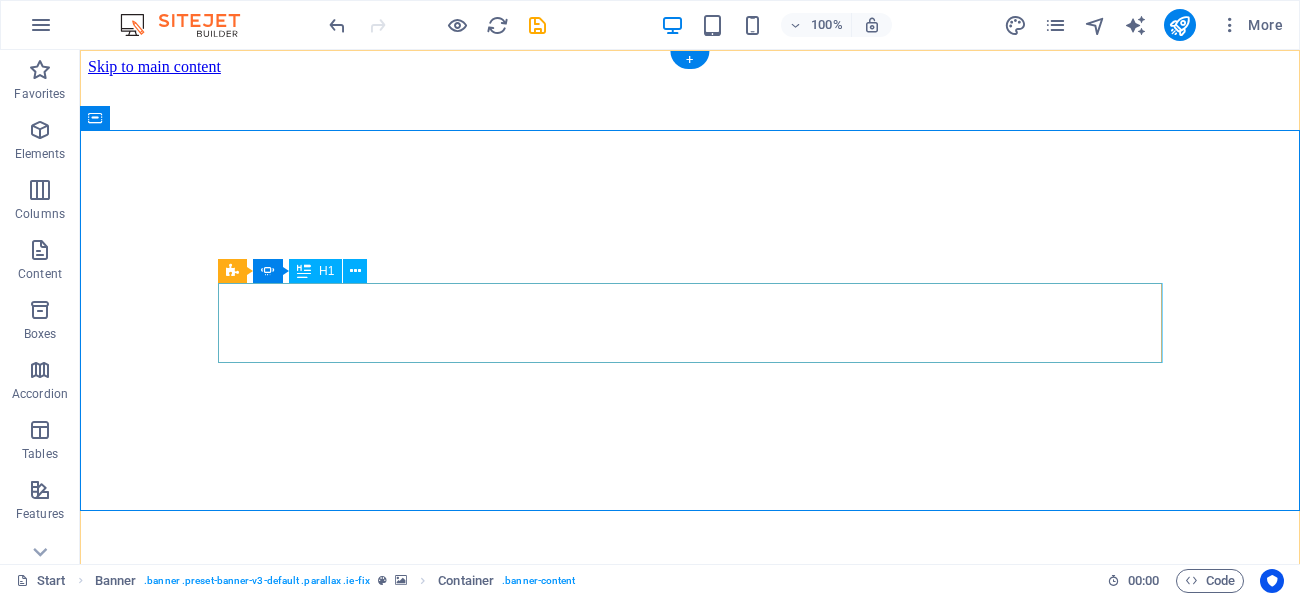 click on "Webdesigner" at bounding box center (560, 4207) 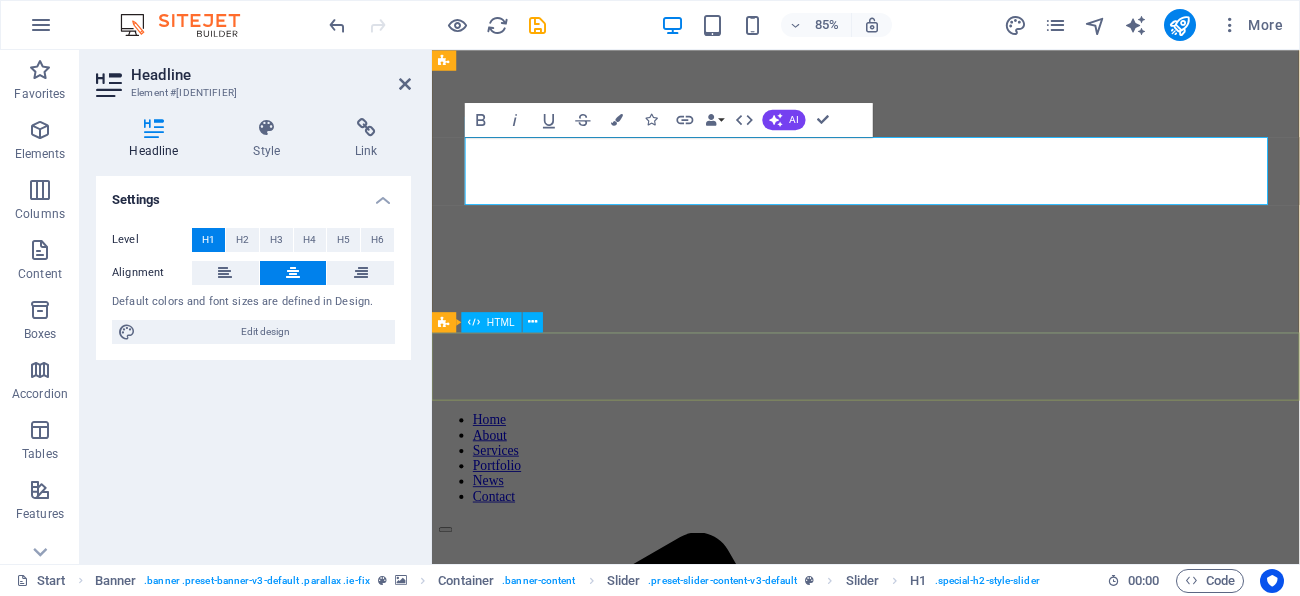 scroll, scrollTop: 0, scrollLeft: 0, axis: both 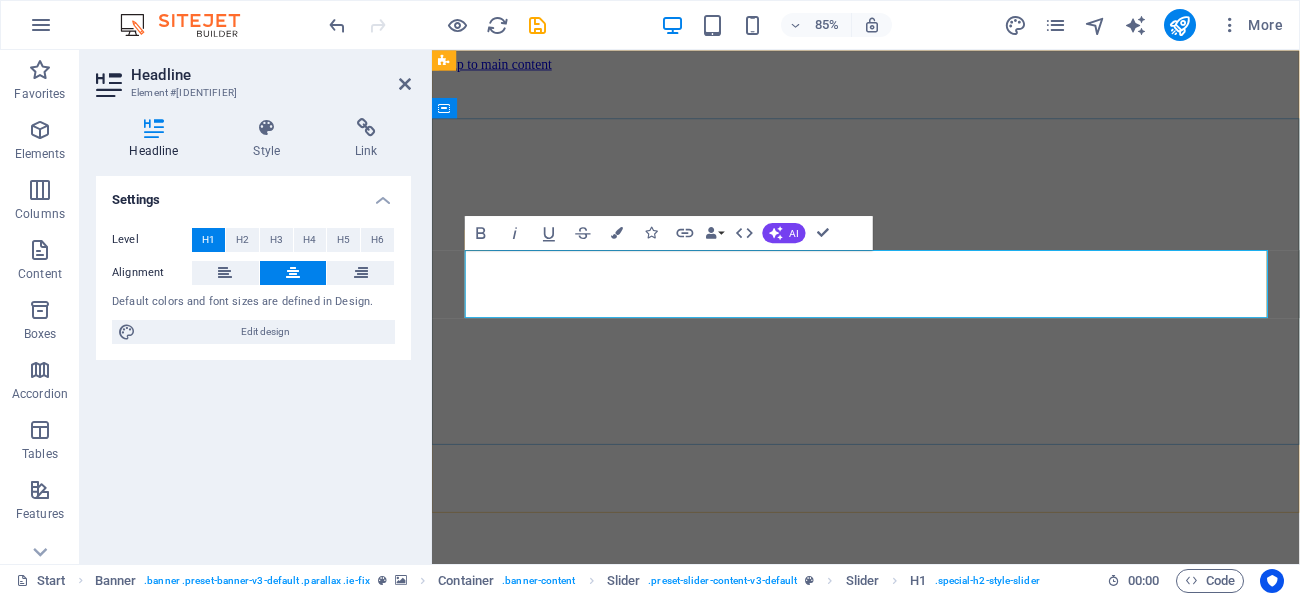 click on "Webdesigner" at bounding box center (913, 3718) 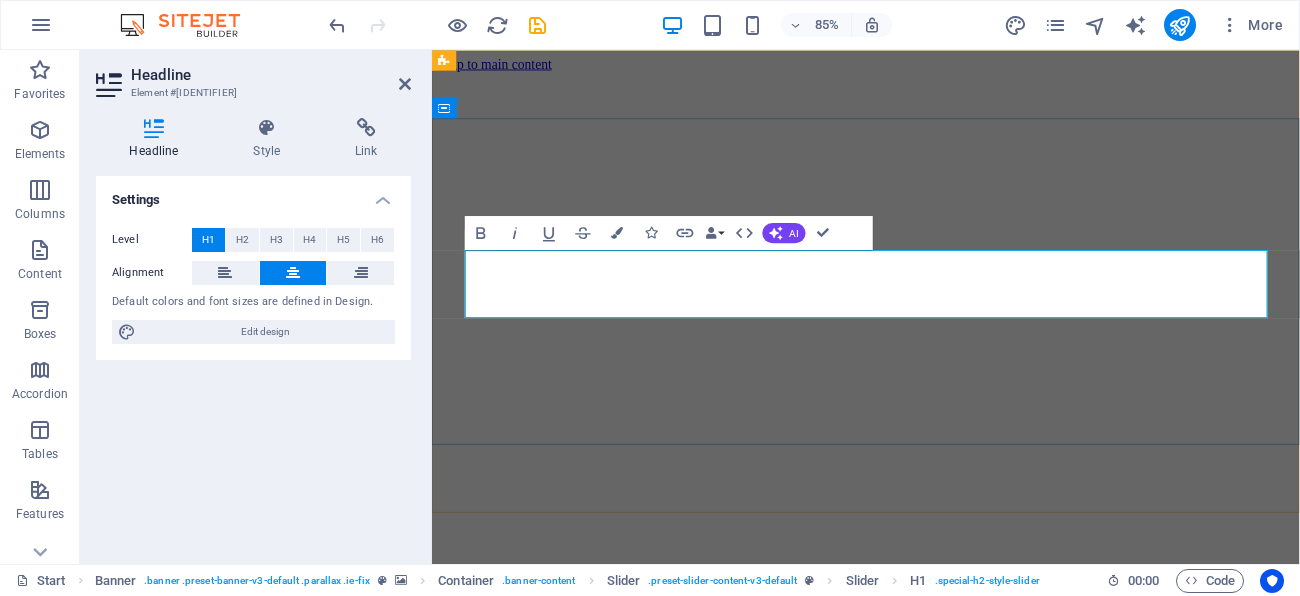 click on "Developer" at bounding box center [-33, 3776] 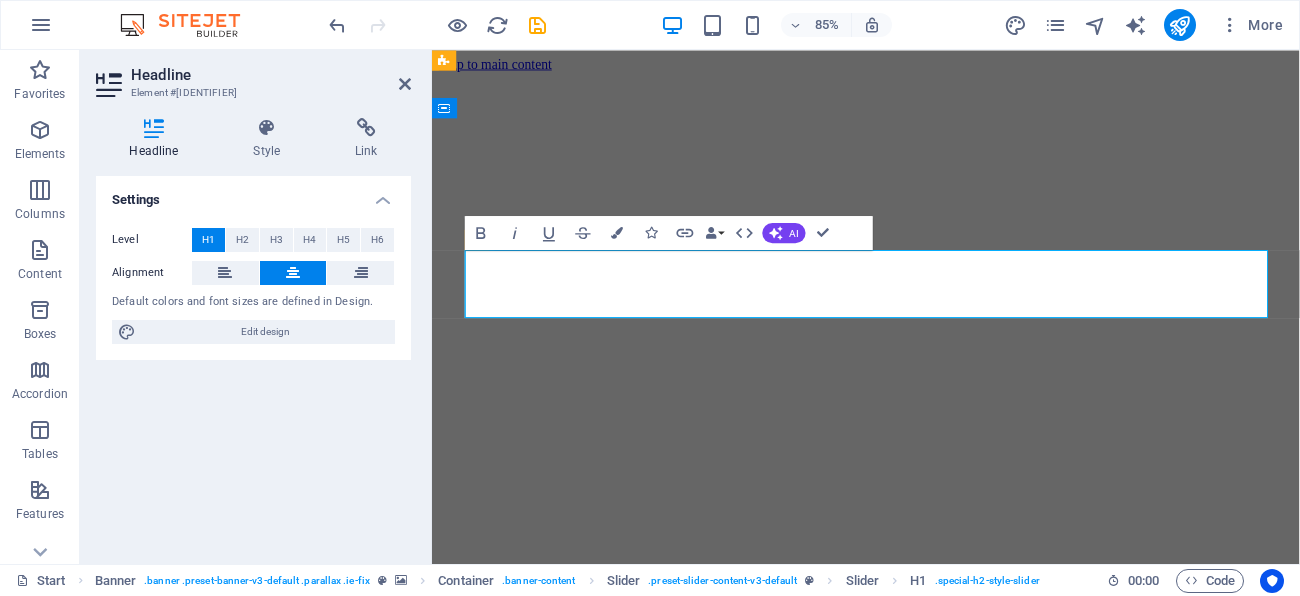 click on "Developer" at bounding box center (-33, 3776) 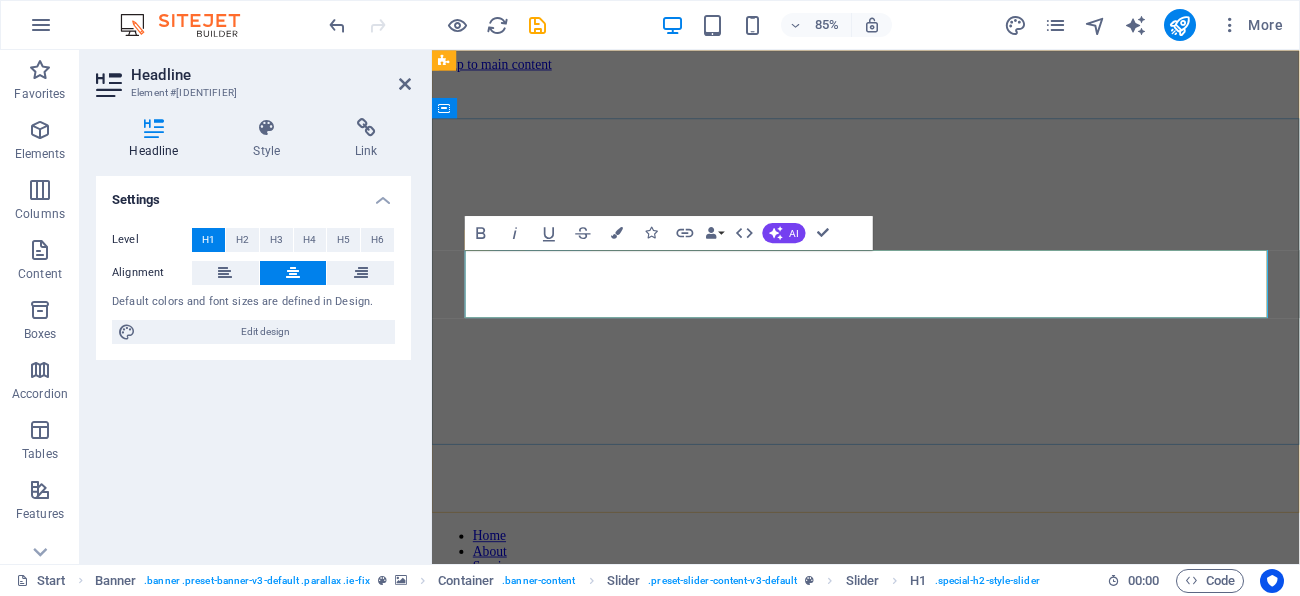 scroll, scrollTop: 0, scrollLeft: 0, axis: both 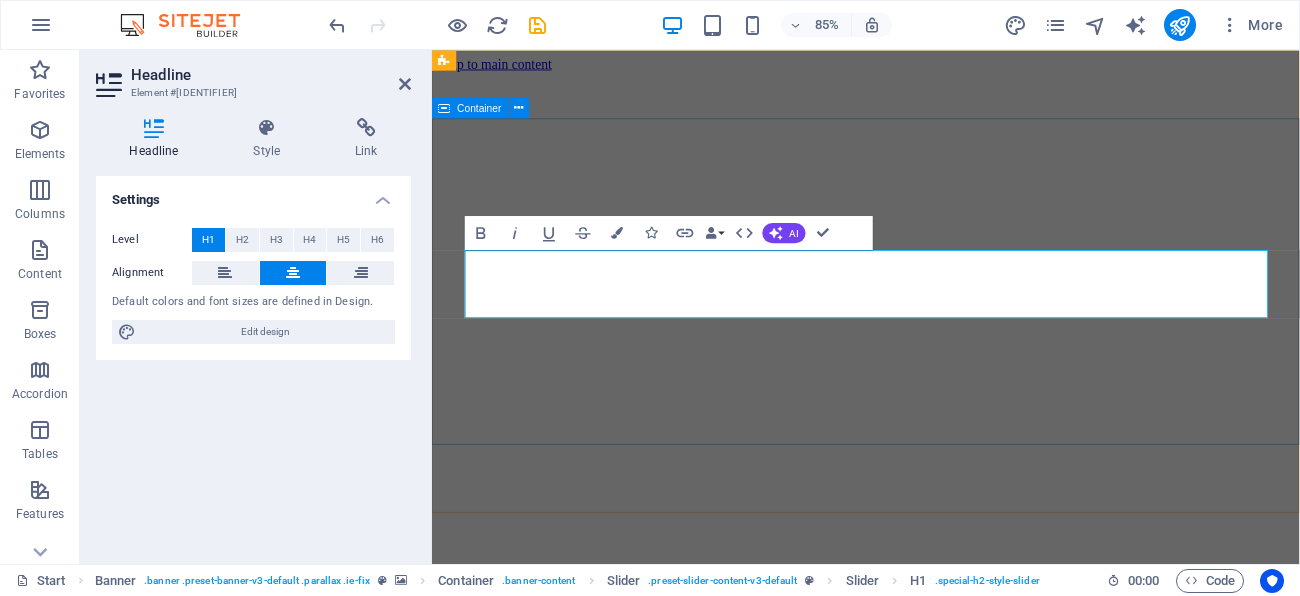 click on "Welcome My Portfolio My portfolio Photographer" at bounding box center (942, 6125) 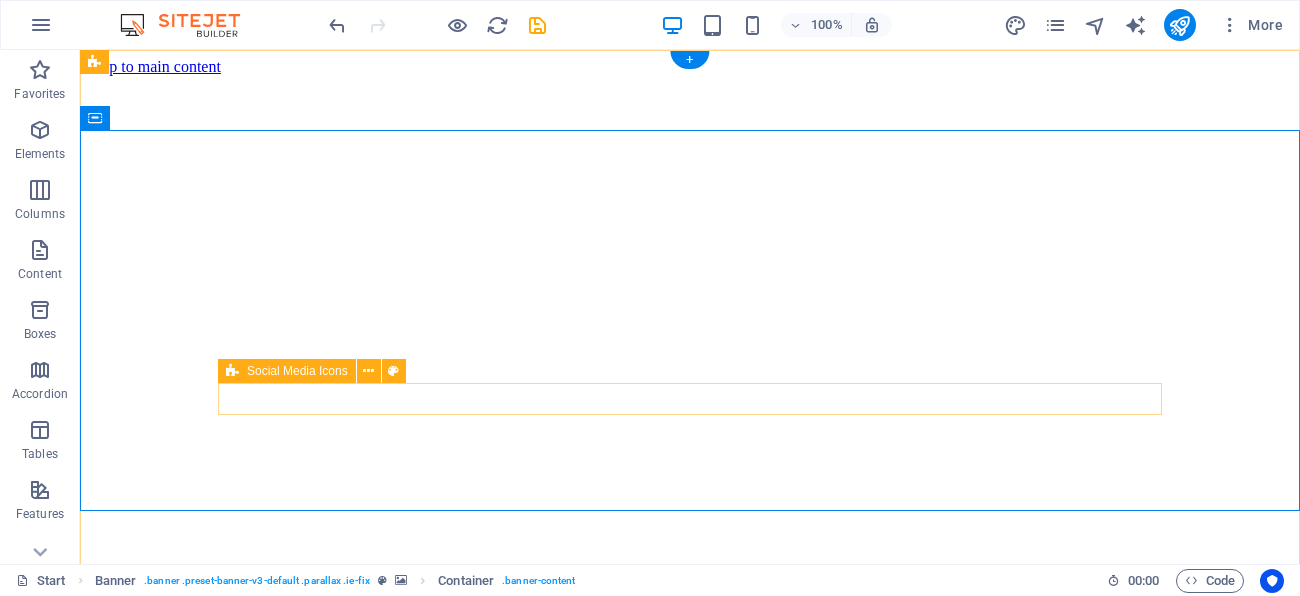 click at bounding box center [690, 7193] 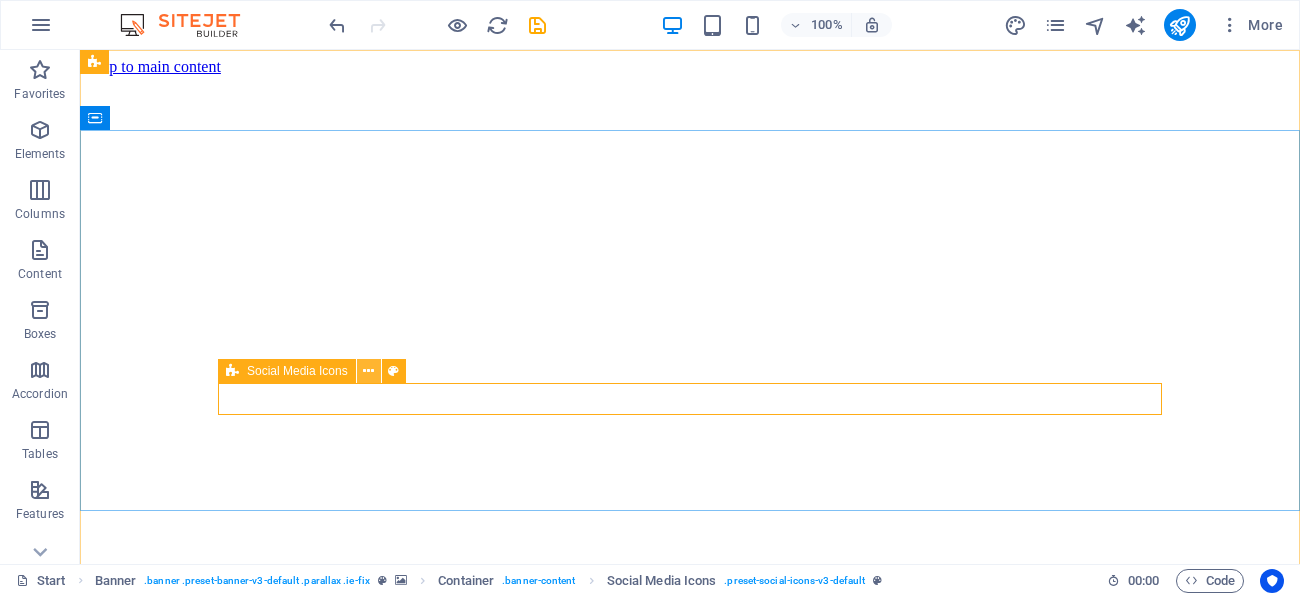 click at bounding box center (368, 371) 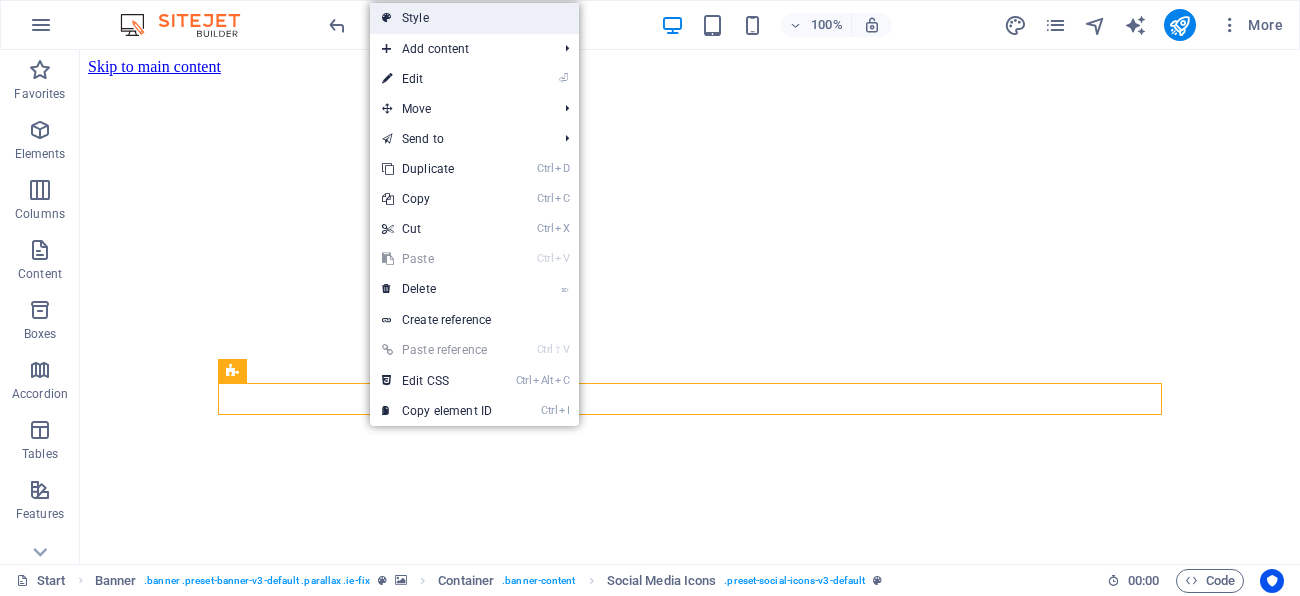 click on "Style" at bounding box center (474, 18) 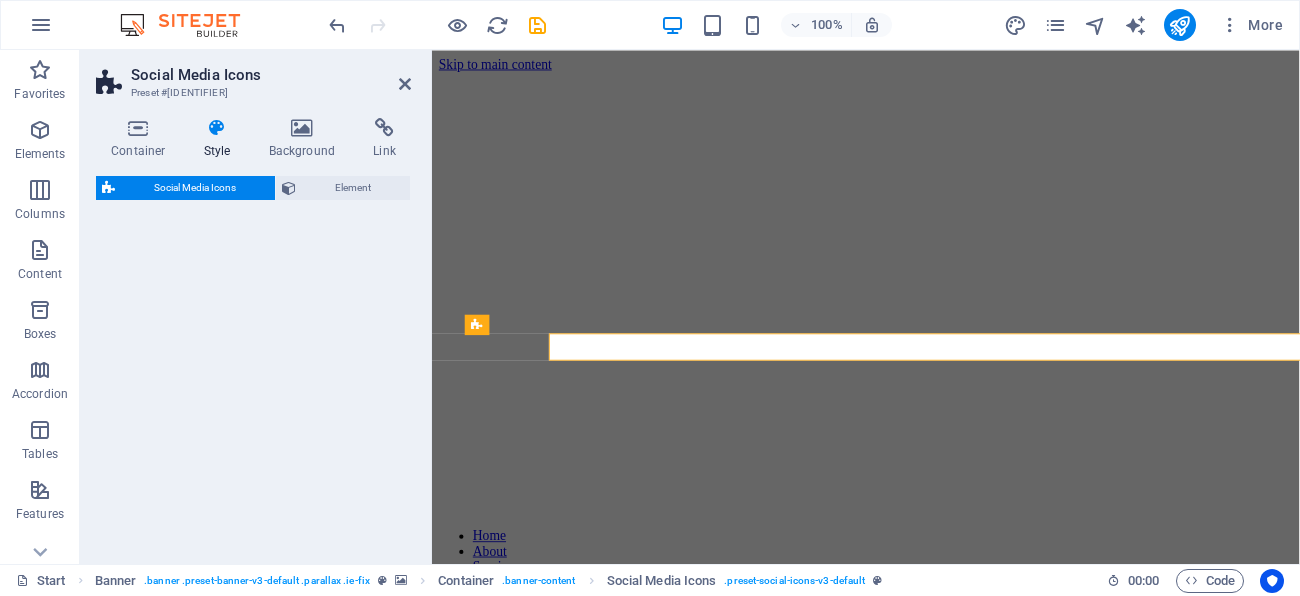 select on "rem" 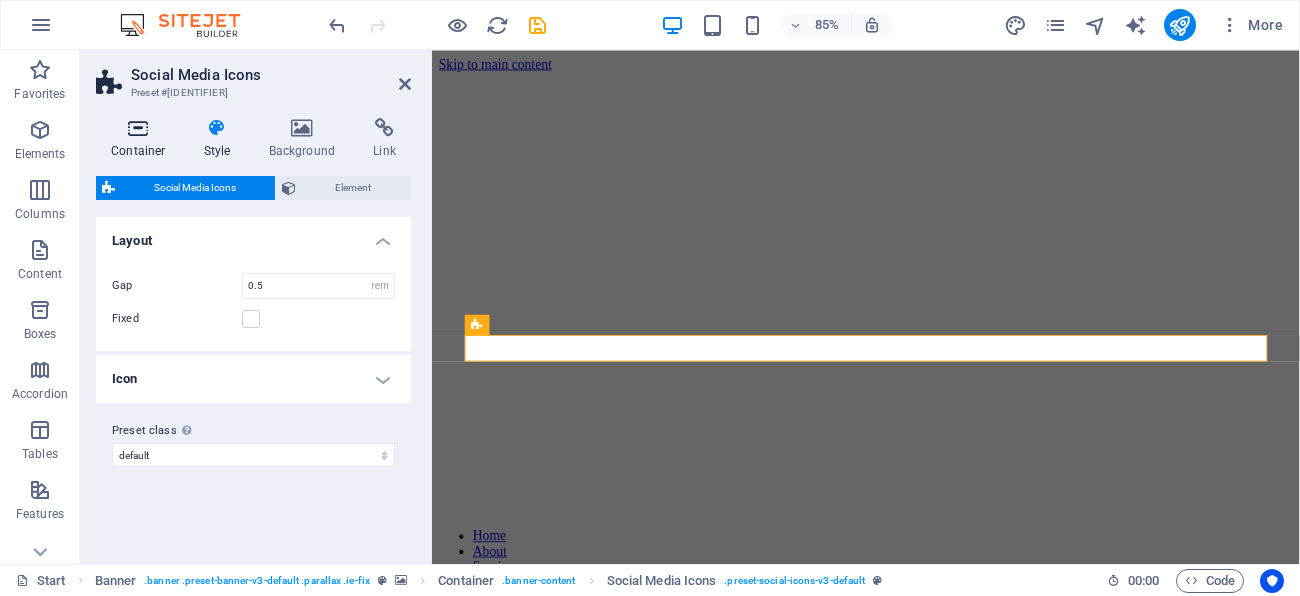 click at bounding box center [138, 128] 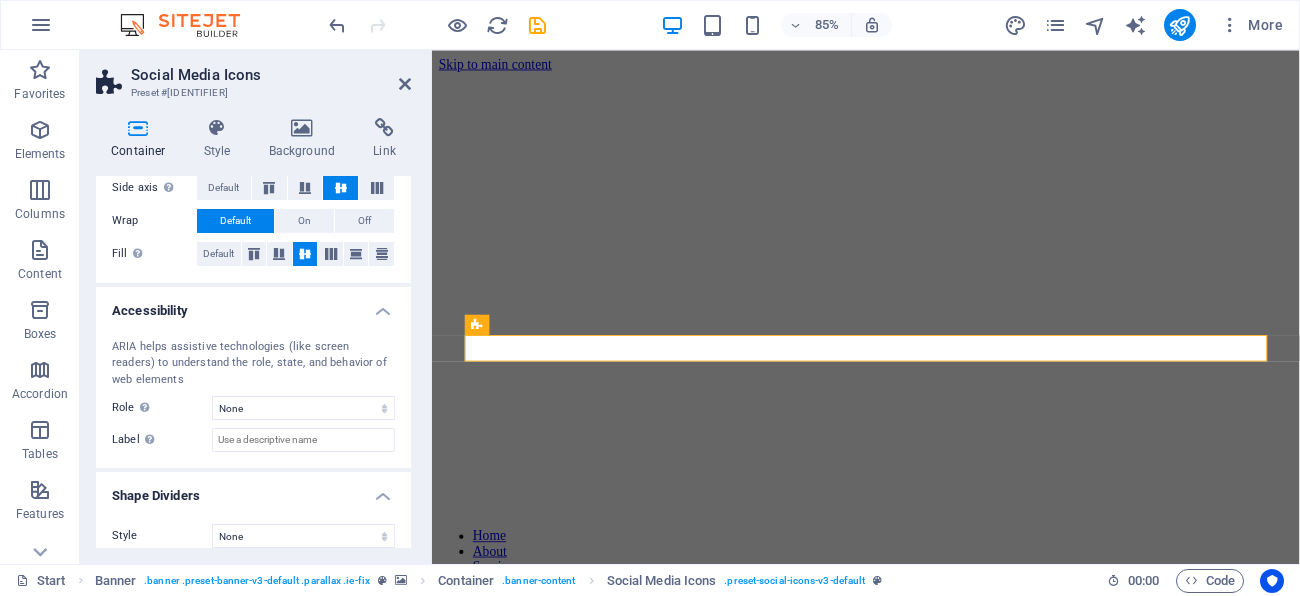 scroll, scrollTop: 435, scrollLeft: 0, axis: vertical 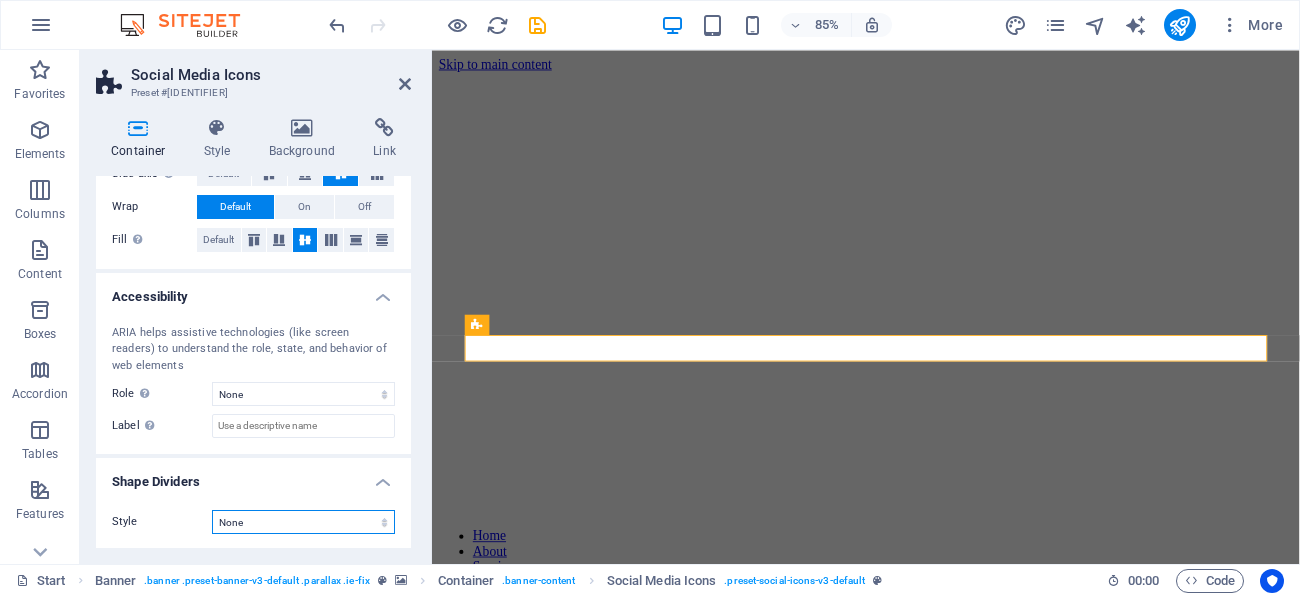 click on "None Triangle Square Diagonal Polygon 1 Polygon 2 Zigzag Multiple Zigzags Waves Multiple Waves Half Circle Circle Circle Shadow Blocks Hexagons Clouds Multiple Clouds Fan Pyramids Book Paint Drip Fire Shredded Paper Arrow" at bounding box center [303, 522] 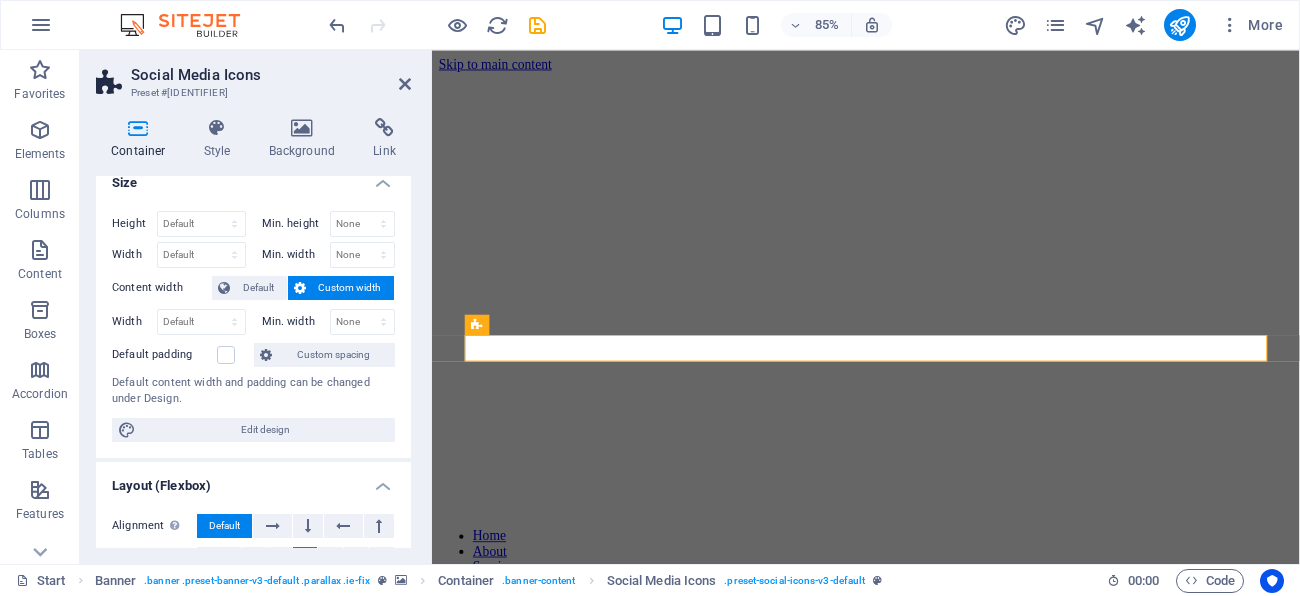 scroll, scrollTop: 0, scrollLeft: 0, axis: both 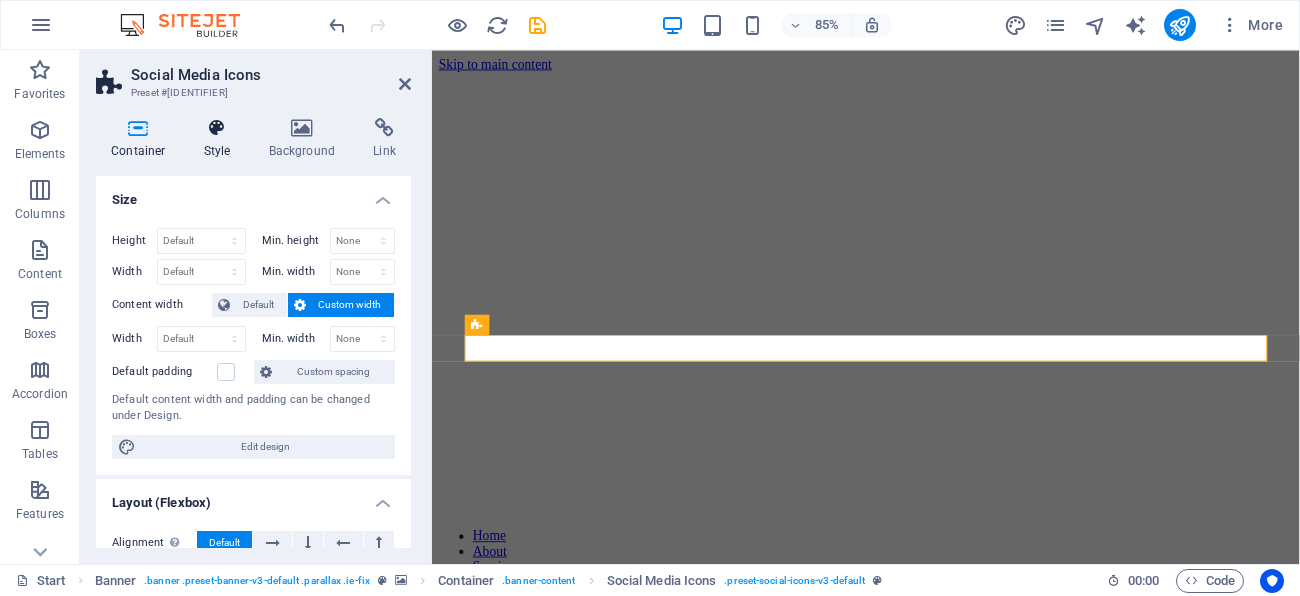 click at bounding box center [217, 128] 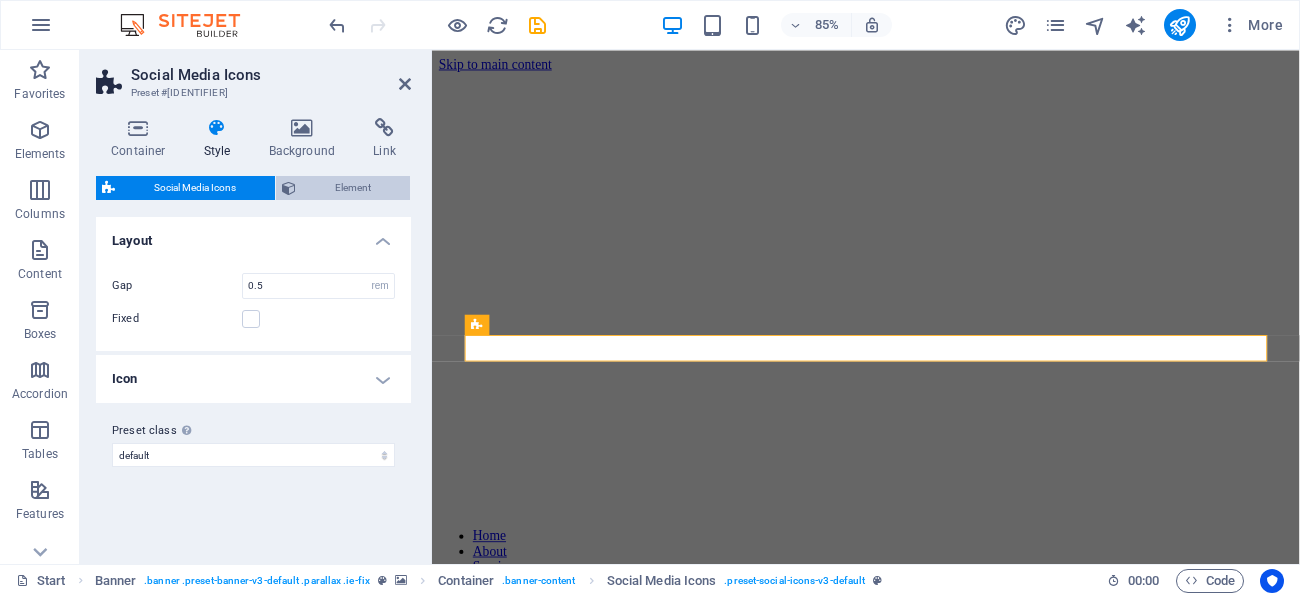click on "Element" at bounding box center (353, 188) 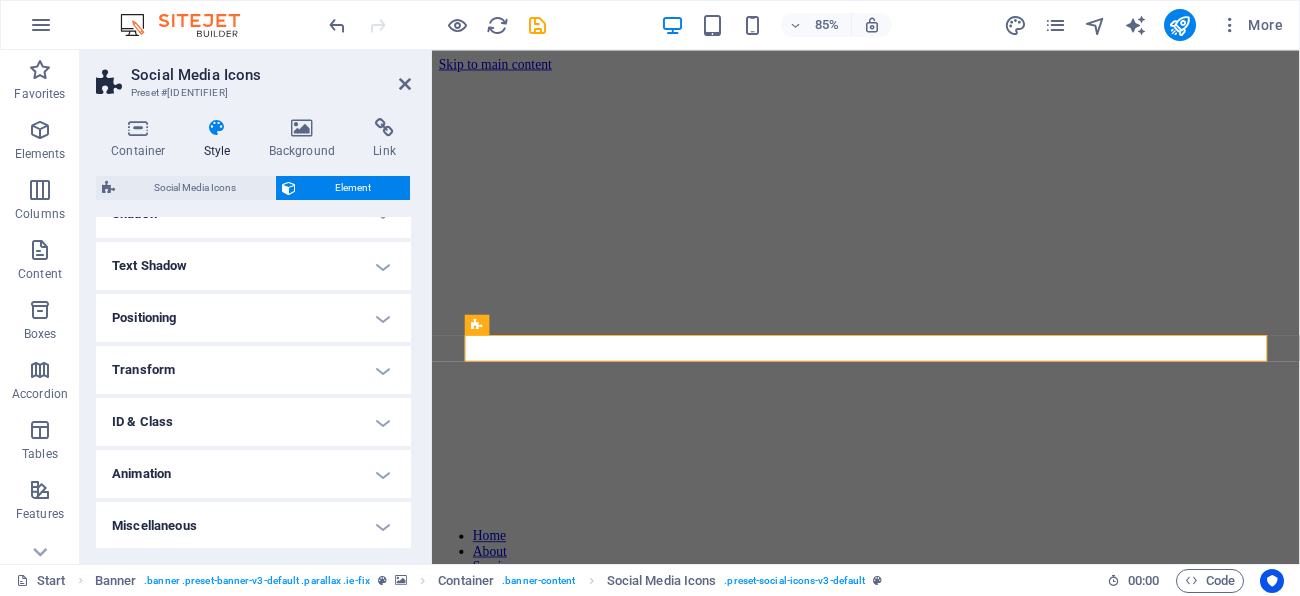 scroll, scrollTop: 0, scrollLeft: 0, axis: both 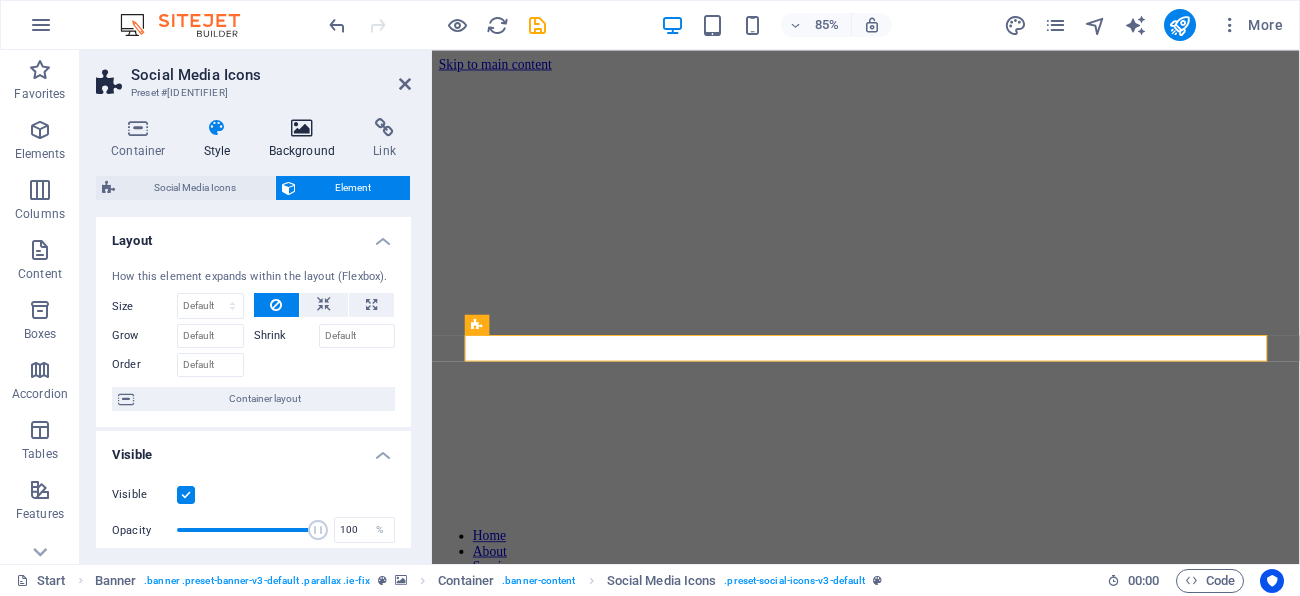 click on "Background" at bounding box center [306, 139] 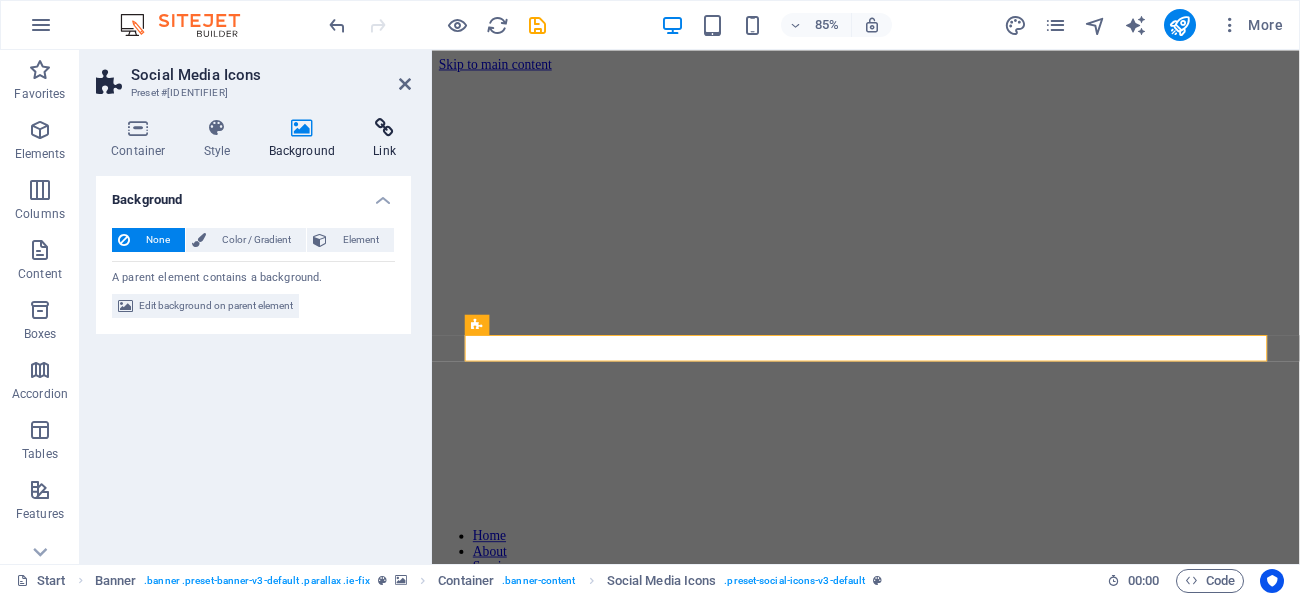 click on "Link" at bounding box center (384, 139) 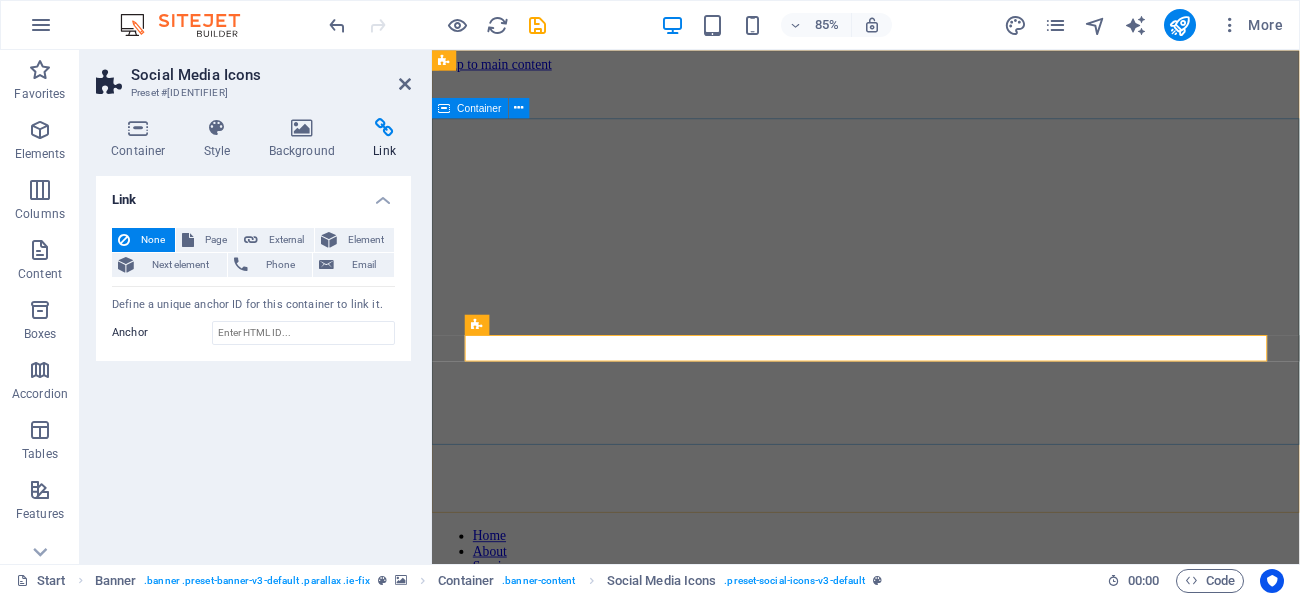 click on "Welcome My Portfolio My portfolio Photographer" at bounding box center (942, 6057) 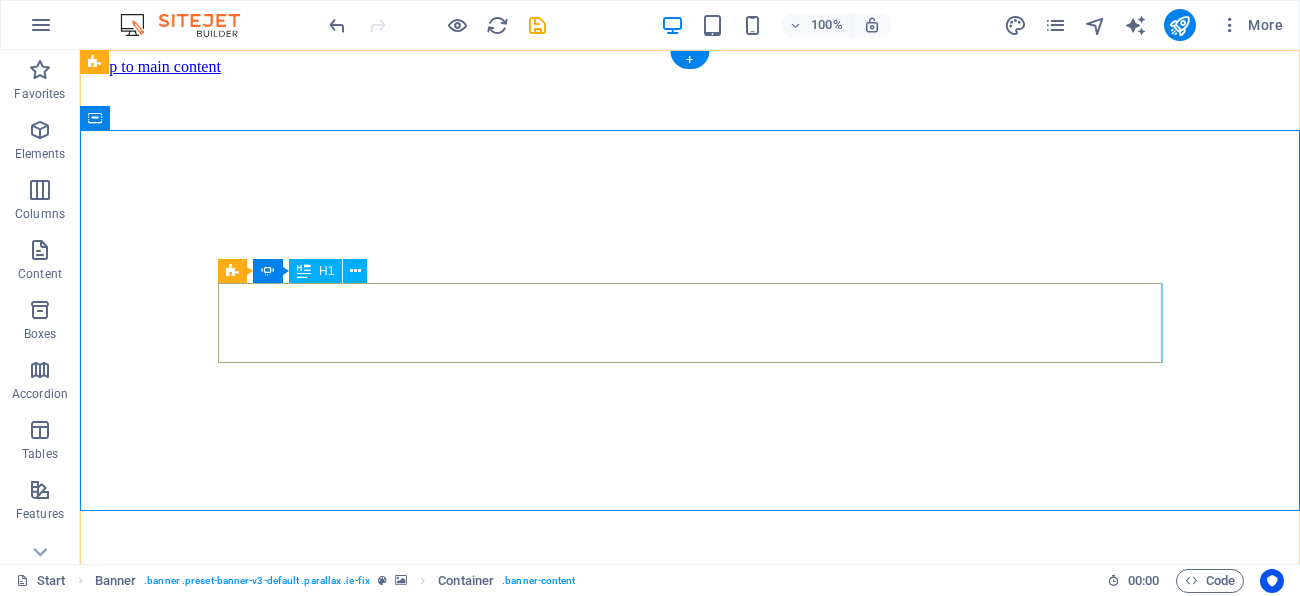 click on "My portfolio" at bounding box center (-385, 4265) 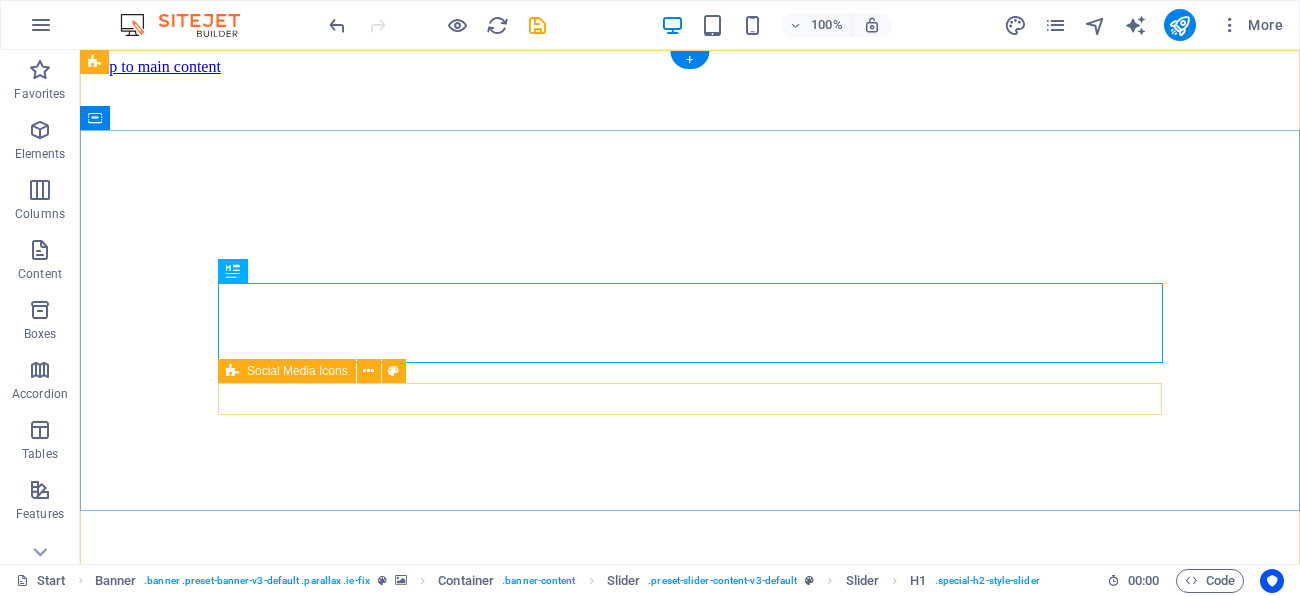 click at bounding box center (690, 7193) 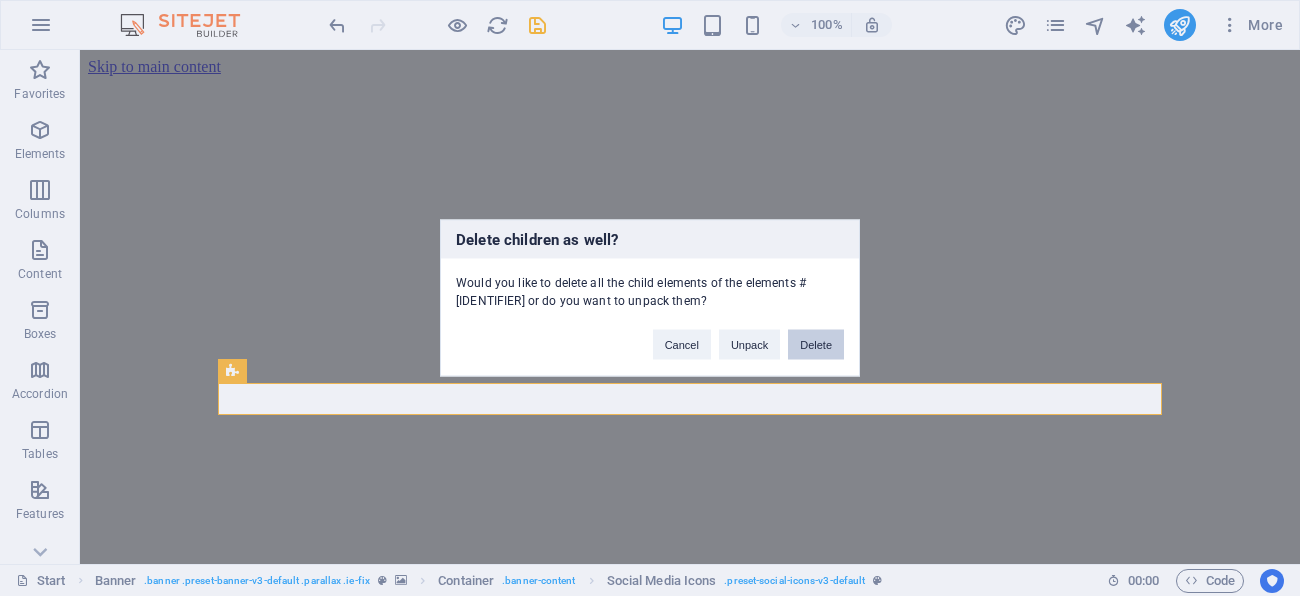 click on "Delete" at bounding box center (816, 345) 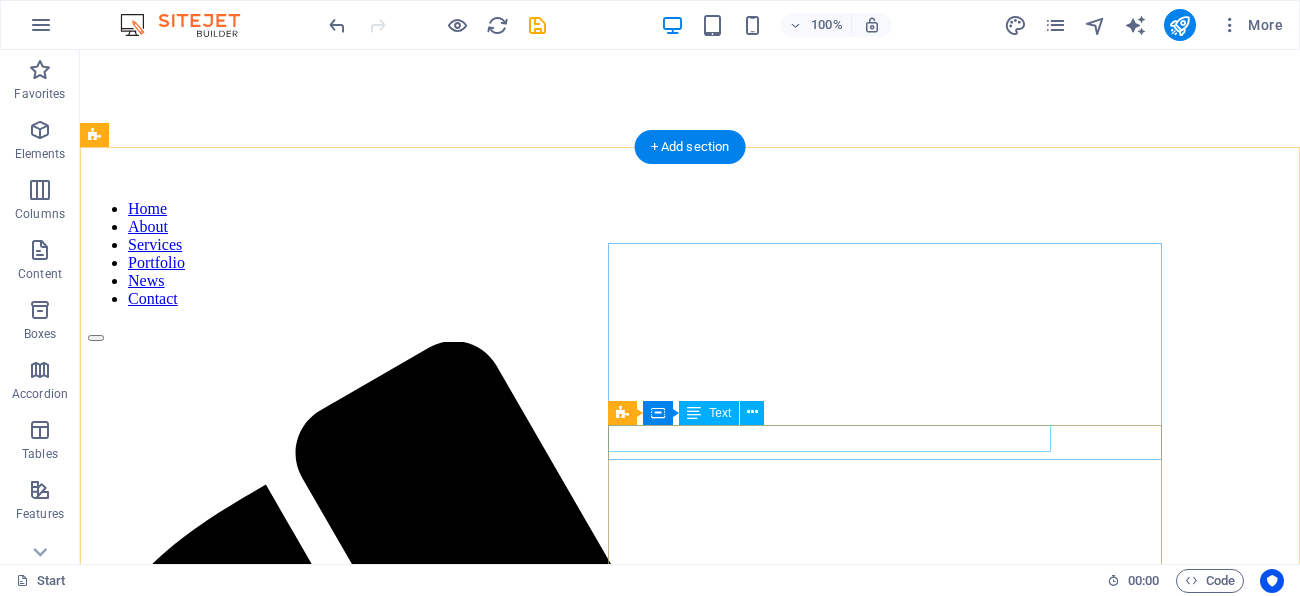 scroll, scrollTop: 414, scrollLeft: 0, axis: vertical 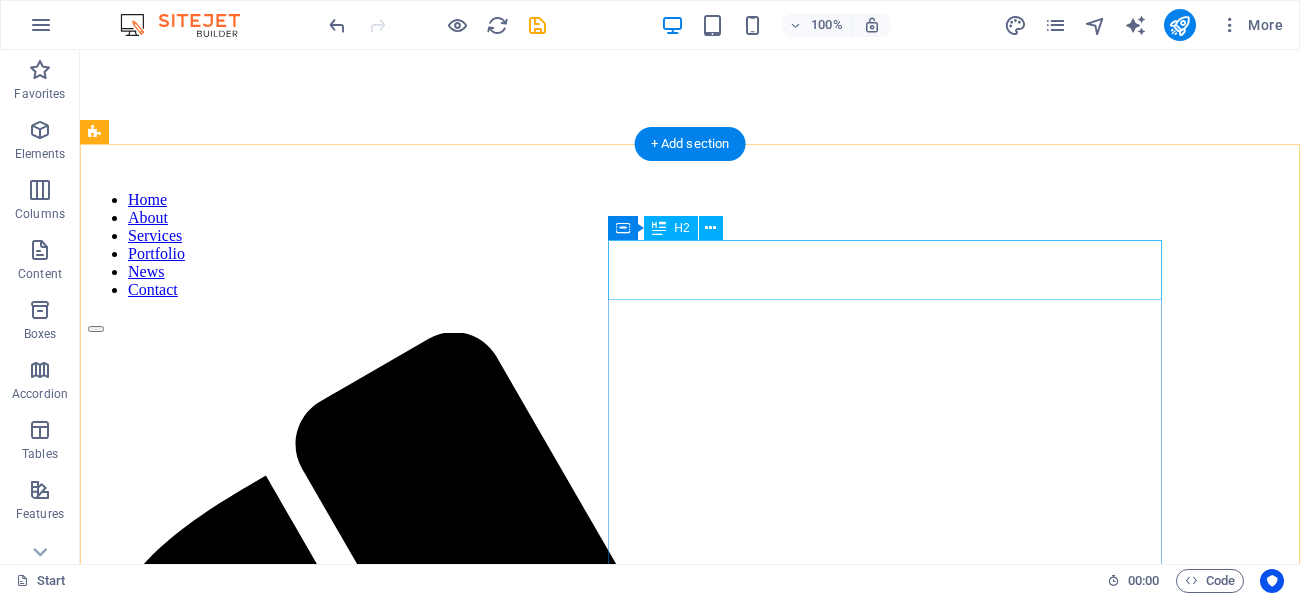 click on "About me" at bounding box center [690, 4930] 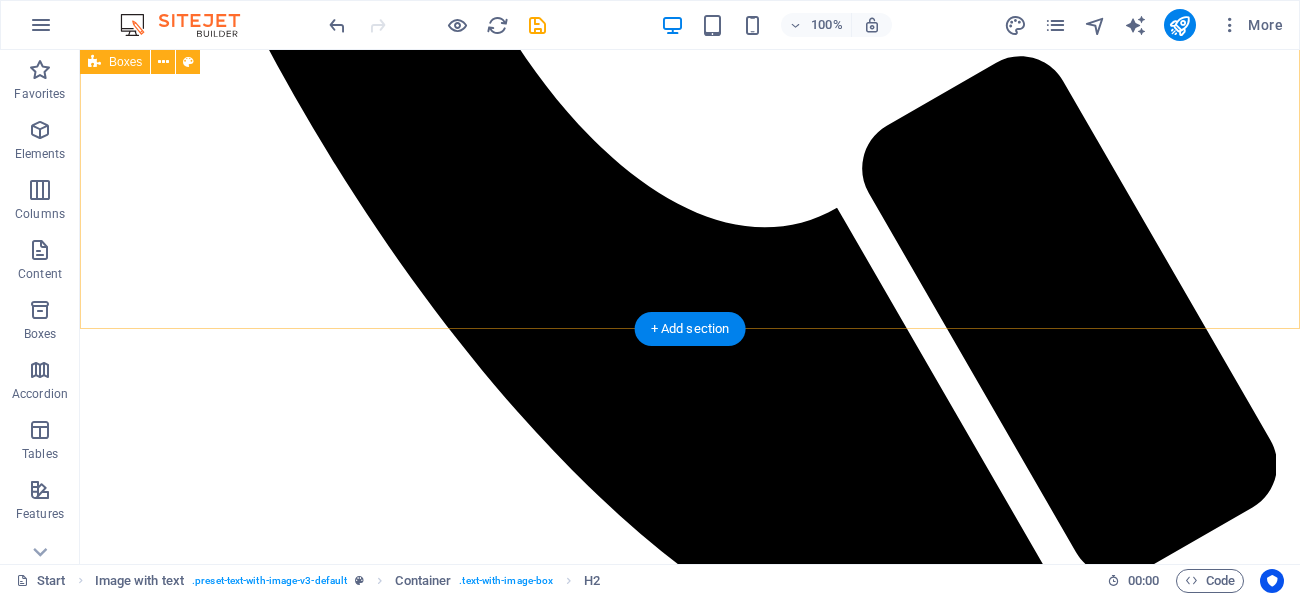 scroll, scrollTop: 1669, scrollLeft: 0, axis: vertical 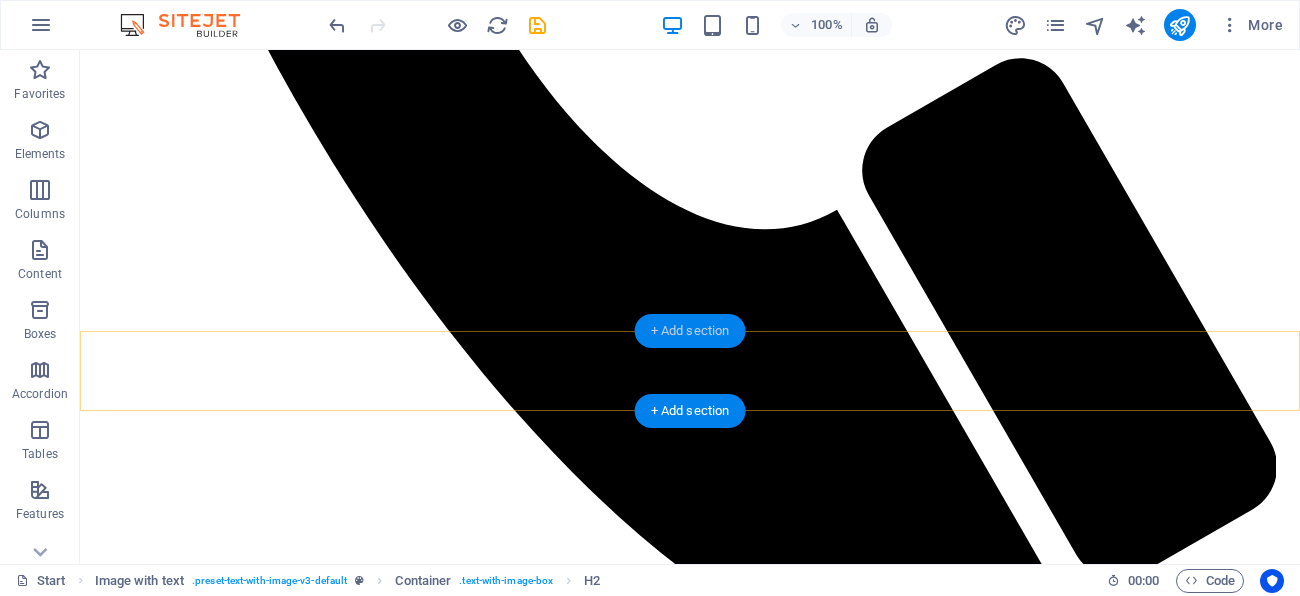 click on "+ Add section" at bounding box center (690, 331) 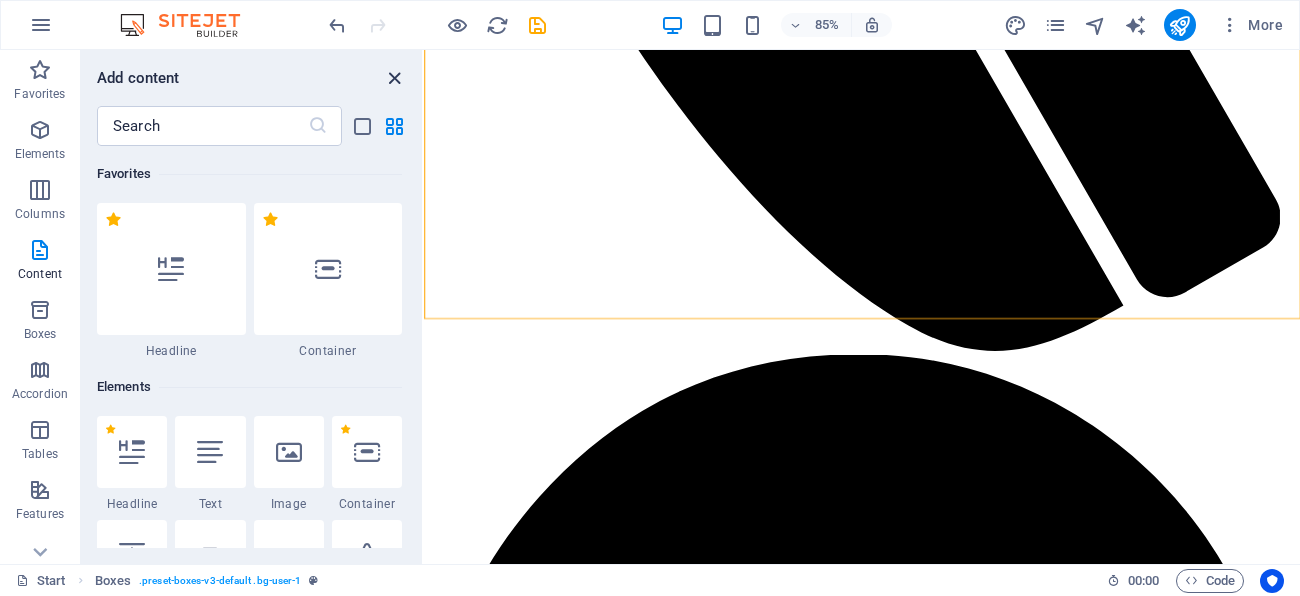 click at bounding box center [394, 78] 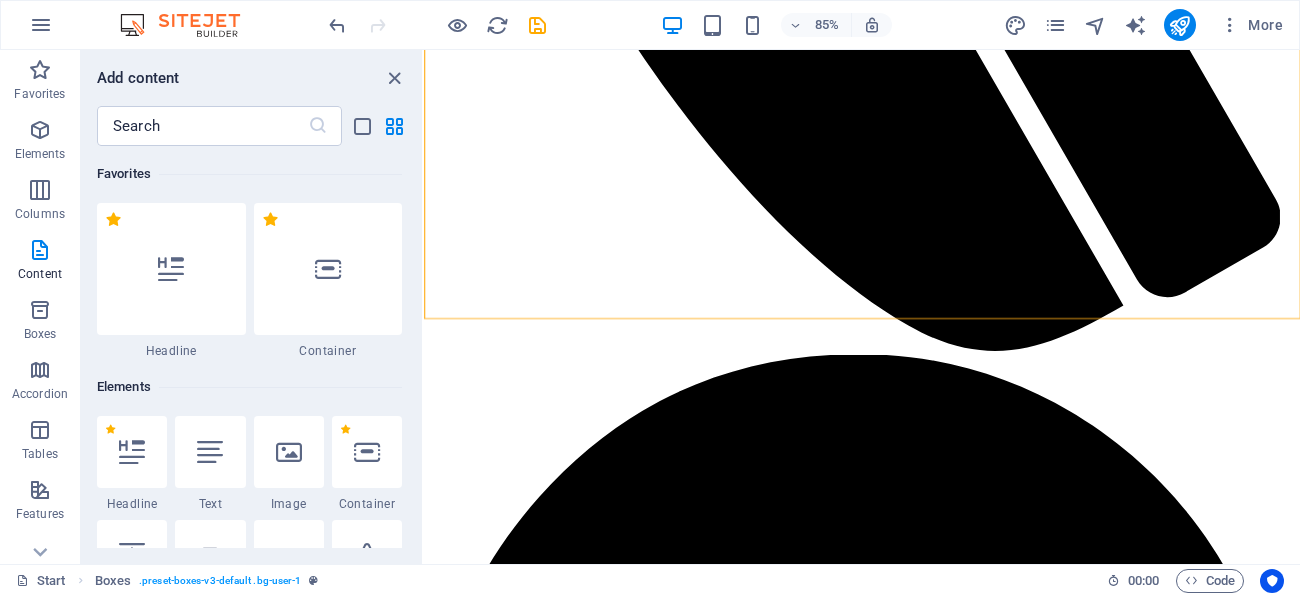 scroll, scrollTop: 0, scrollLeft: 0, axis: both 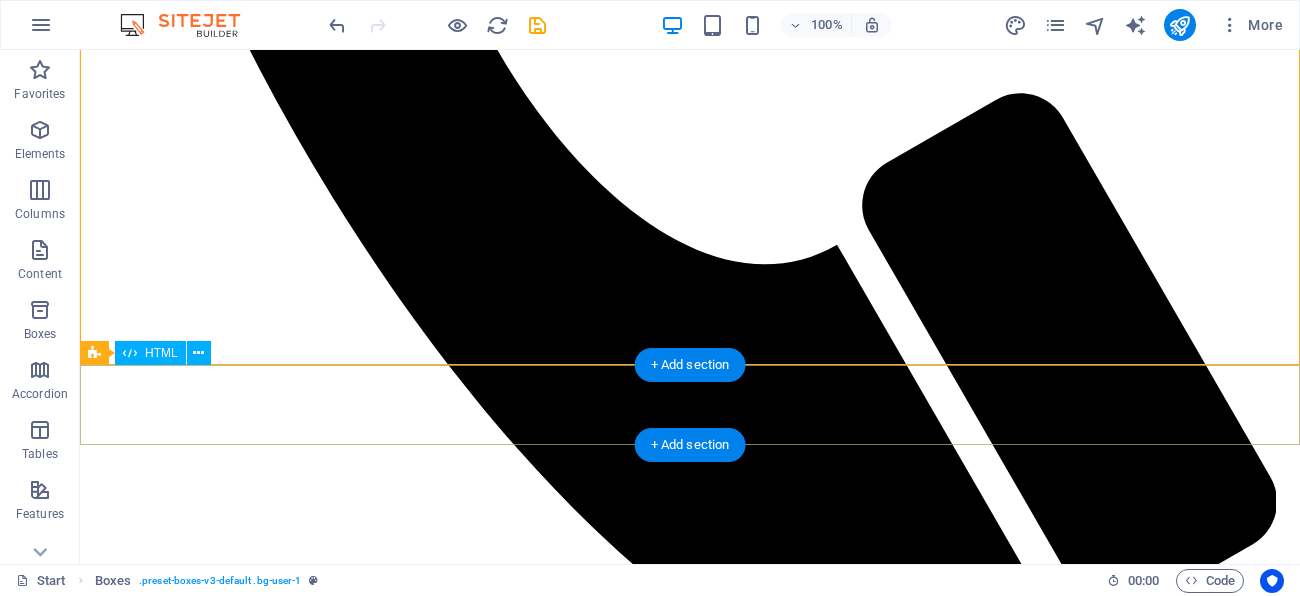 click at bounding box center [690, 11820] 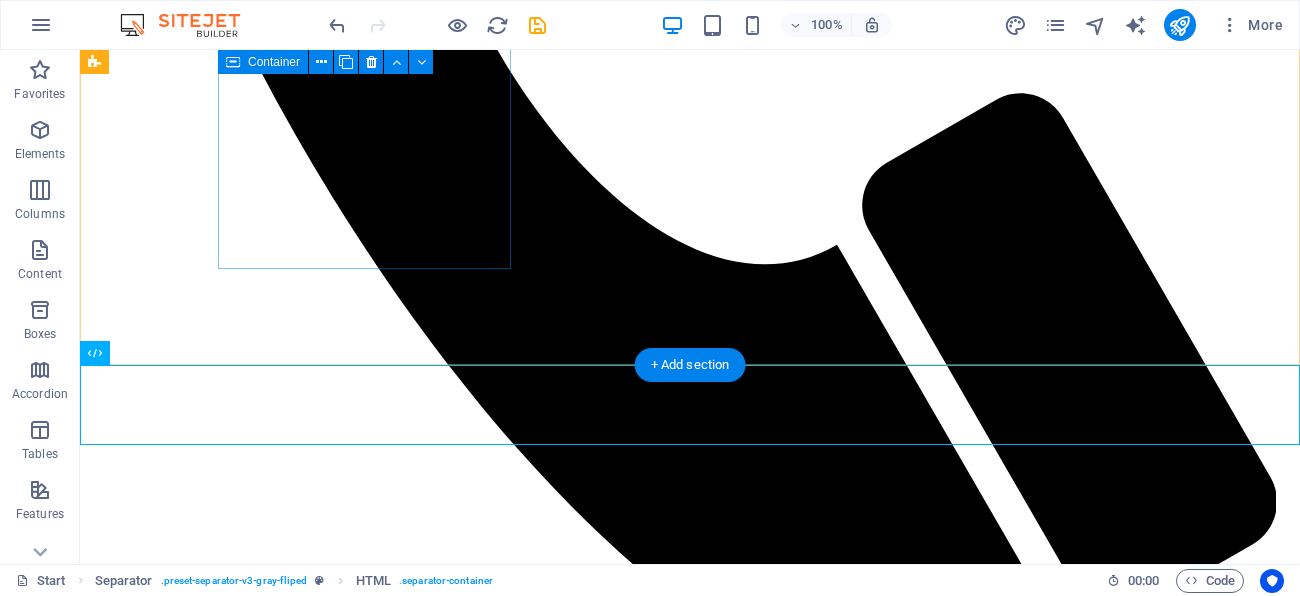 click on "Photography Lorem ipsum dolor sit amet, consectetur adipisicing elit. Veritatis, dolorem!" at bounding box center (690, 8247) 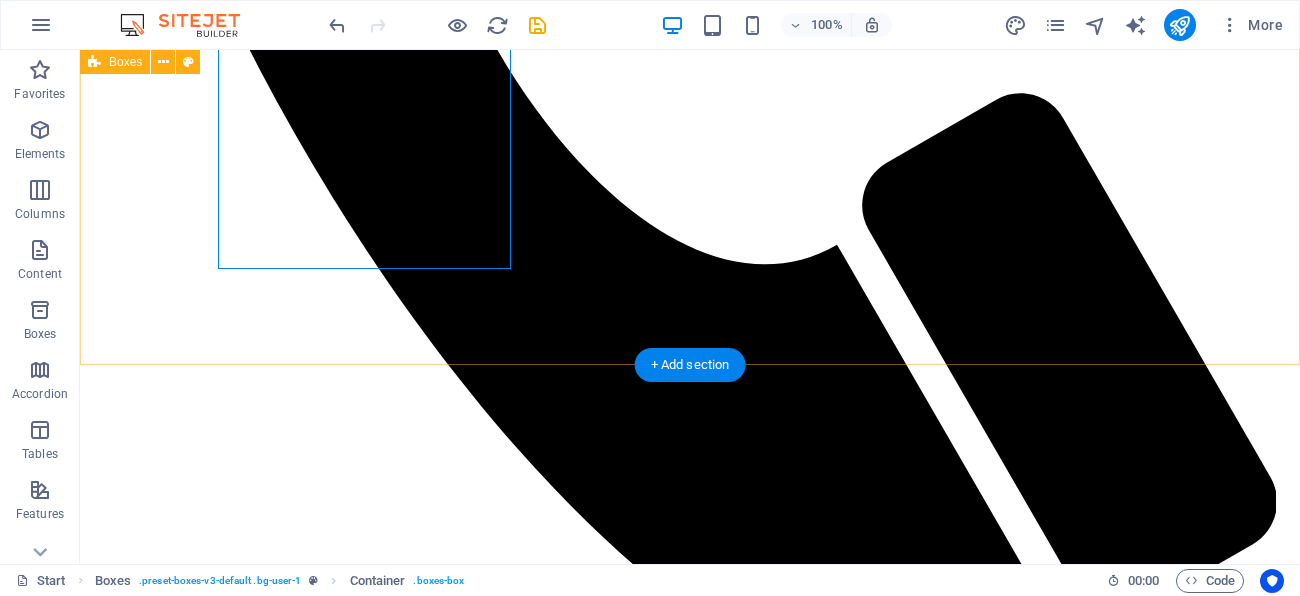 click on "Webdesign Lorem ipsum dolor sit amet, consectetur adipisicing elit. Veritatis, dolorem! Development Lorem ipsum dolor sit amet, consectetur adipisicing elit. Veritatis, dolorem! Illustration Lorem ipsum dolor sit amet, consectetur adipisicing elit. Veritatis, dolorem! Photography Lorem ipsum dolor sit amet, consectetur adipisicing elit. Veritatis, dolorem! UI Branding Lorem ipsum dolor sit amet, consectetur adipisicing elit. Veritatis, dolorem! Print Lorem ipsum dolor sit amet, consectetur adipisicing elit. Veritatis, dolorem!" at bounding box center (690, 8117) 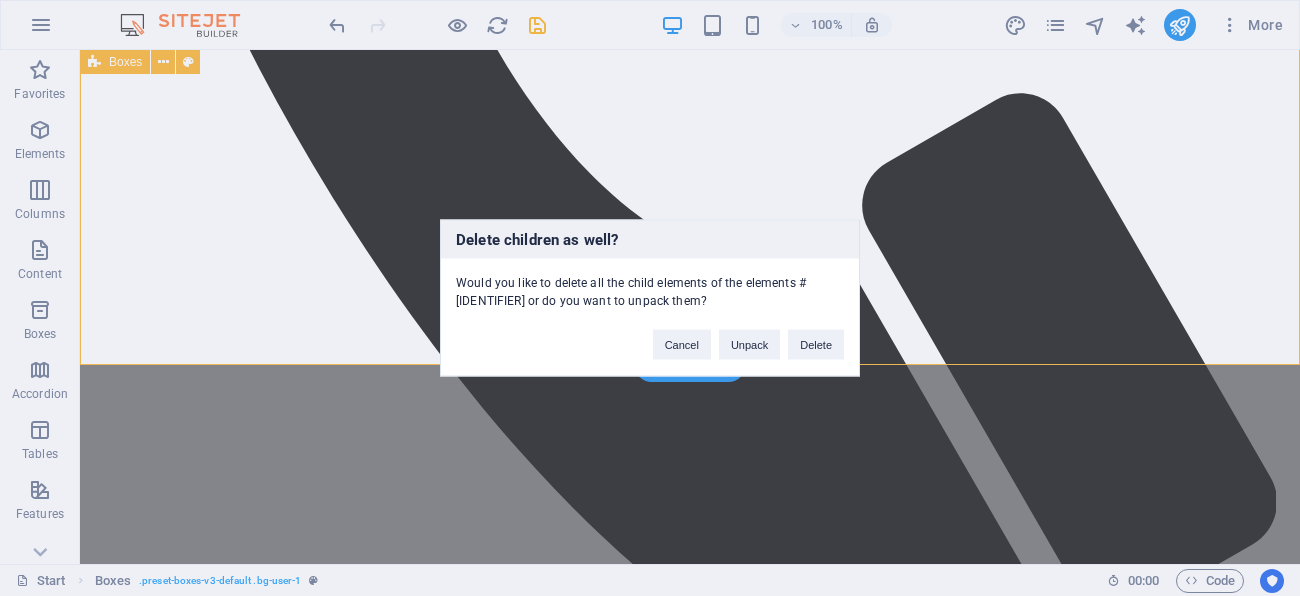 type 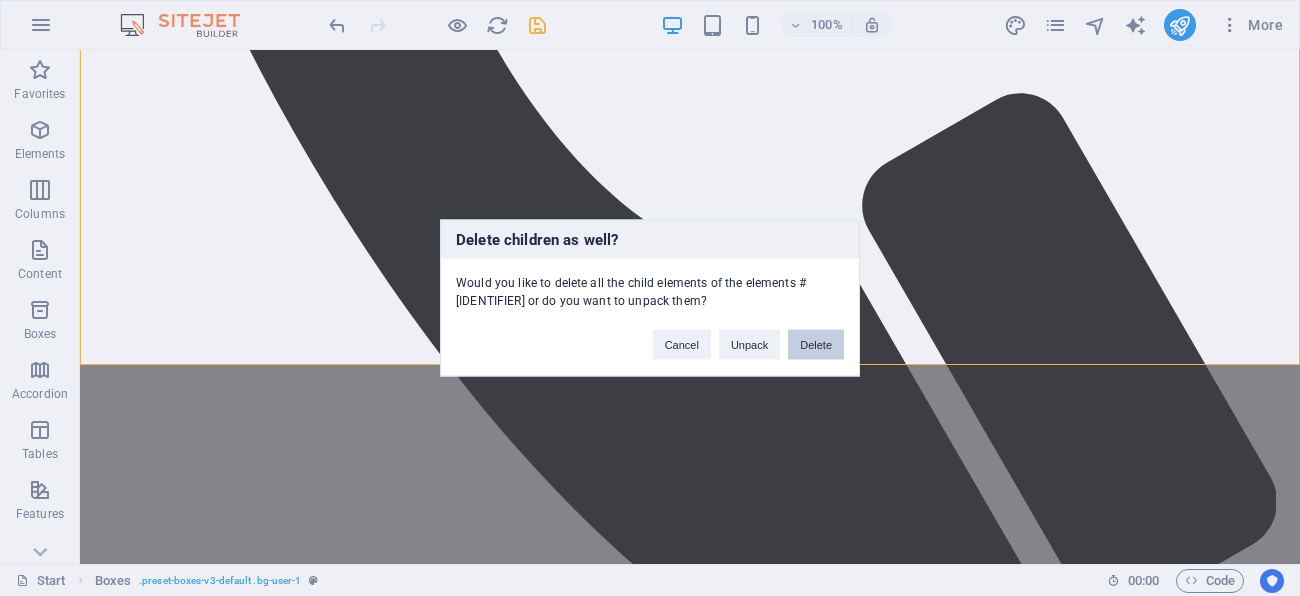 click on "Delete" at bounding box center (816, 345) 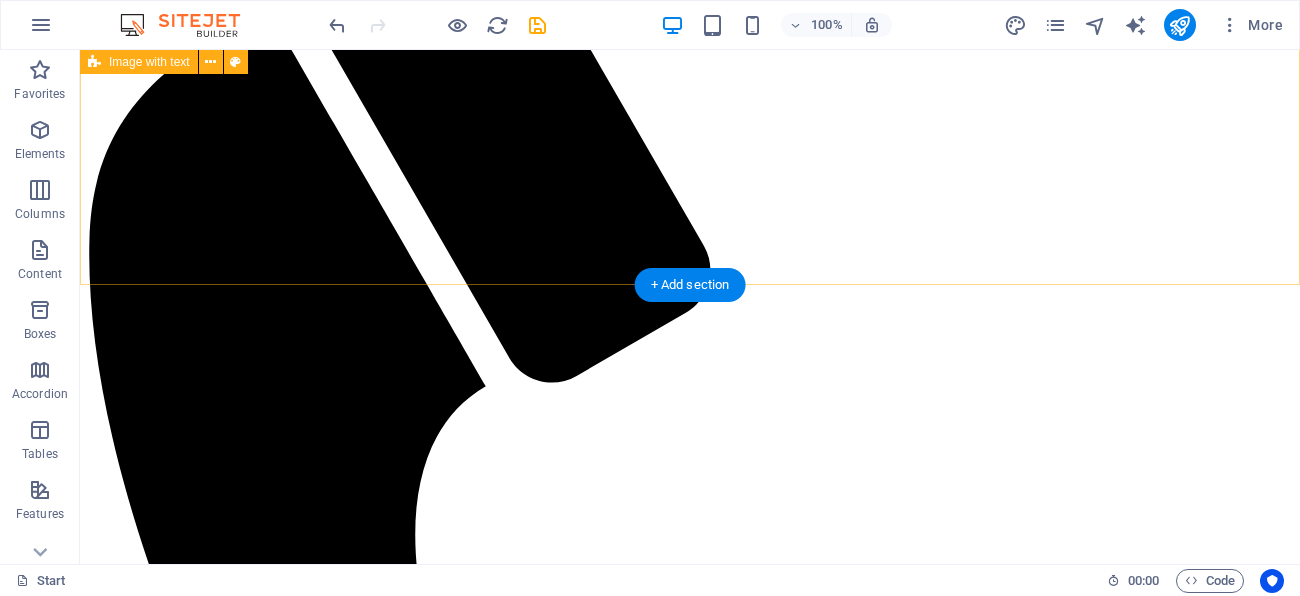 click on "About me Lorem ipsum dolor sit amet, consectetuer adipiscing elit. Aenean commodo ligula eget dolor. Lorem ipsum dolor sit amet, consectetuer adipiscing elit leget dolor. Sitejet 90%
Photoshop 70%
Illustrator 90%
HTML5 & CSS3 85%" at bounding box center [690, 4366] 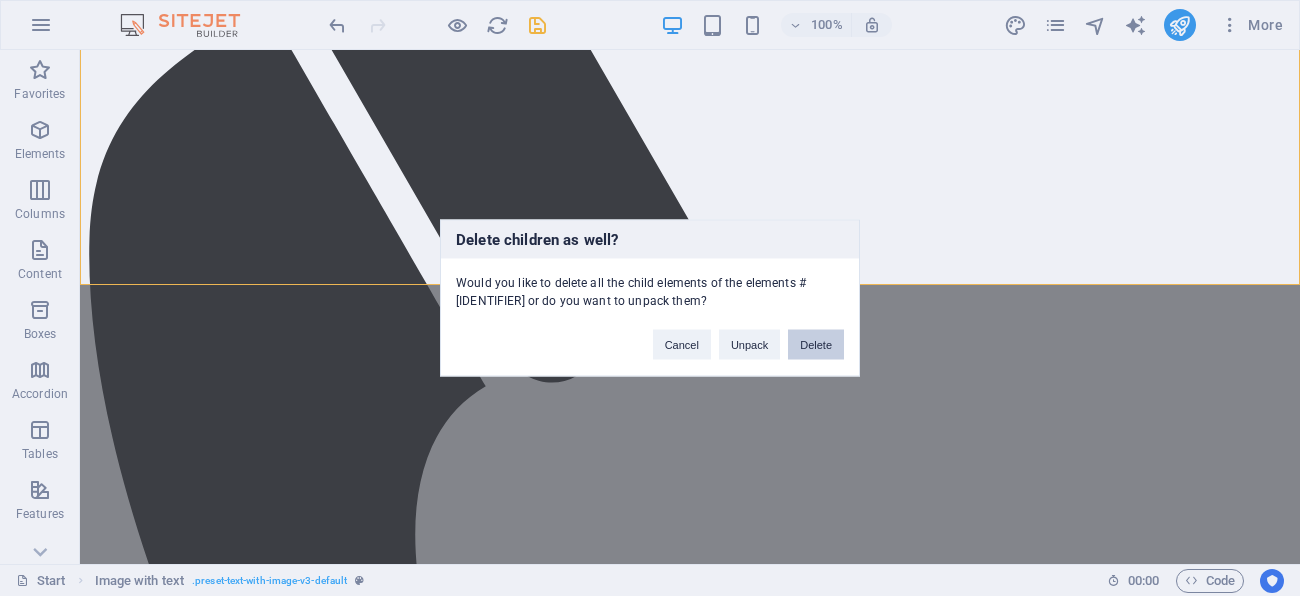 click on "Delete" at bounding box center (816, 345) 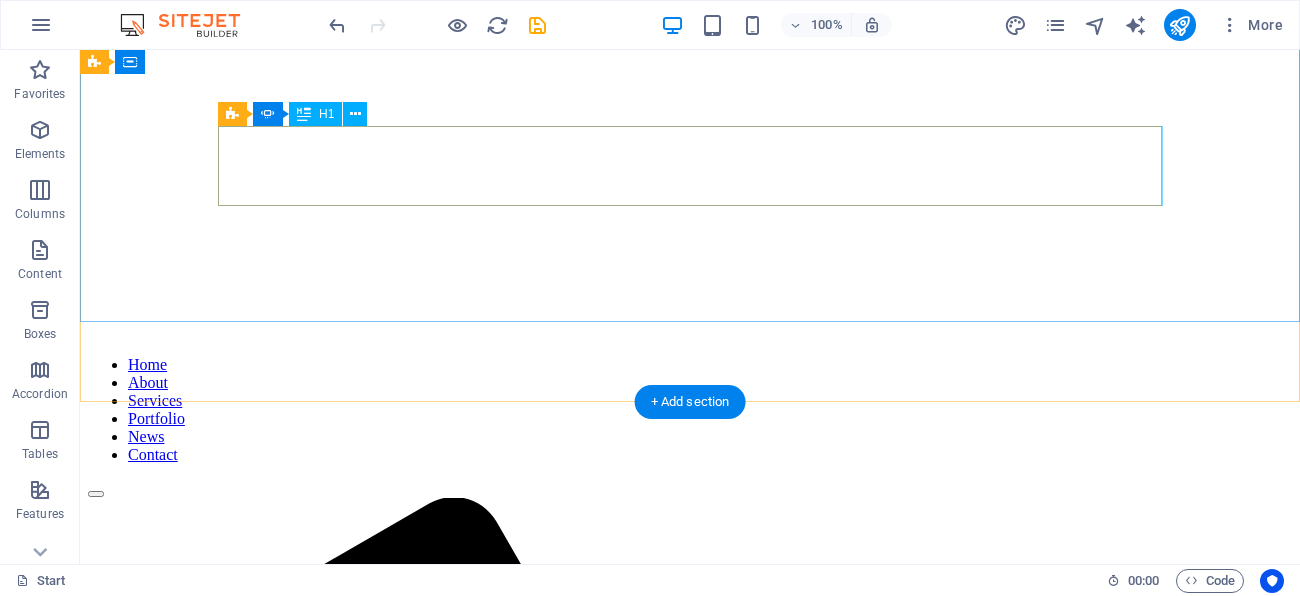 scroll, scrollTop: 0, scrollLeft: 0, axis: both 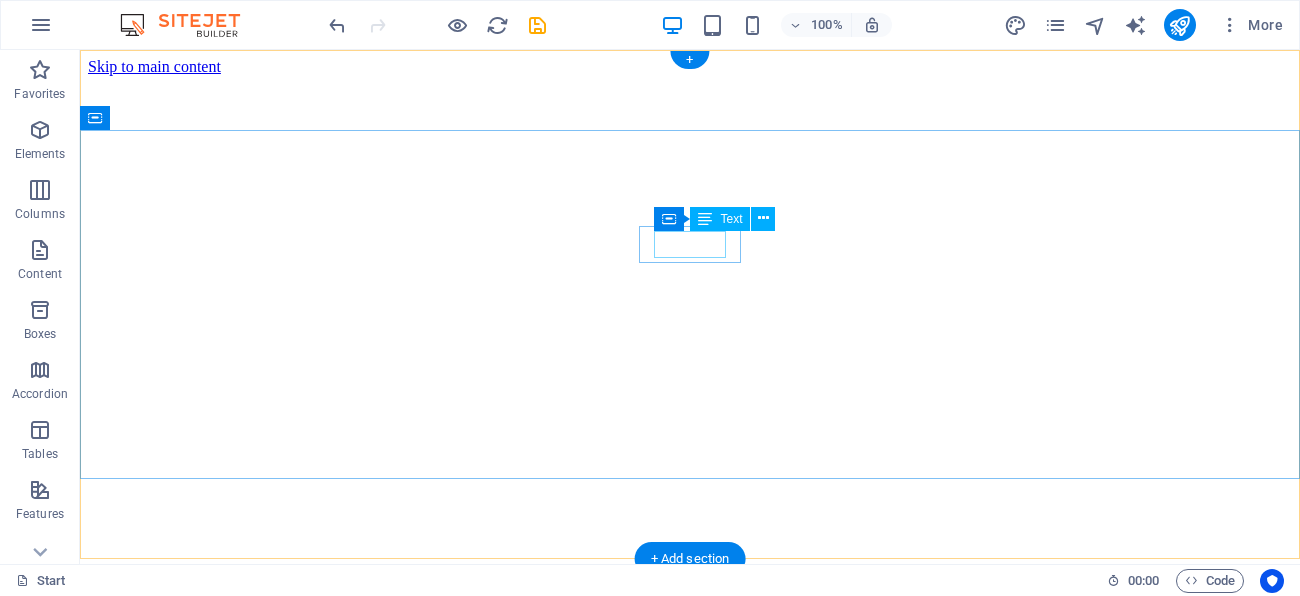 click on "Welcome" at bounding box center (690, 4109) 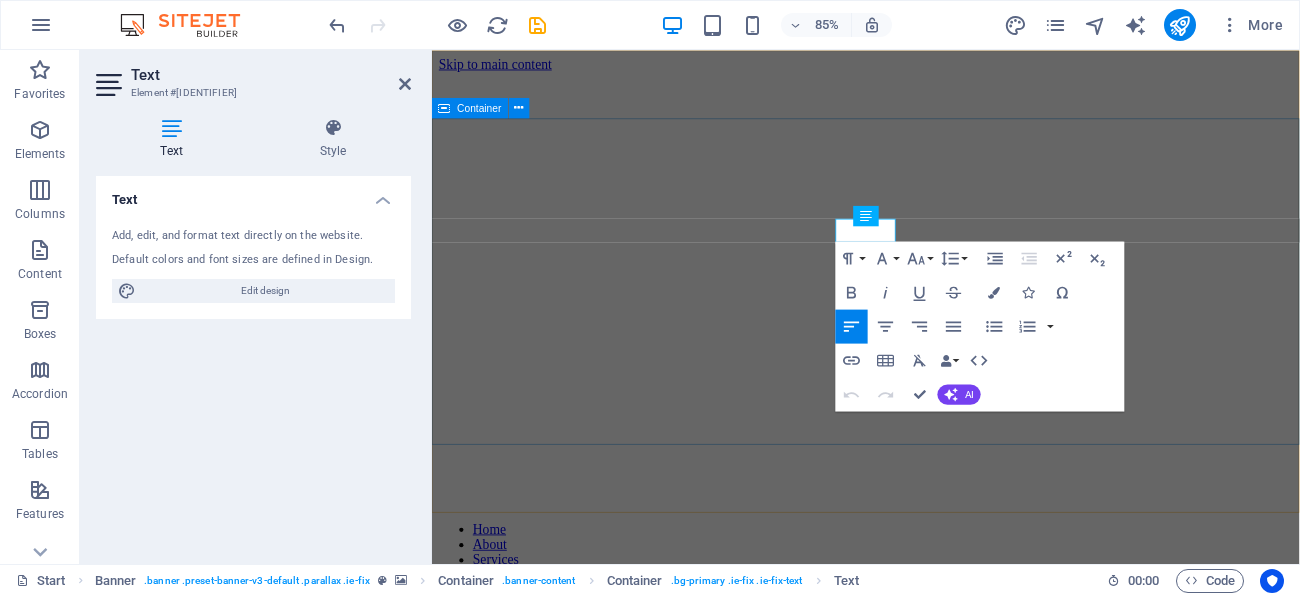 click on "Welcome My Portfolio My portfolio Photographer" at bounding box center [942, 3623] 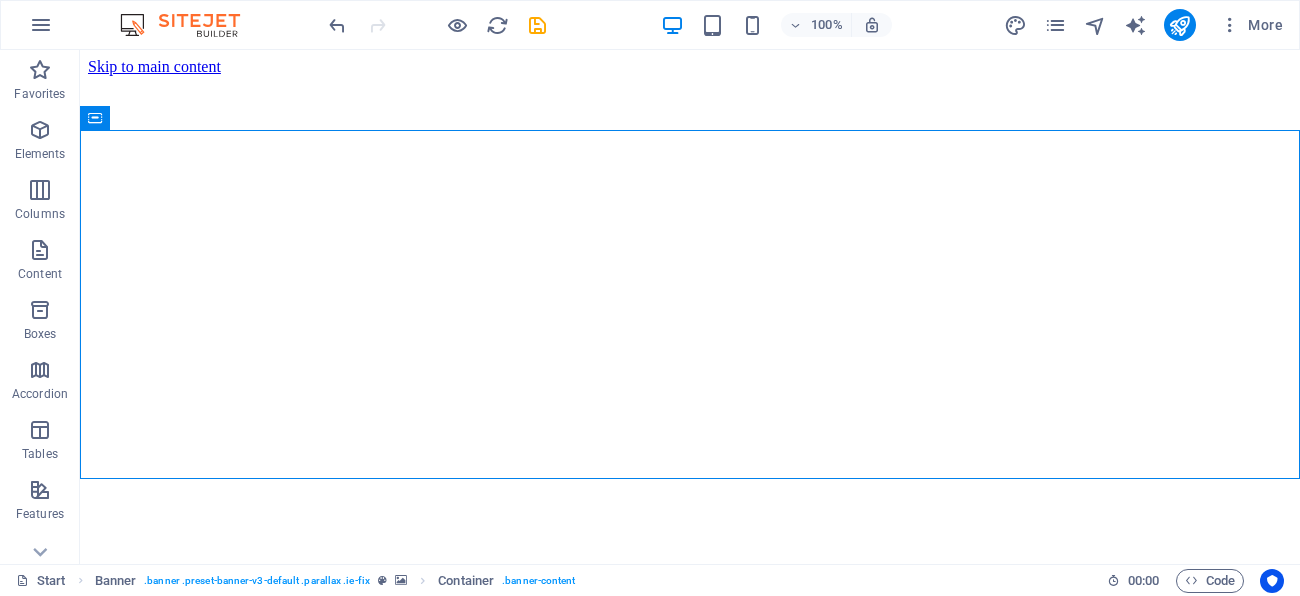 click on "More" at bounding box center [1147, 25] 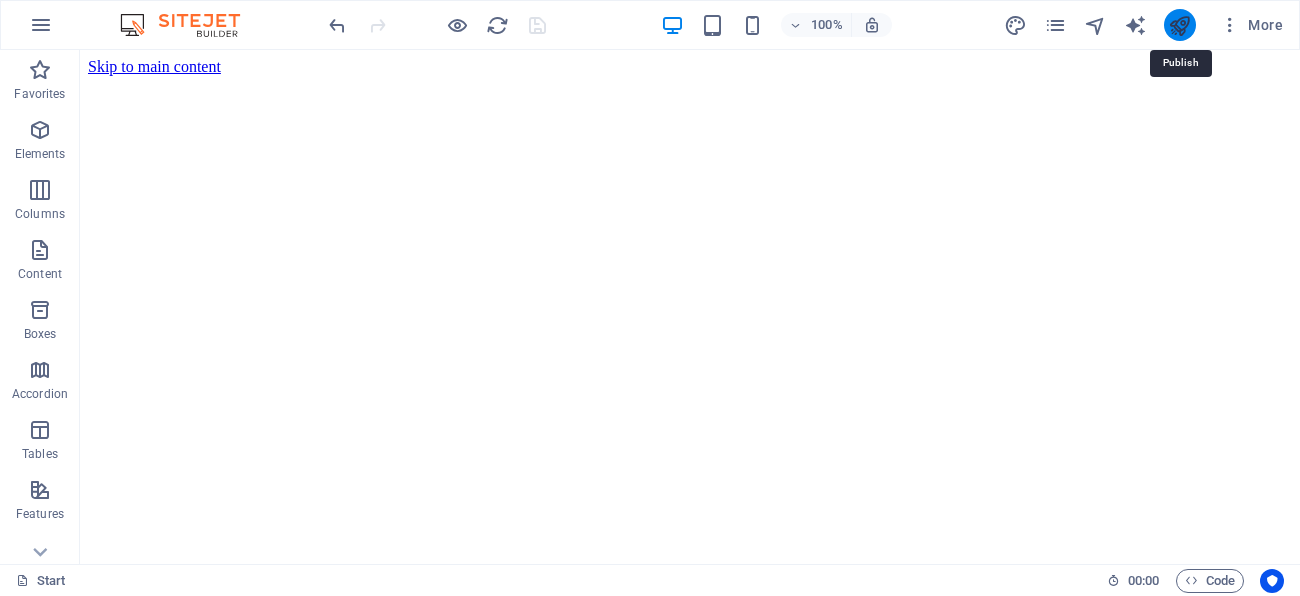 click at bounding box center [1179, 25] 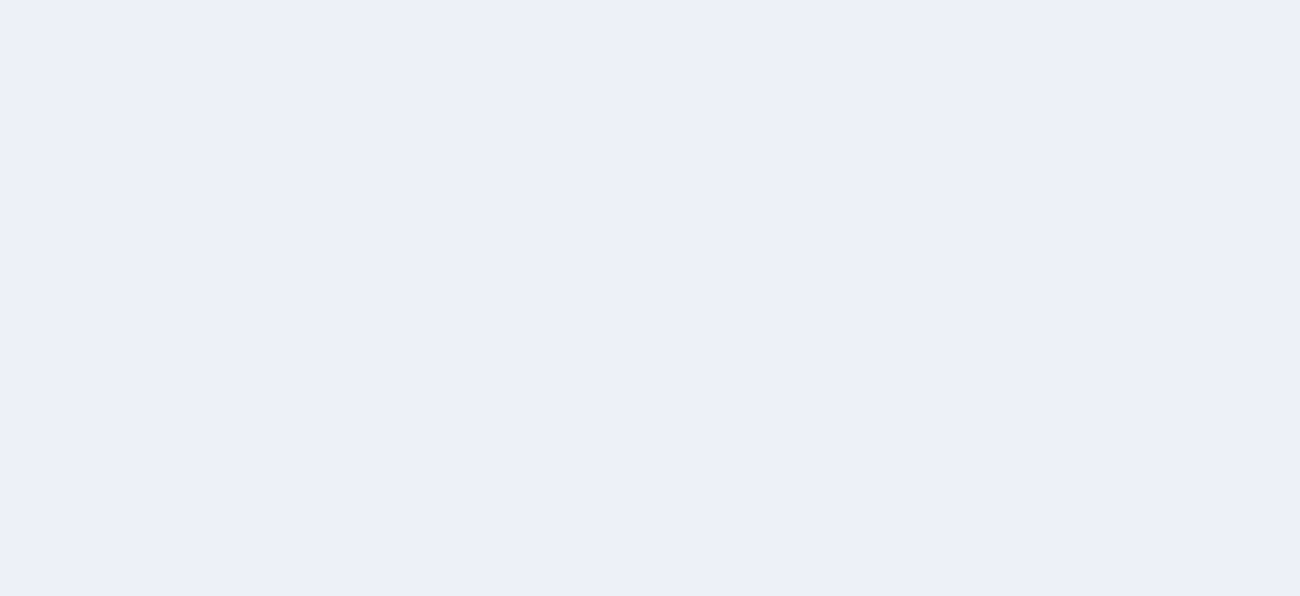 scroll, scrollTop: 0, scrollLeft: 0, axis: both 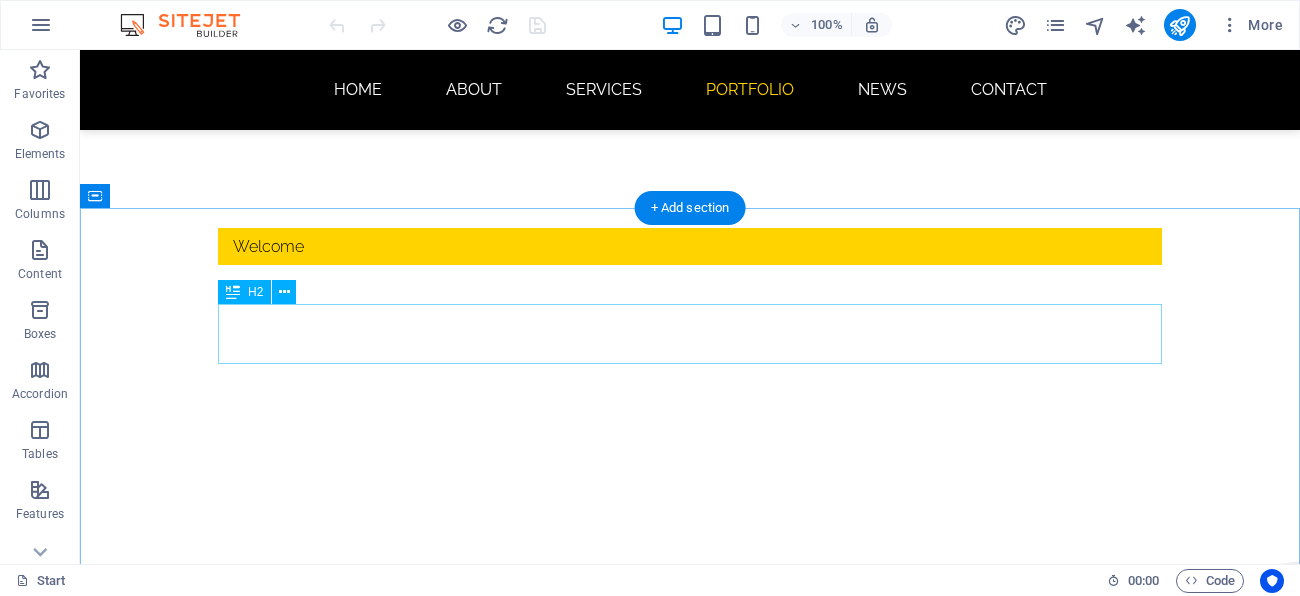 click on "PORTFOLIO" at bounding box center (690, 847) 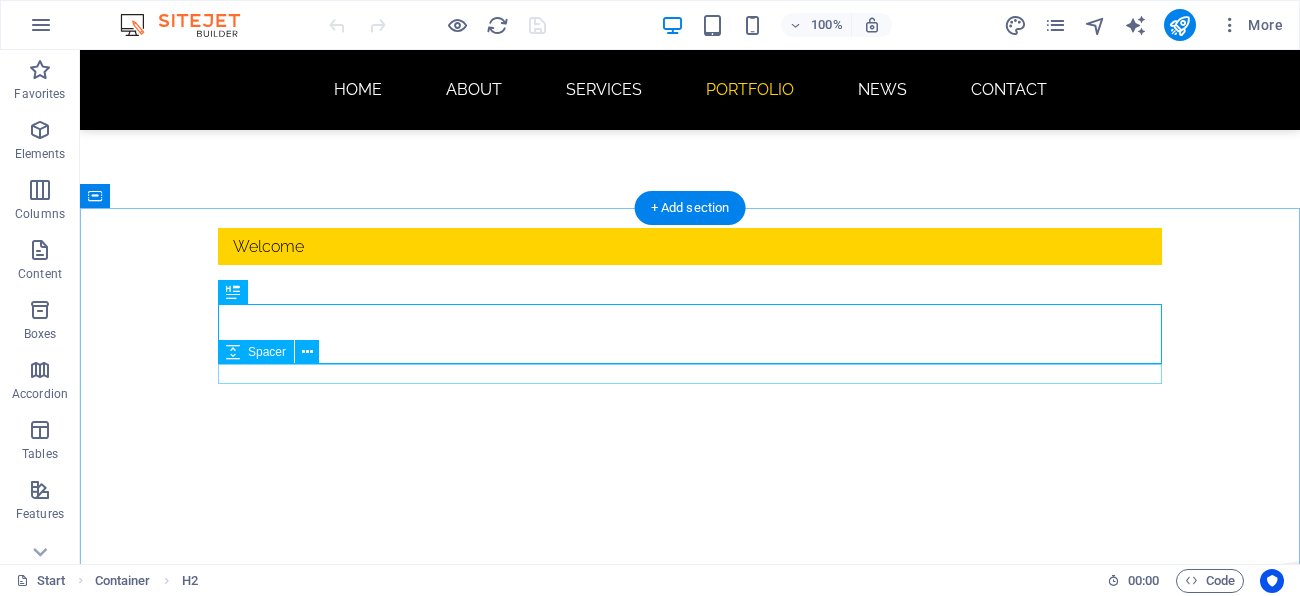 click at bounding box center (690, 887) 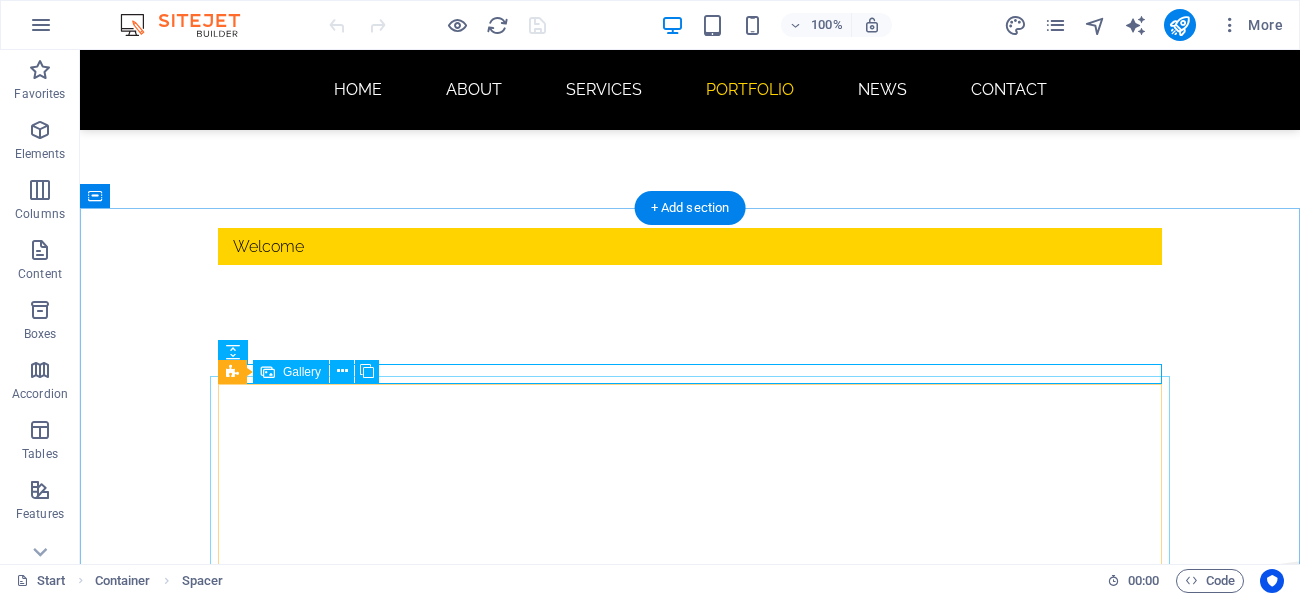 click at bounding box center [450, 1129] 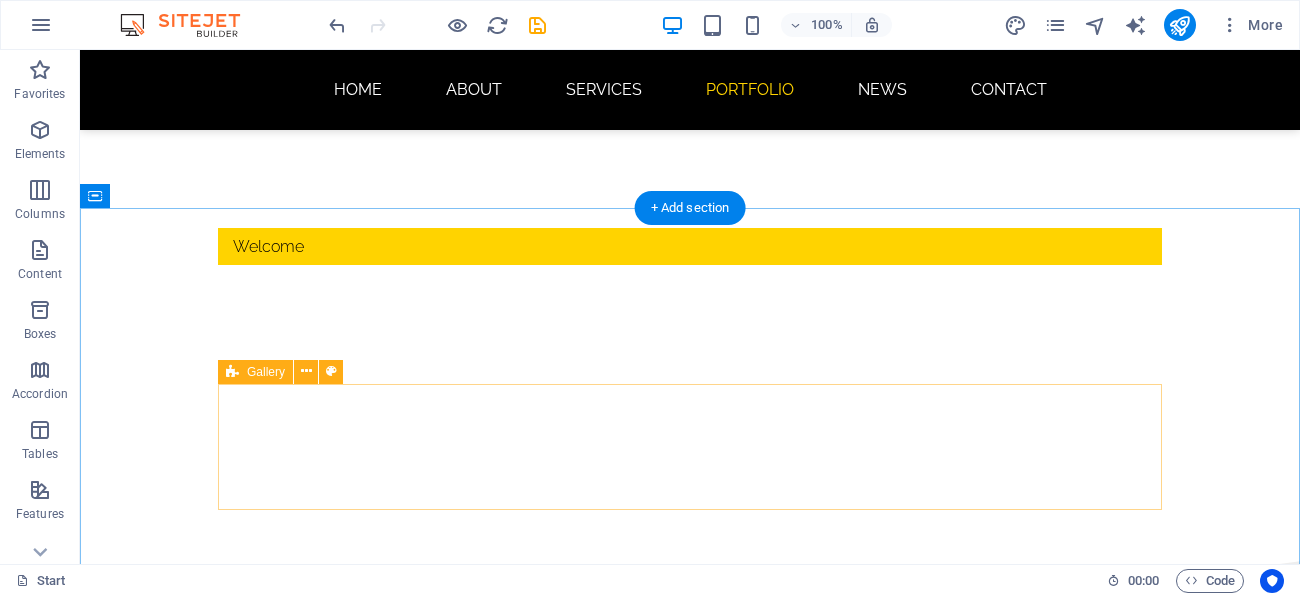 click on "Drop content here or  Add elements  Paste clipboard" at bounding box center (690, 960) 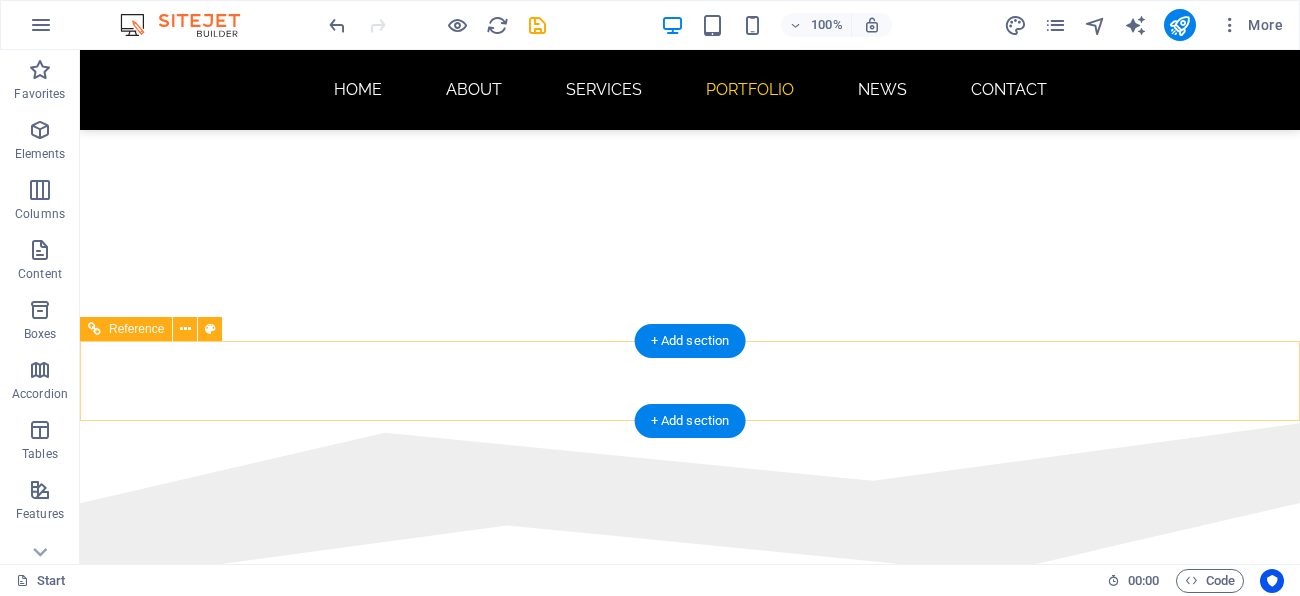 scroll, scrollTop: 650, scrollLeft: 0, axis: vertical 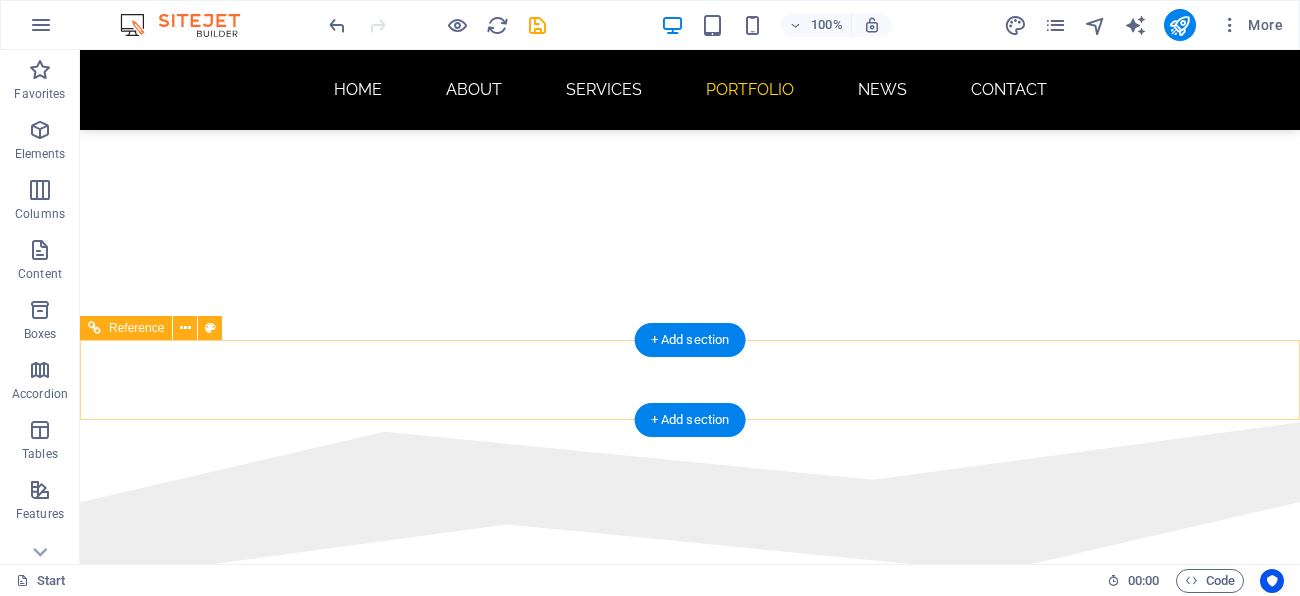 click at bounding box center [690, 894] 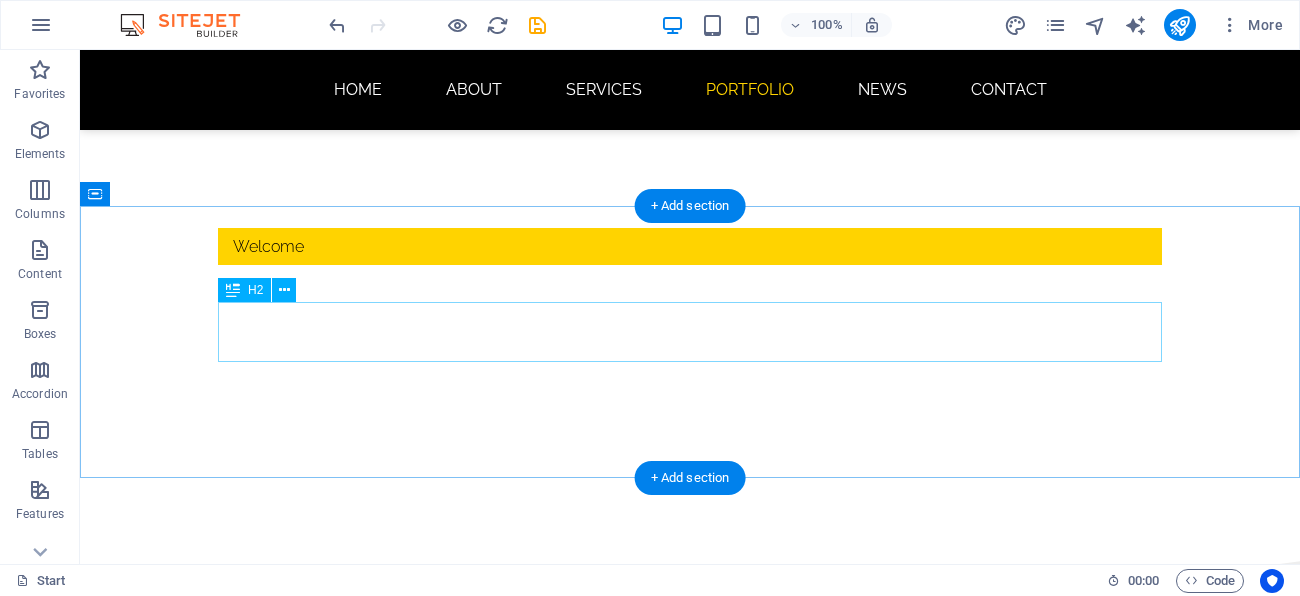 scroll, scrollTop: 510, scrollLeft: 0, axis: vertical 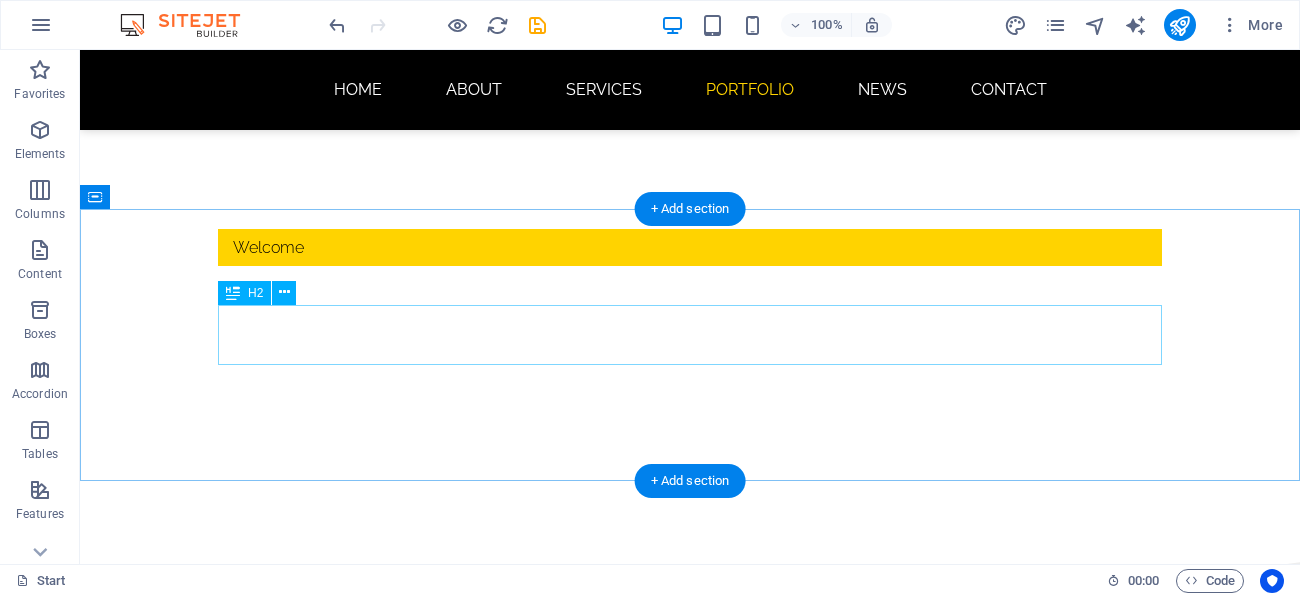 click on "PORTFOLIO" at bounding box center (690, 848) 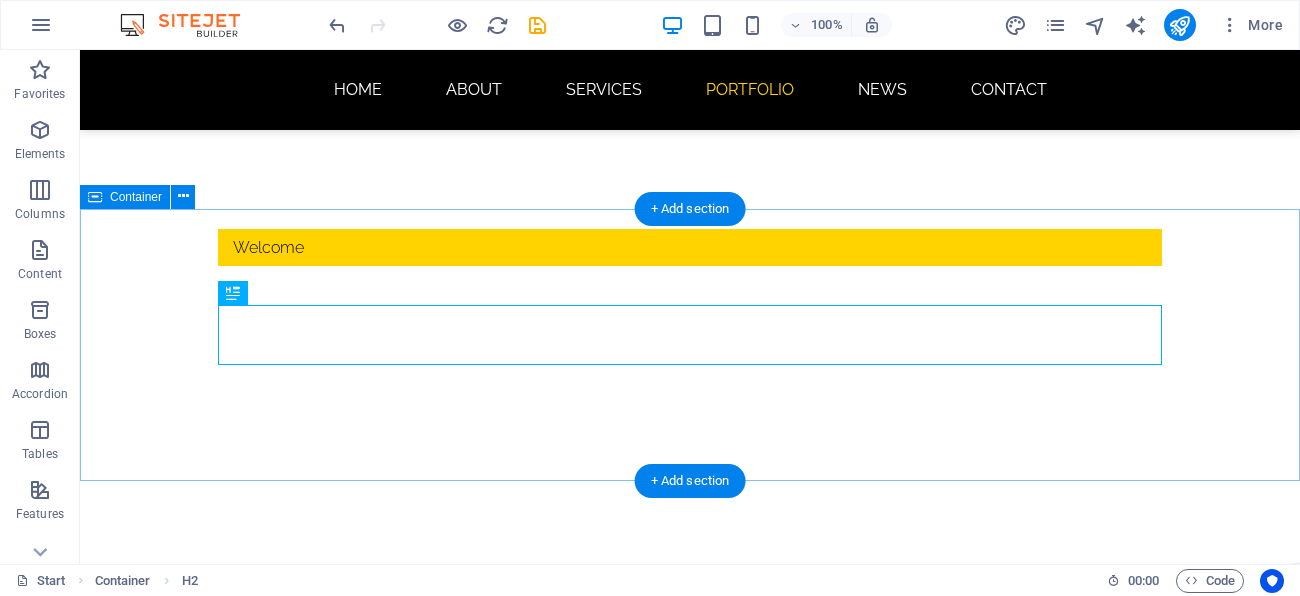click on "PORTFOLIO" at bounding box center (690, 858) 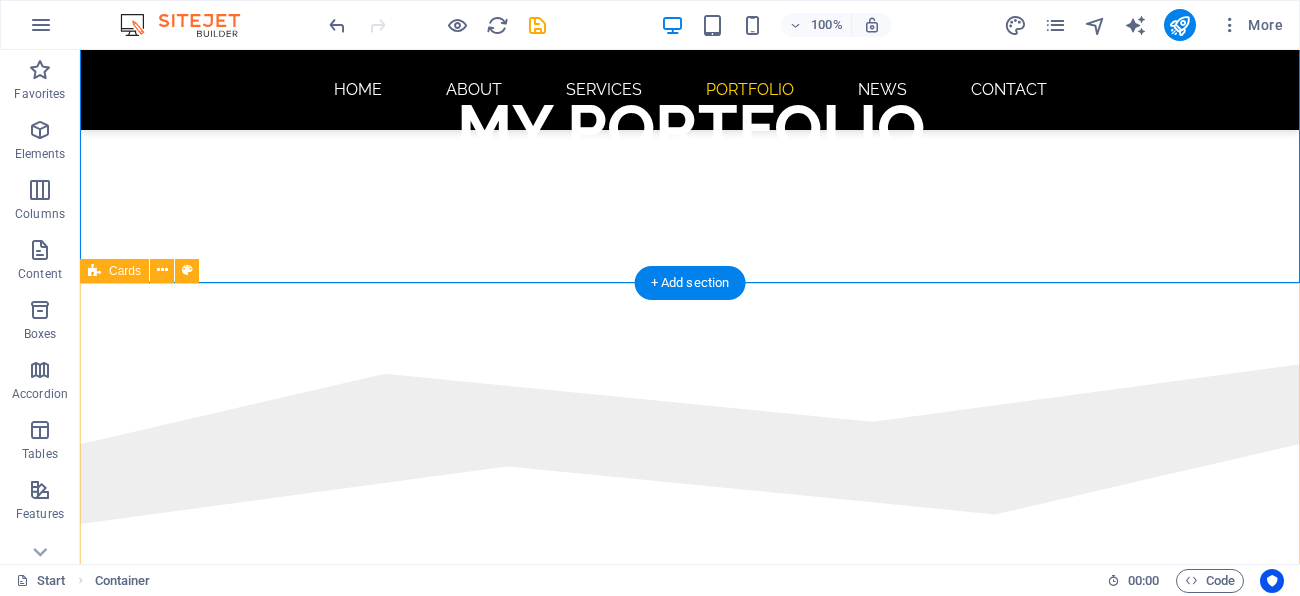 click on "12 October 2021 Design Award Lorem ipsum dolor sit amet, consectetur adipisicing elit. Veritatis, dolorem! 07 October 2021 Local Meetup Lorem ipsum dolor sit amet, consectetur adipisicing elit. Veritatis, dolorem! 01 October 2021 Business Talk Lorem ipsum dolor sit amet, consectetur adipisicing elit. Veritatis, dolorem!" at bounding box center (690, 1528) 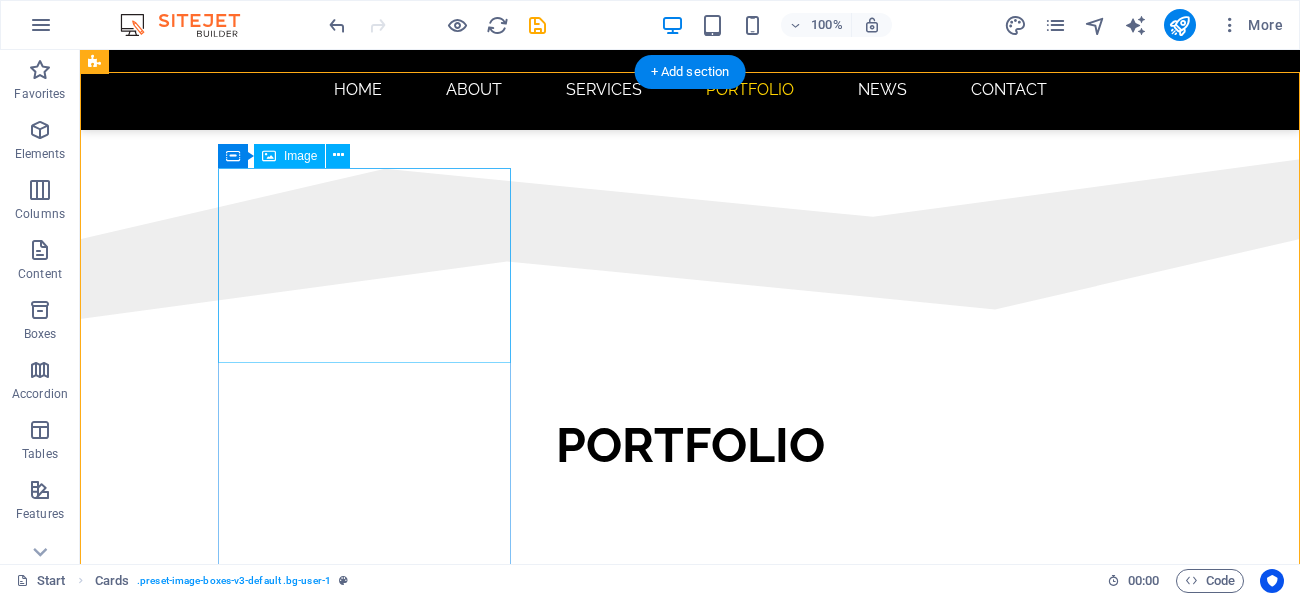 scroll, scrollTop: 912, scrollLeft: 0, axis: vertical 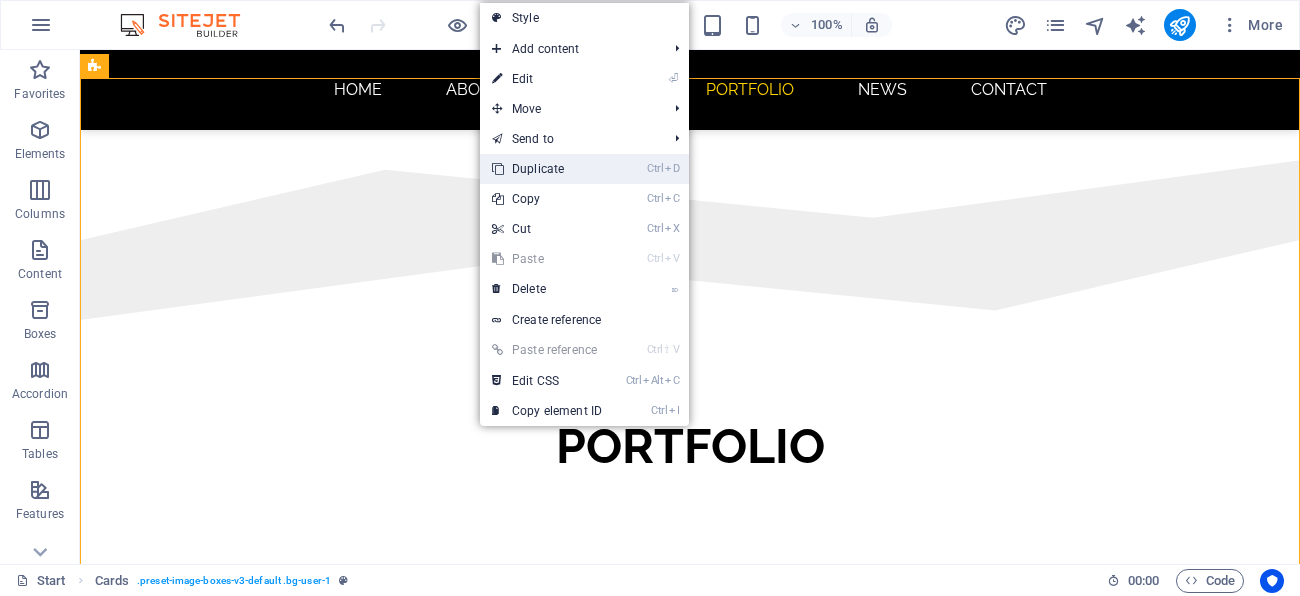 click on "Ctrl D  Duplicate" at bounding box center [547, 169] 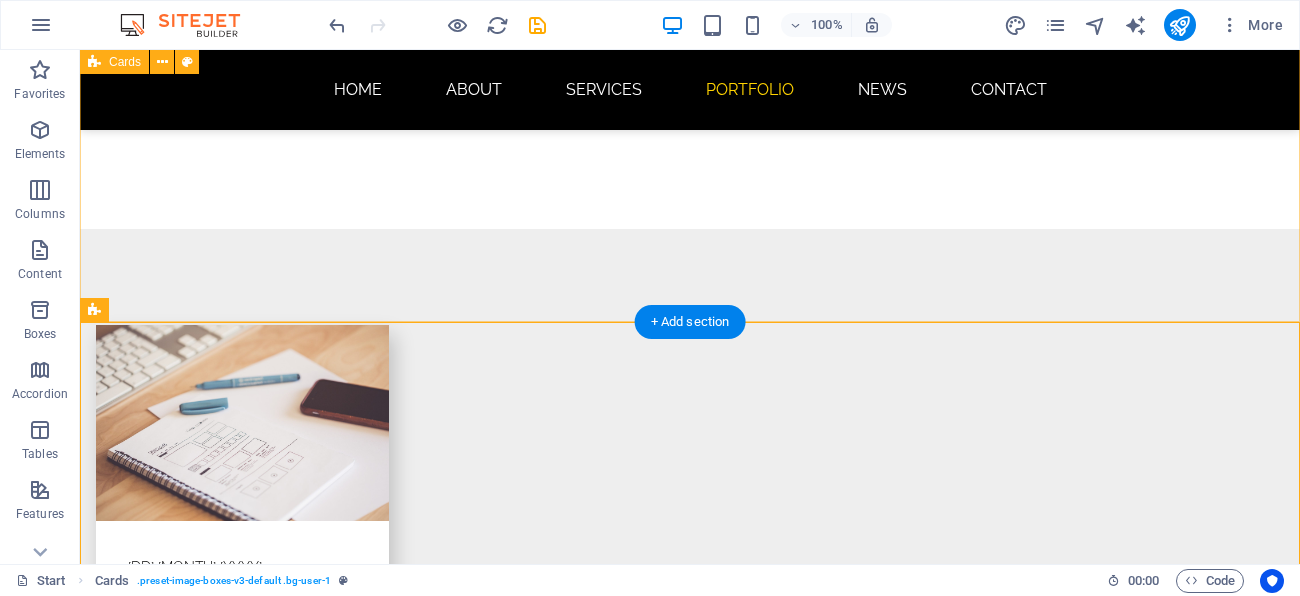 scroll, scrollTop: 1283, scrollLeft: 0, axis: vertical 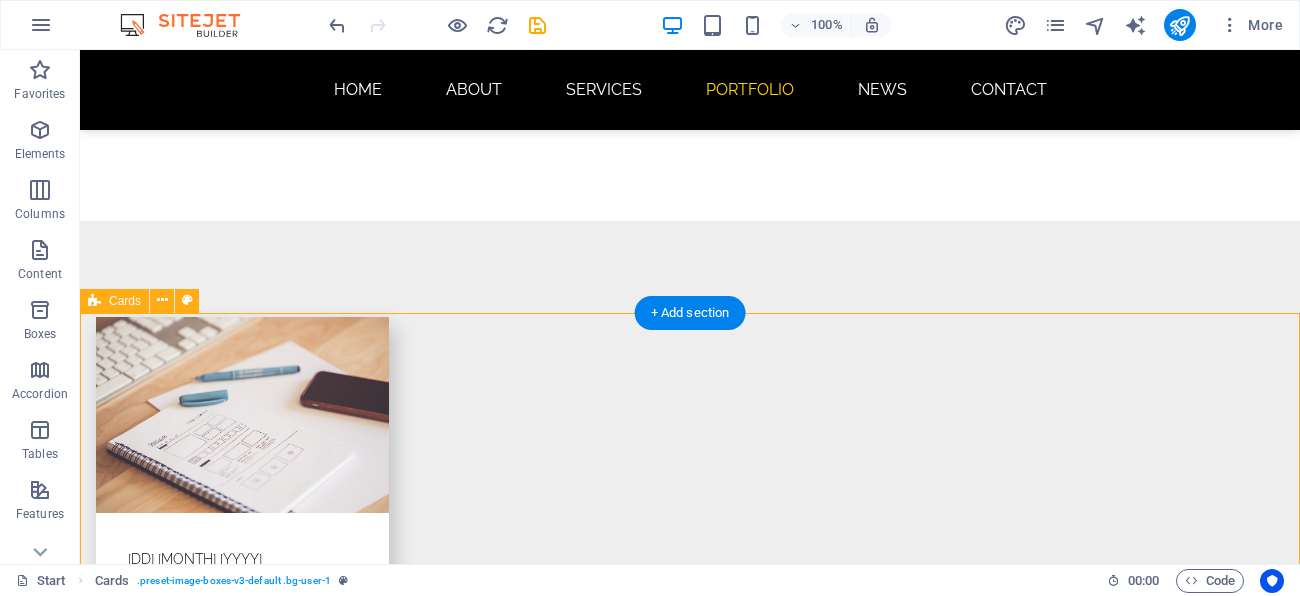 click on "12 October 2021 Design Award Lorem ipsum dolor sit amet, consectetur adipisicing elit. Veritatis, dolorem! 07 October 2021 Local Meetup Lorem ipsum dolor sit amet, consectetur adipisicing elit. Veritatis, dolorem! 01 October 2021 Business Talk Lorem ipsum dolor sit amet, consectetur adipisicing elit. Veritatis, dolorem!" at bounding box center [690, 2417] 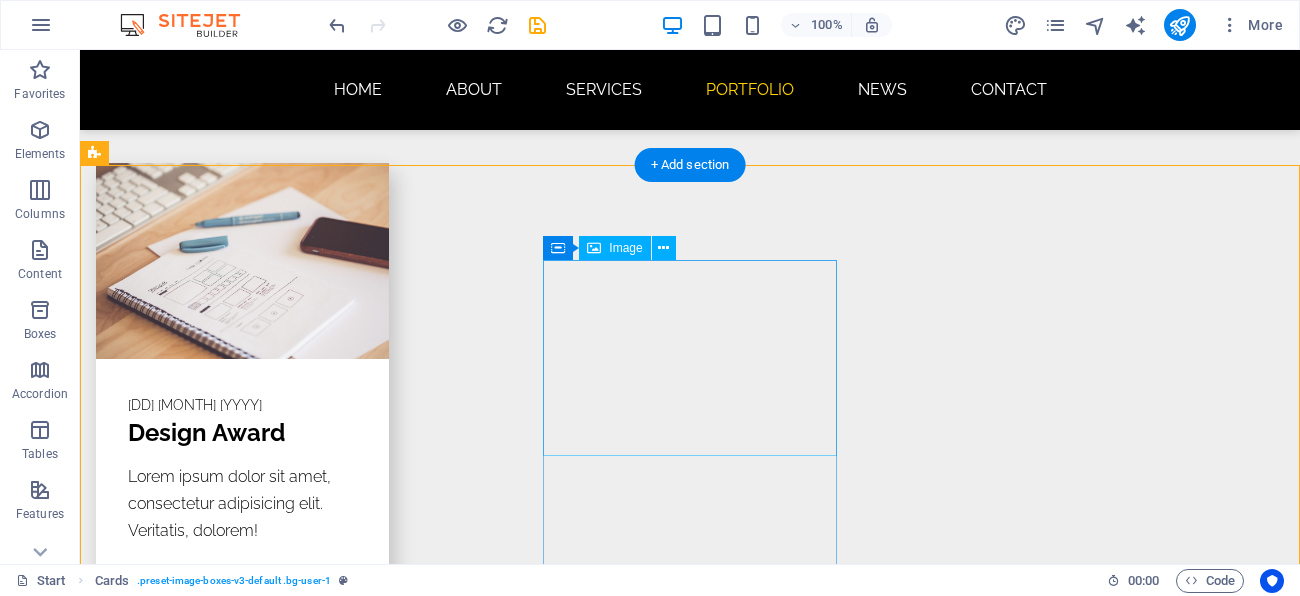 scroll, scrollTop: 1439, scrollLeft: 0, axis: vertical 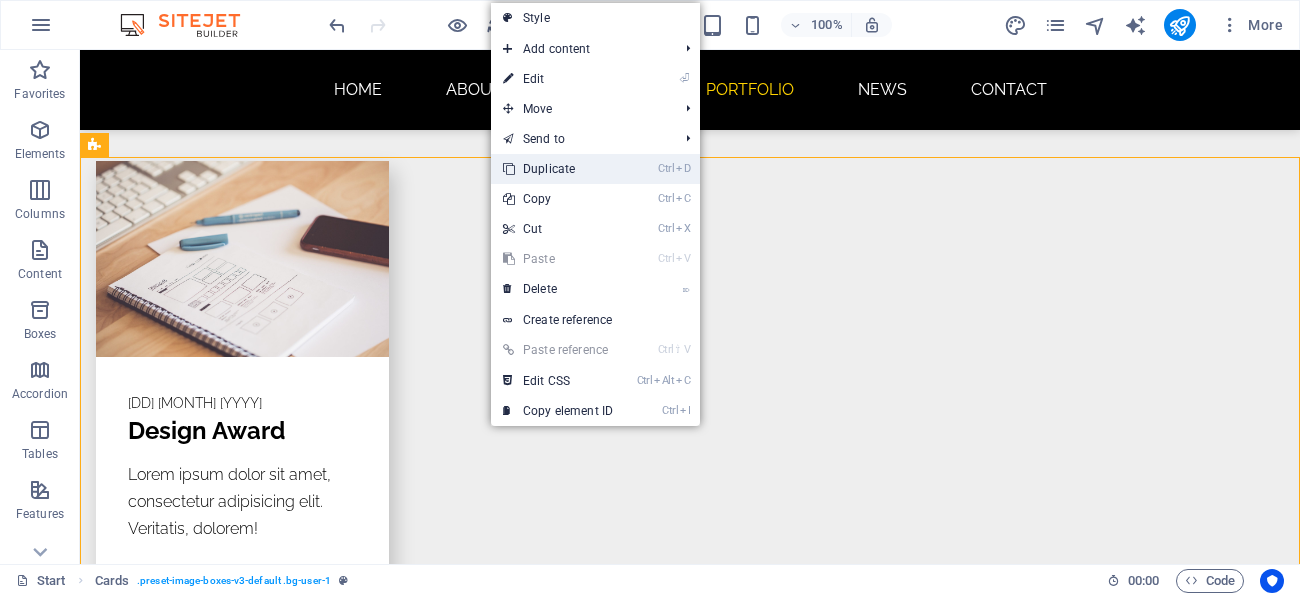 click on "Ctrl D  Duplicate" at bounding box center [558, 169] 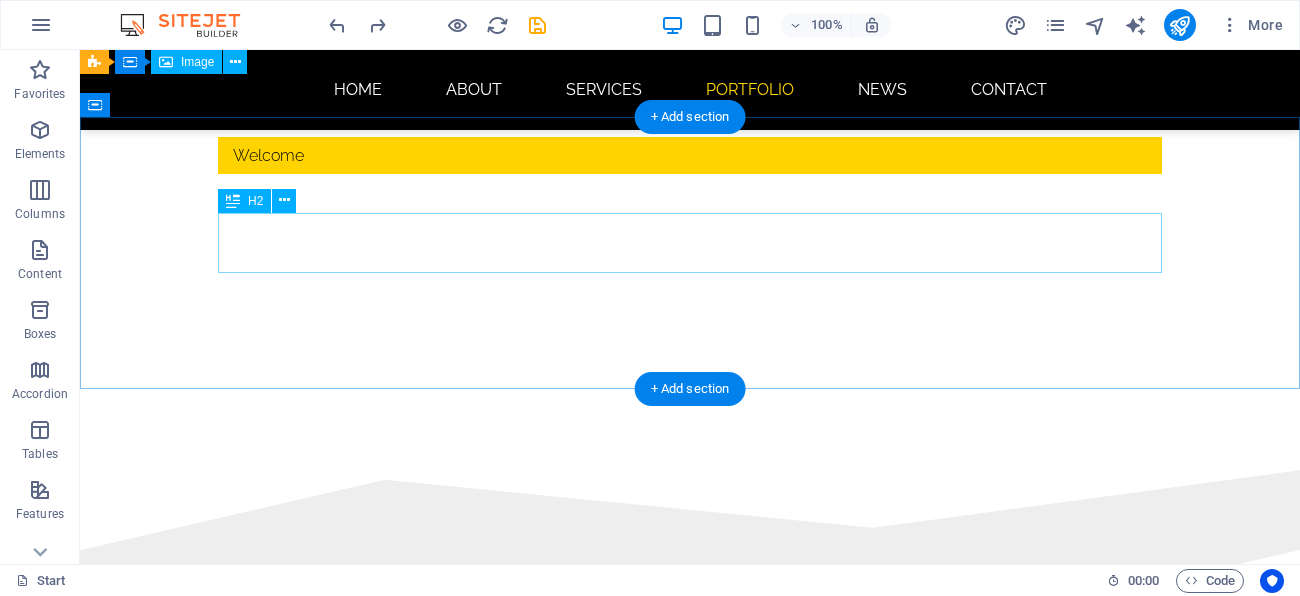 scroll, scrollTop: 837, scrollLeft: 0, axis: vertical 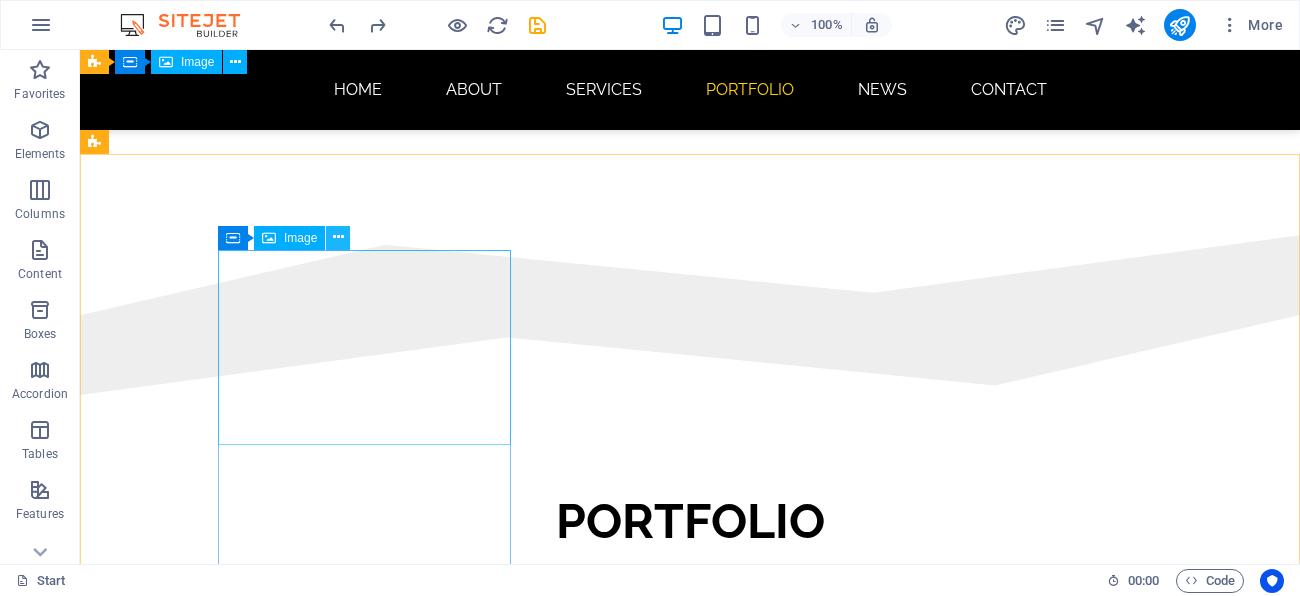 click at bounding box center [338, 237] 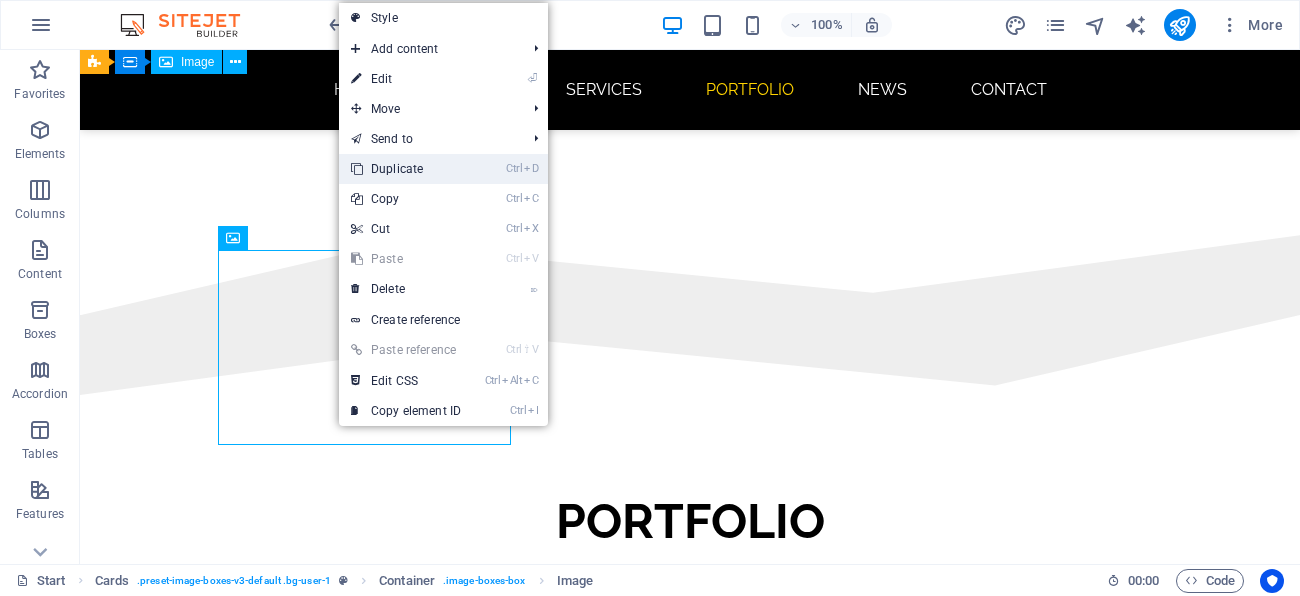 click on "Ctrl D  Duplicate" at bounding box center [406, 169] 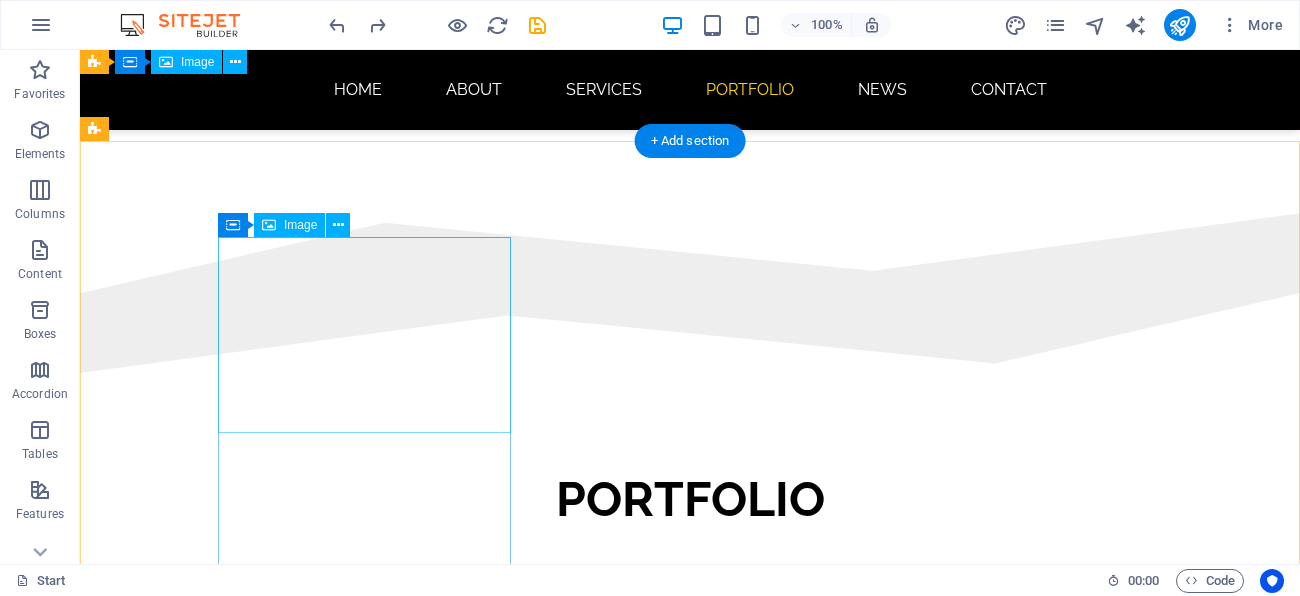 scroll, scrollTop: 865, scrollLeft: 0, axis: vertical 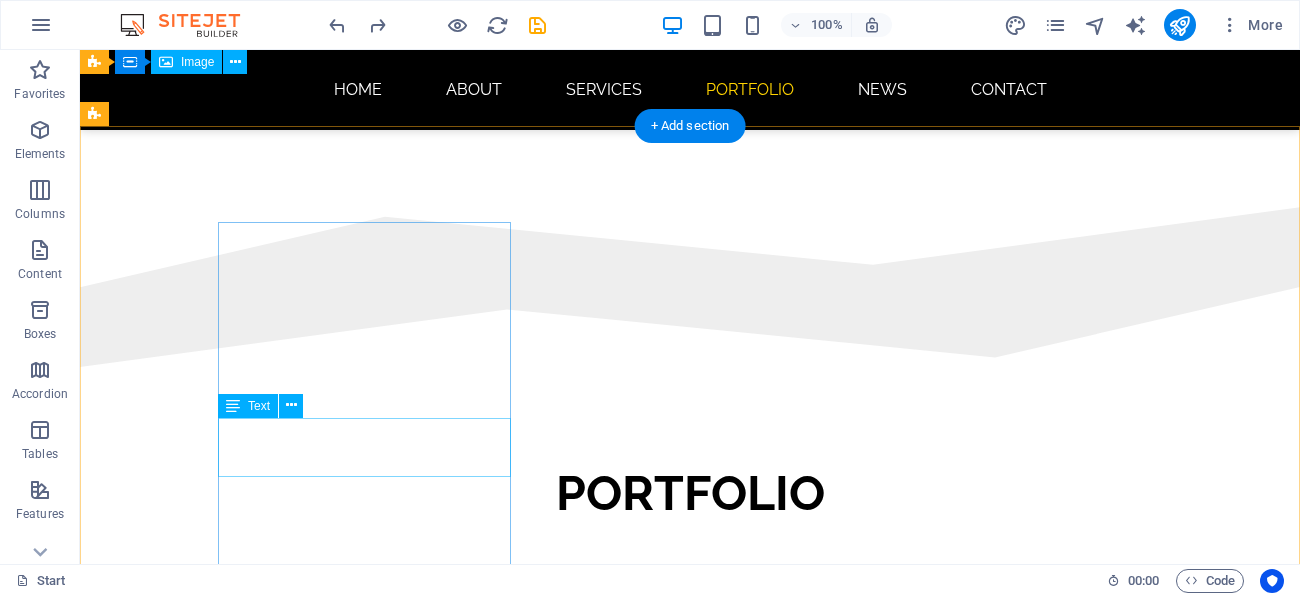 click on "[DD] [MONTH] [YYYY]" at bounding box center (242, 960) 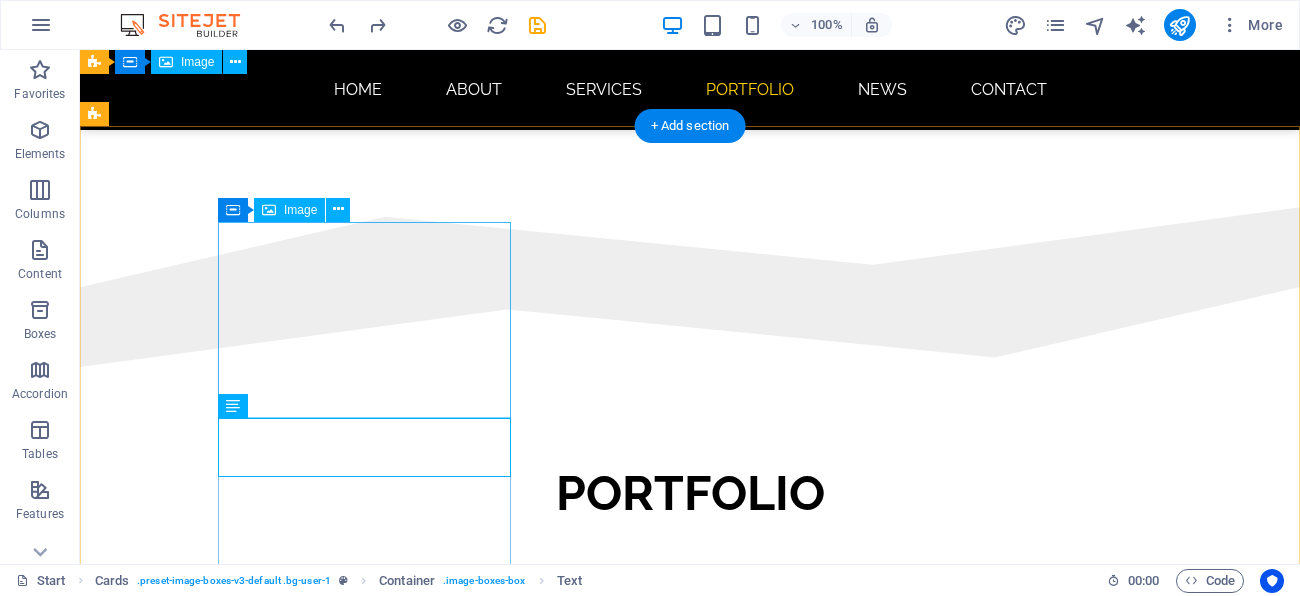 click at bounding box center (242, 833) 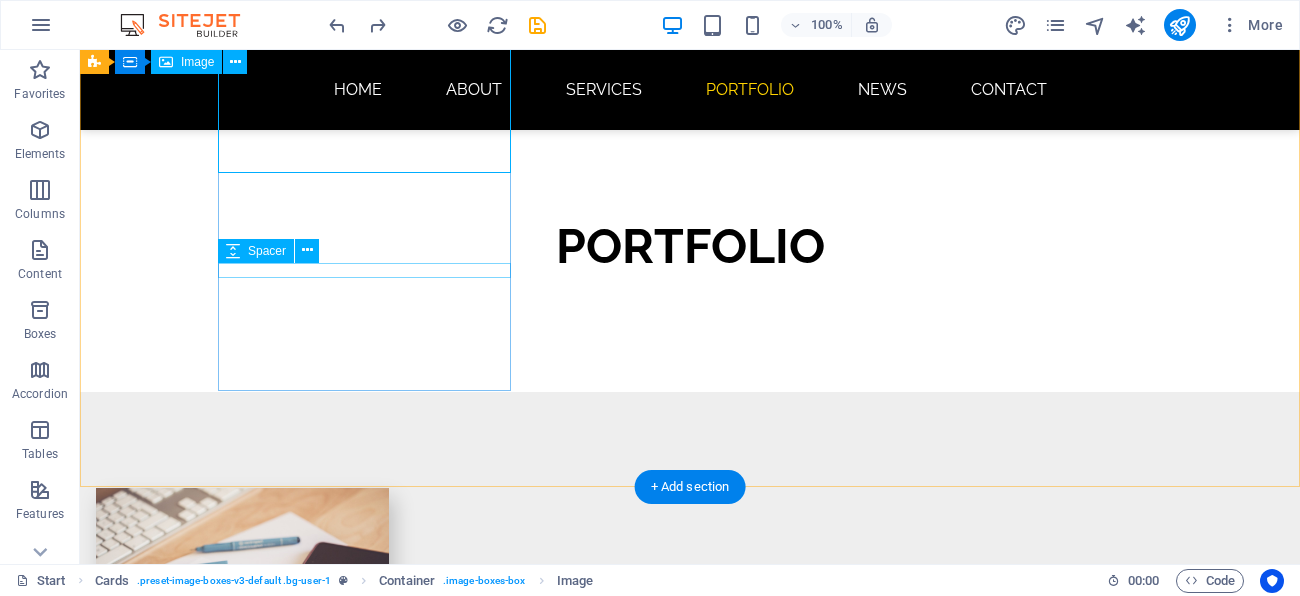 scroll, scrollTop: 1115, scrollLeft: 0, axis: vertical 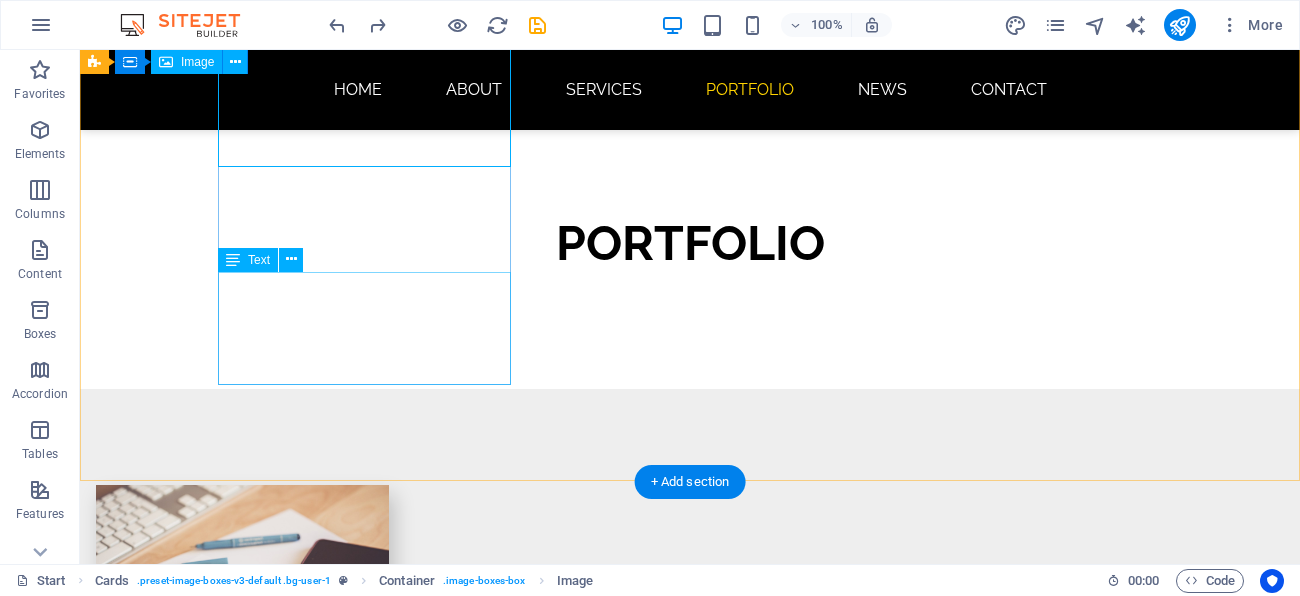 click on "Lorem ipsum dolor sit amet, consectetur adipisicing elit. Veritatis, dolorem!" at bounding box center (242, 842) 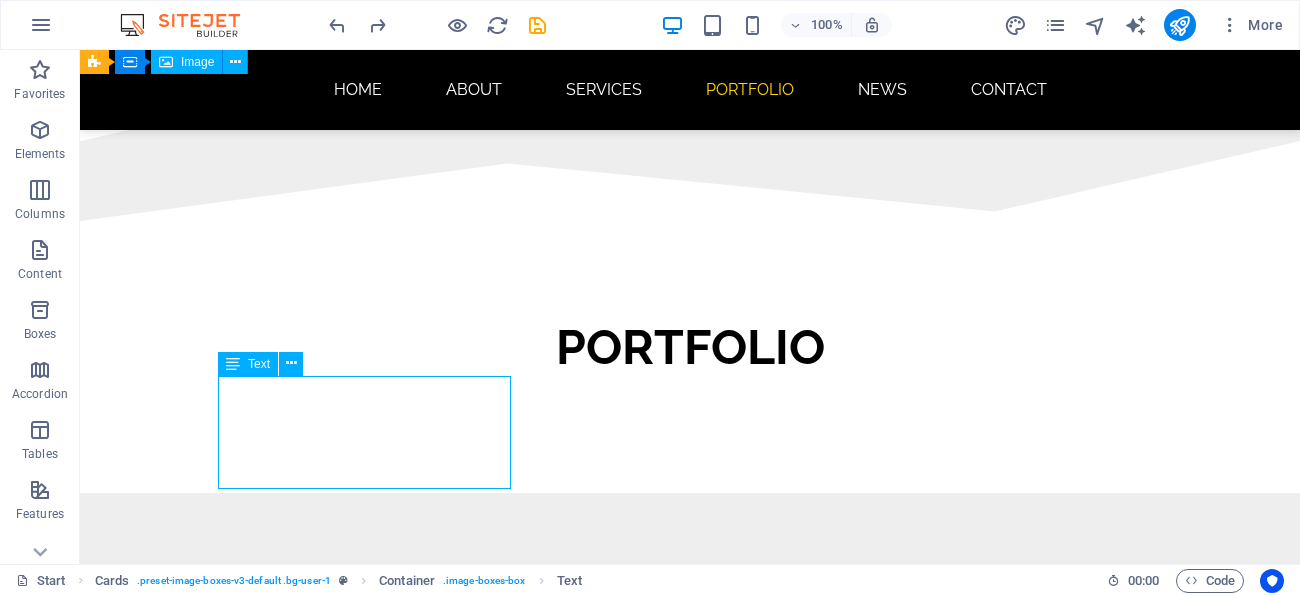 scroll, scrollTop: 1004, scrollLeft: 0, axis: vertical 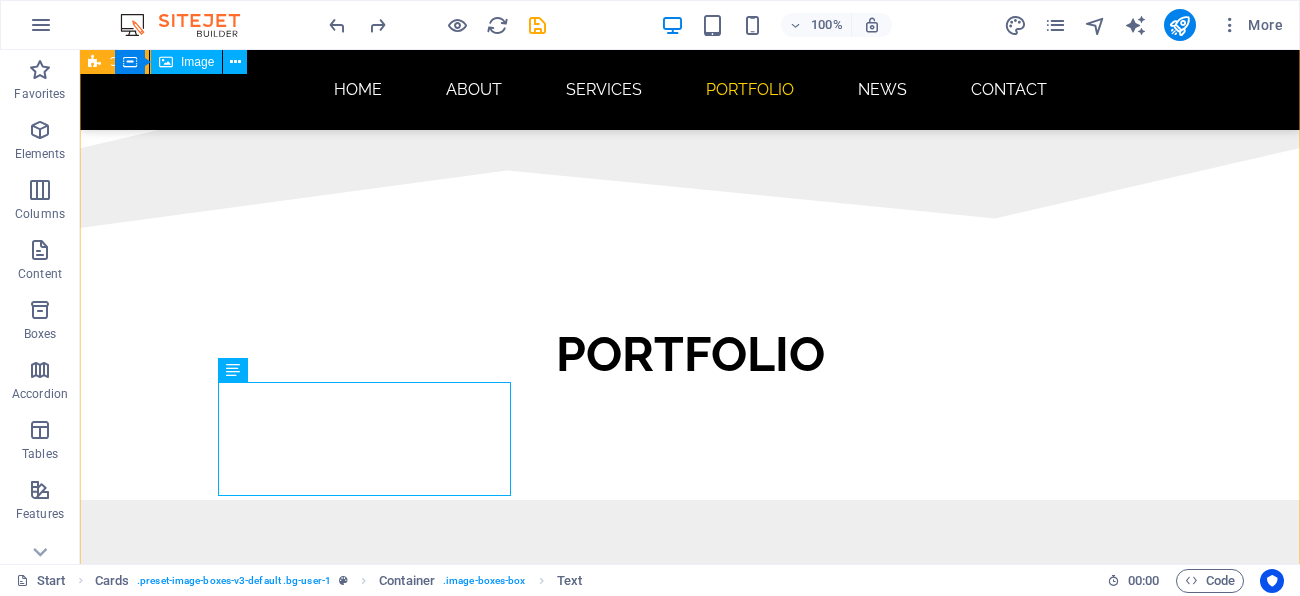 click on "12 October 2021 Design Award Lorem ipsum dolor sit amet, consectetur adipisicing elit. Veritatis, dolorem! 07 October 2021 Local Meetup Lorem ipsum dolor sit amet, consectetur adipisicing elit. Veritatis, dolorem! 01 October 2021 Business Talk Lorem ipsum dolor sit amet, consectetur adipisicing elit. Veritatis, dolorem!" at bounding box center (690, 1232) 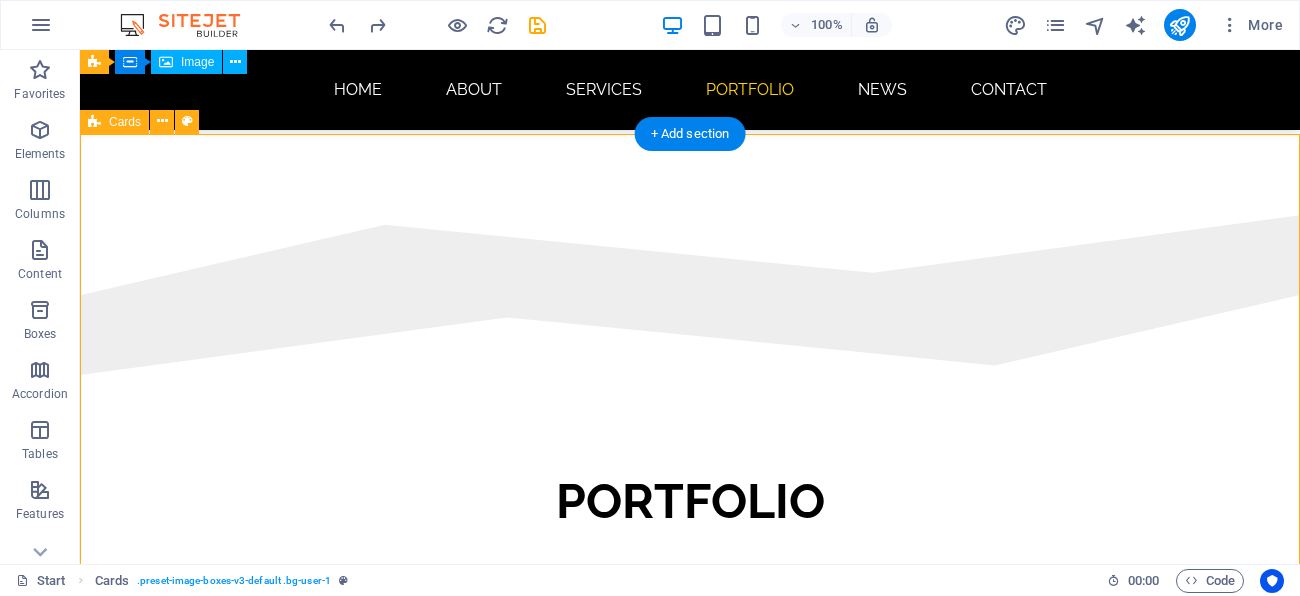 scroll, scrollTop: 851, scrollLeft: 0, axis: vertical 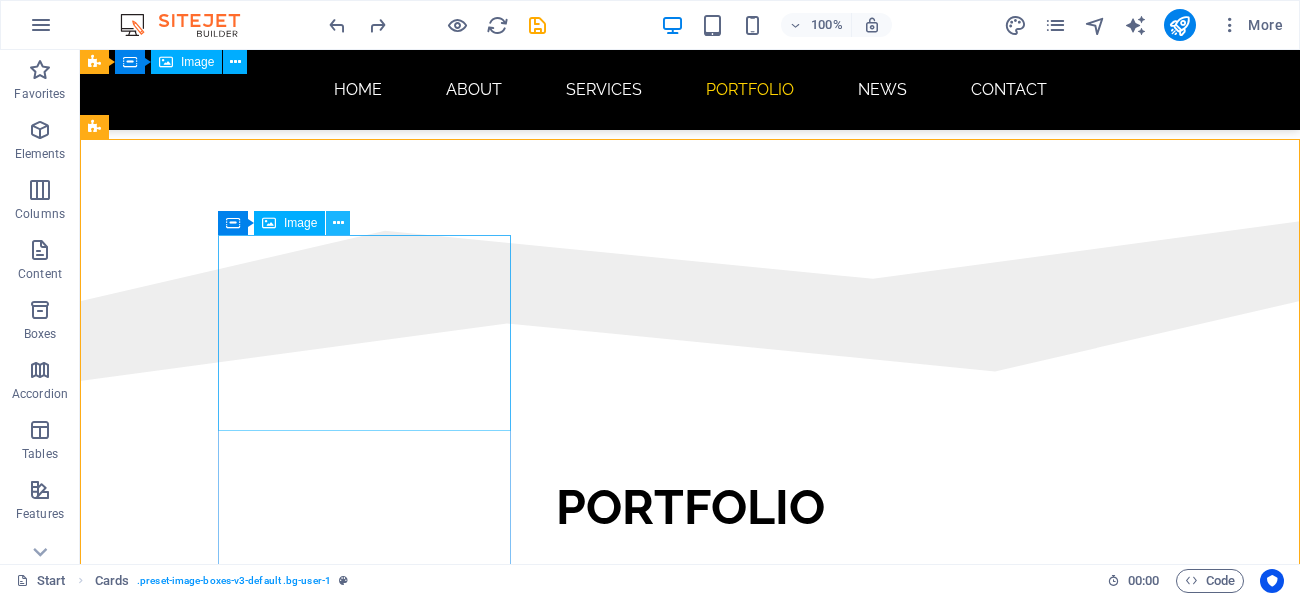 click at bounding box center (338, 223) 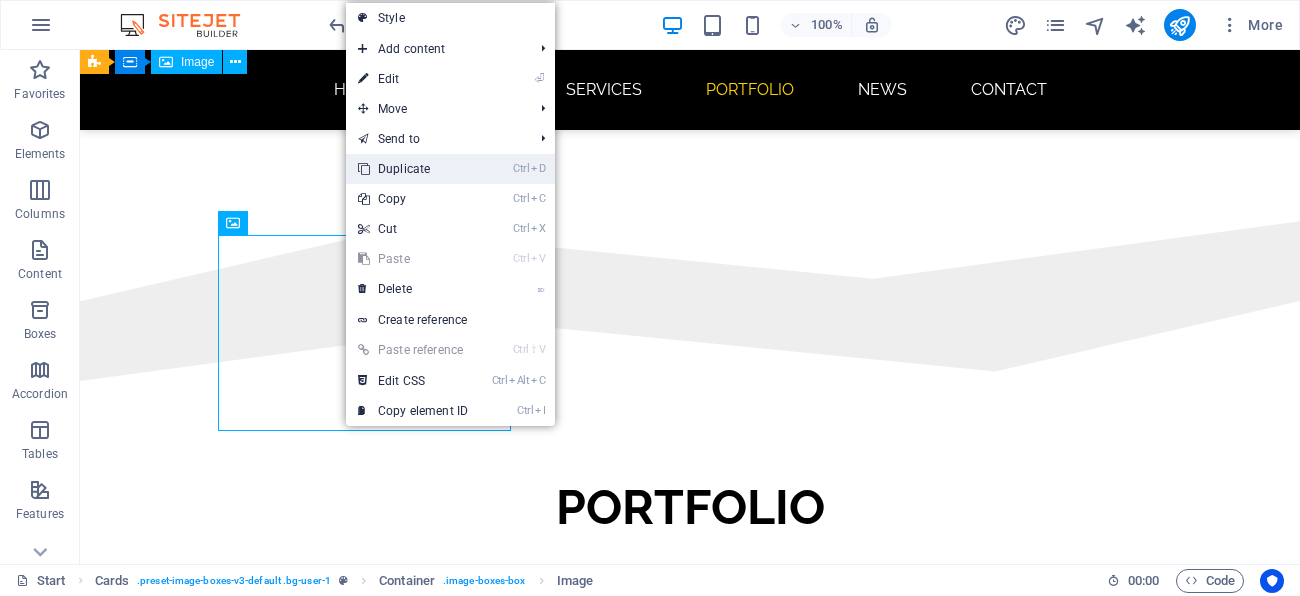 click on "Ctrl D  Duplicate" at bounding box center (413, 169) 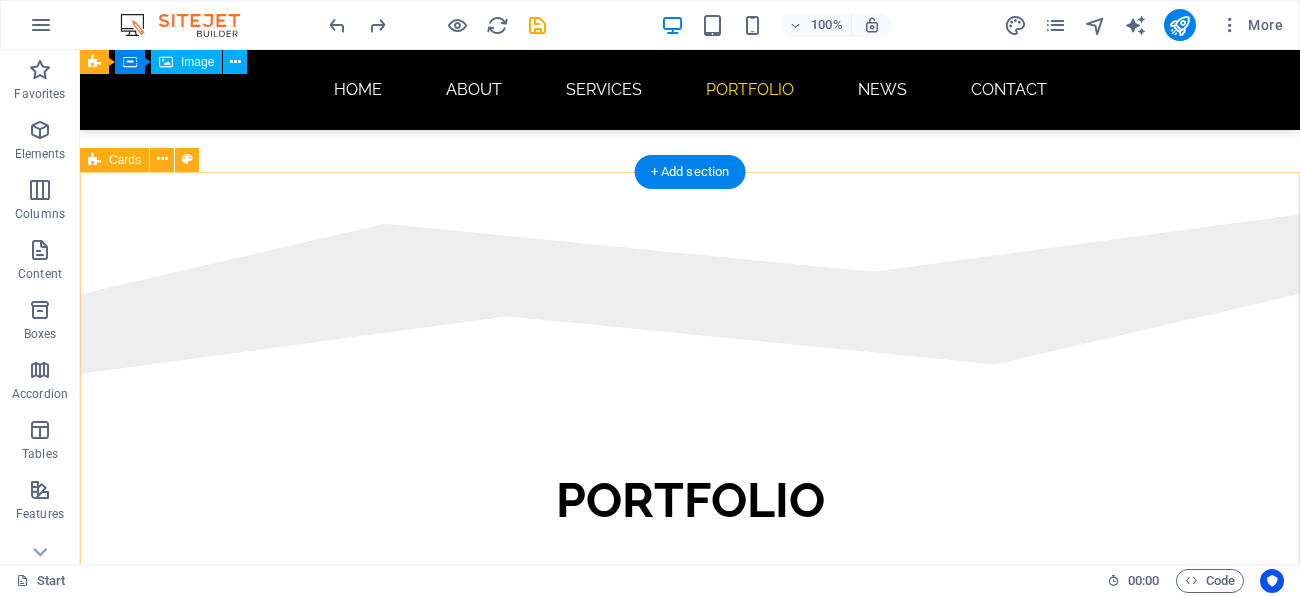 scroll, scrollTop: 772, scrollLeft: 0, axis: vertical 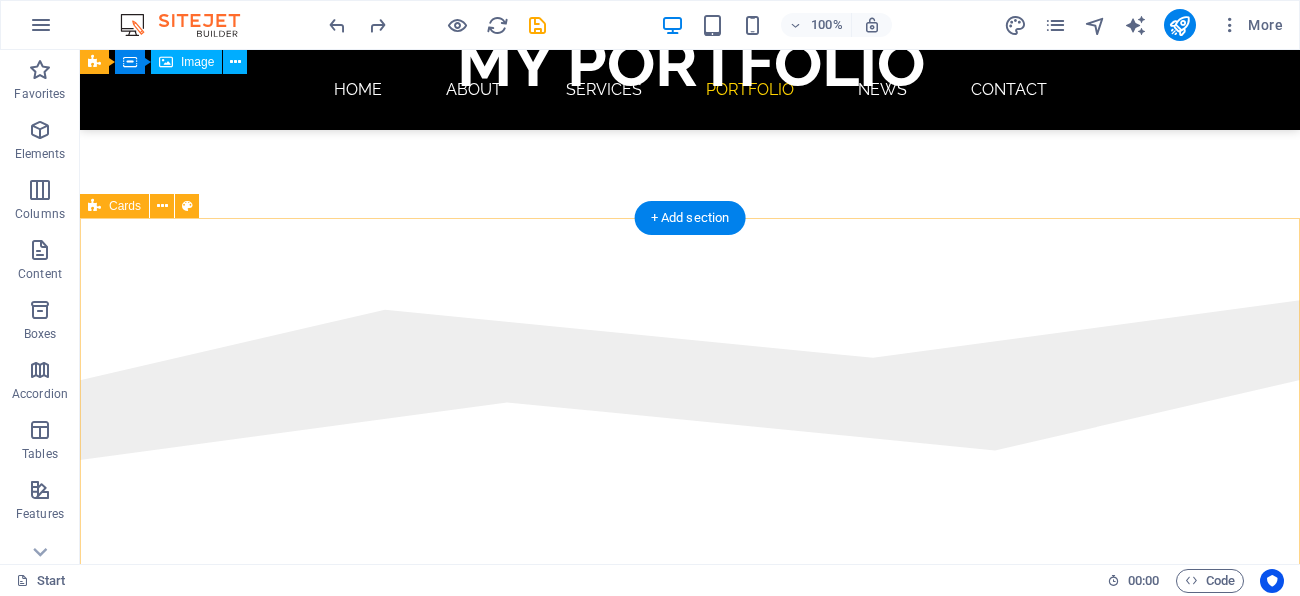 click on "12 October 2021 Design Award Lorem ipsum dolor sit amet, consectetur adipisicing elit. Veritatis, dolorem! 07 October 2021 Local Meetup Lorem ipsum dolor sit amet, consectetur adipisicing elit. Veritatis, dolorem! 01 October 2021 Business Talk Lorem ipsum dolor sit amet, consectetur adipisicing elit. Veritatis, dolorem!" at bounding box center (690, 1464) 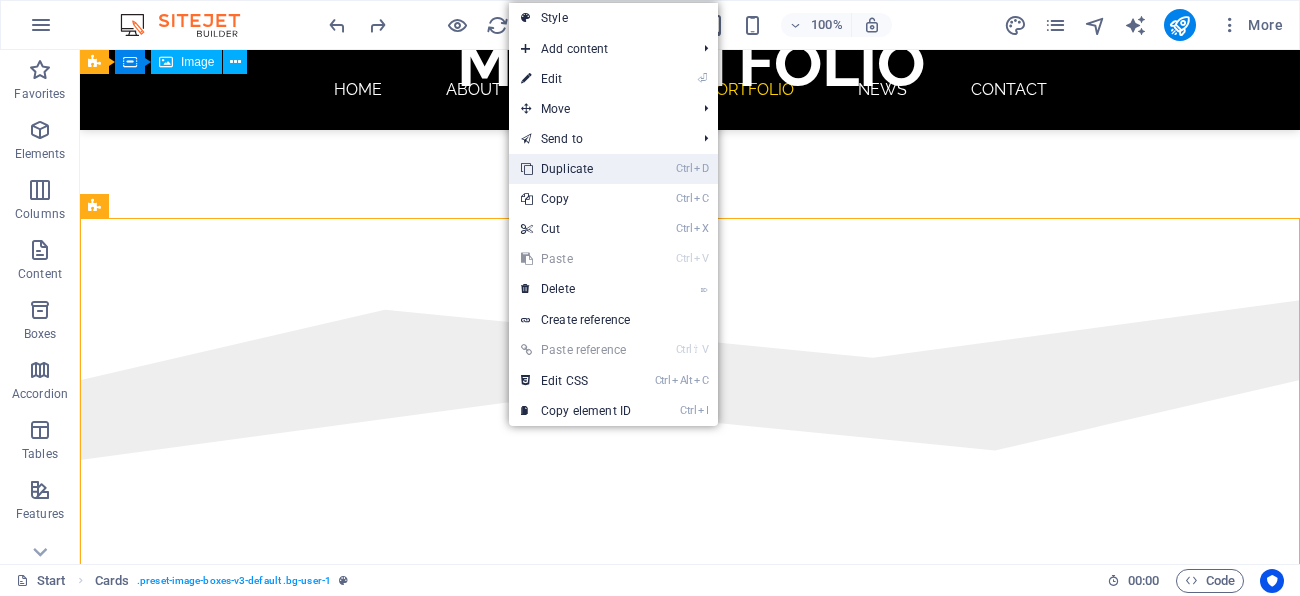 click on "Ctrl D  Duplicate" at bounding box center [576, 169] 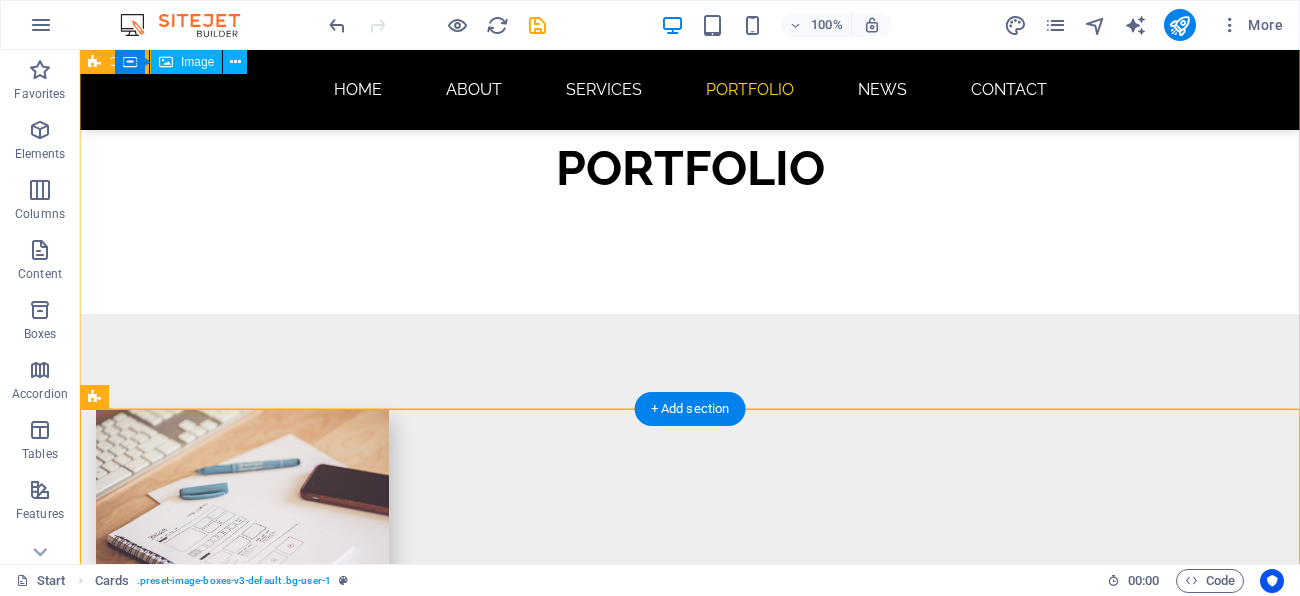scroll, scrollTop: 1194, scrollLeft: 0, axis: vertical 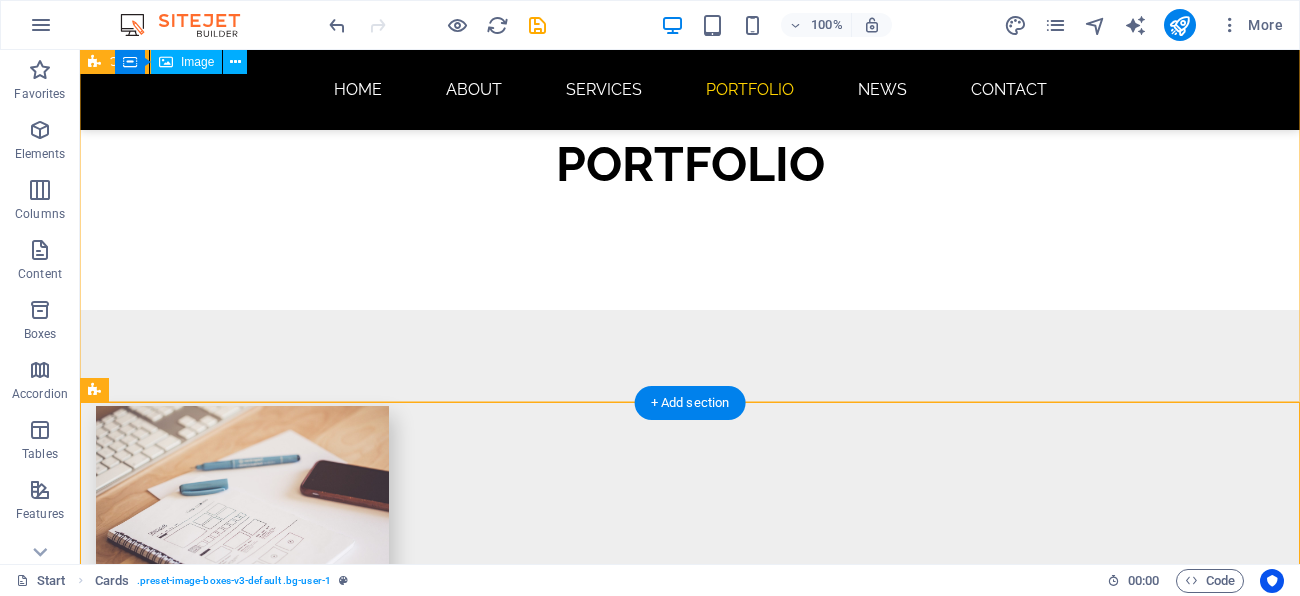 click on "12 October 2021 Design Award Lorem ipsum dolor sit amet, consectetur adipisicing elit. Veritatis, dolorem! 07 October 2021 Local Meetup Lorem ipsum dolor sit amet, consectetur adipisicing elit. Veritatis, dolorem! 01 October 2021 Business Talk Lorem ipsum dolor sit amet, consectetur adipisicing elit. Veritatis, dolorem!" at bounding box center [690, 1042] 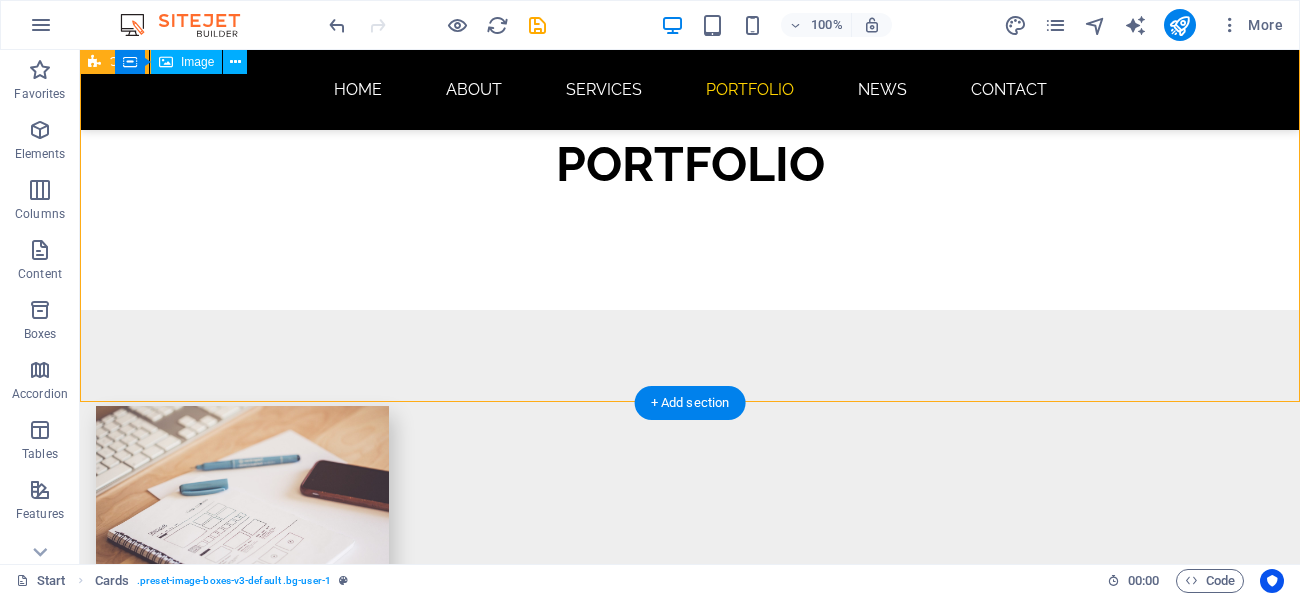 click on "12 October 2021 Design Award Lorem ipsum dolor sit amet, consectetur adipisicing elit. Veritatis, dolorem! 07 October 2021 Local Meetup Lorem ipsum dolor sit amet, consectetur adipisicing elit. Veritatis, dolorem! 01 October 2021 Business Talk Lorem ipsum dolor sit amet, consectetur adipisicing elit. Veritatis, dolorem!" at bounding box center (690, 1042) 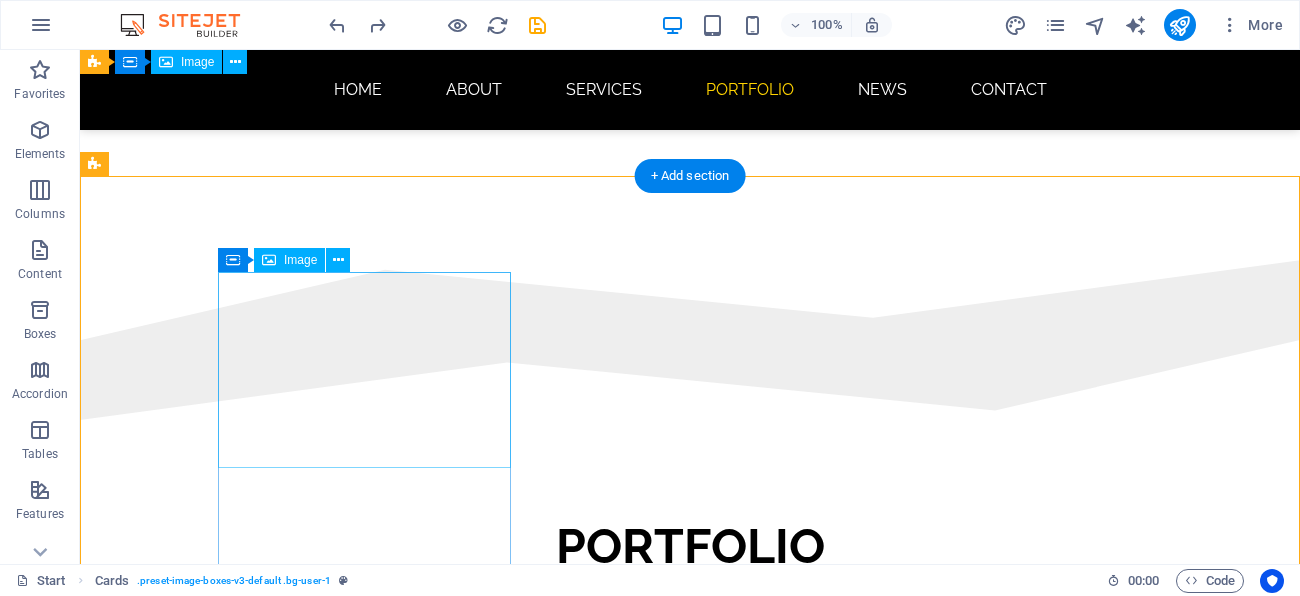 scroll, scrollTop: 804, scrollLeft: 0, axis: vertical 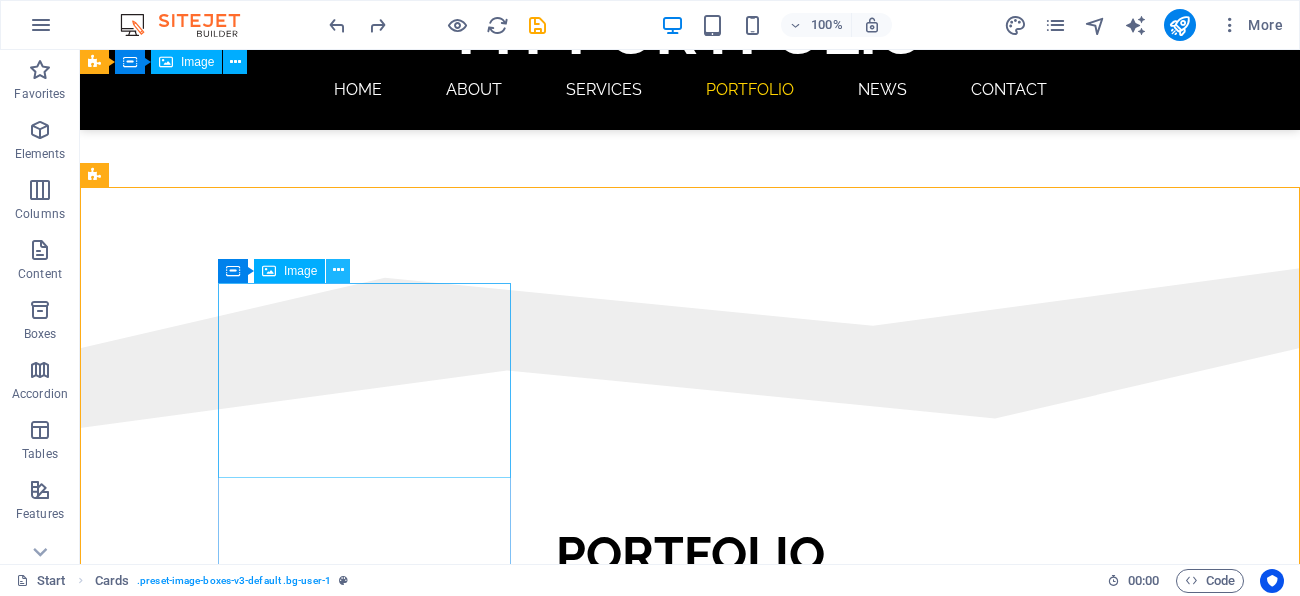 click at bounding box center [338, 270] 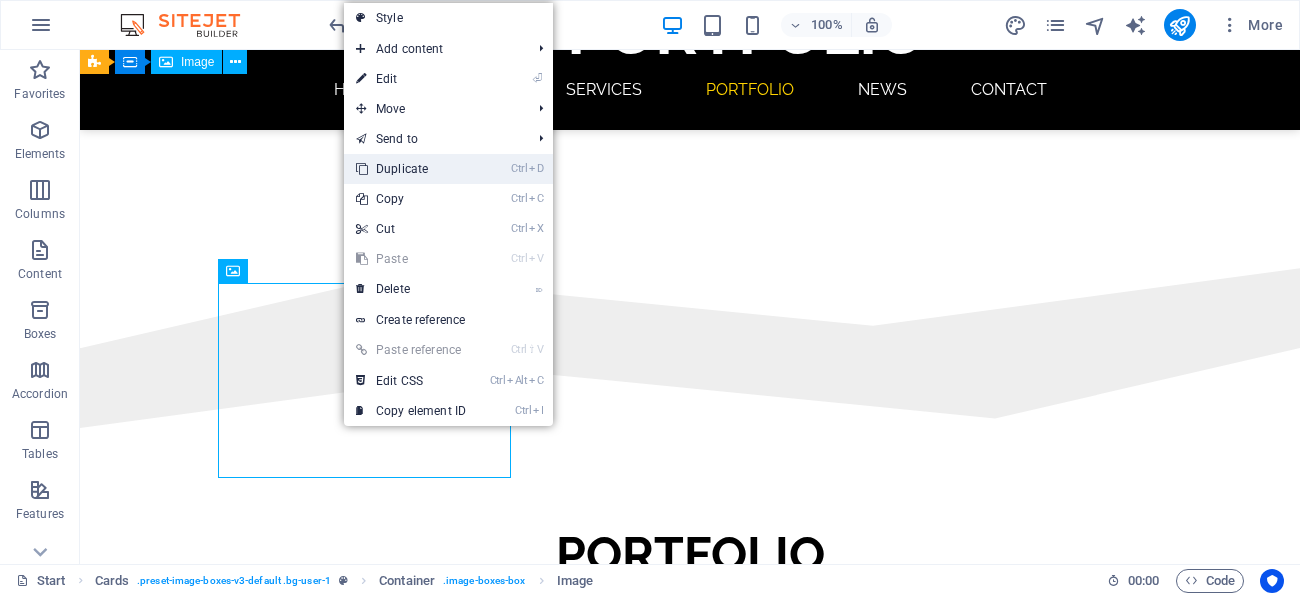 click on "Ctrl D  Duplicate" at bounding box center (411, 169) 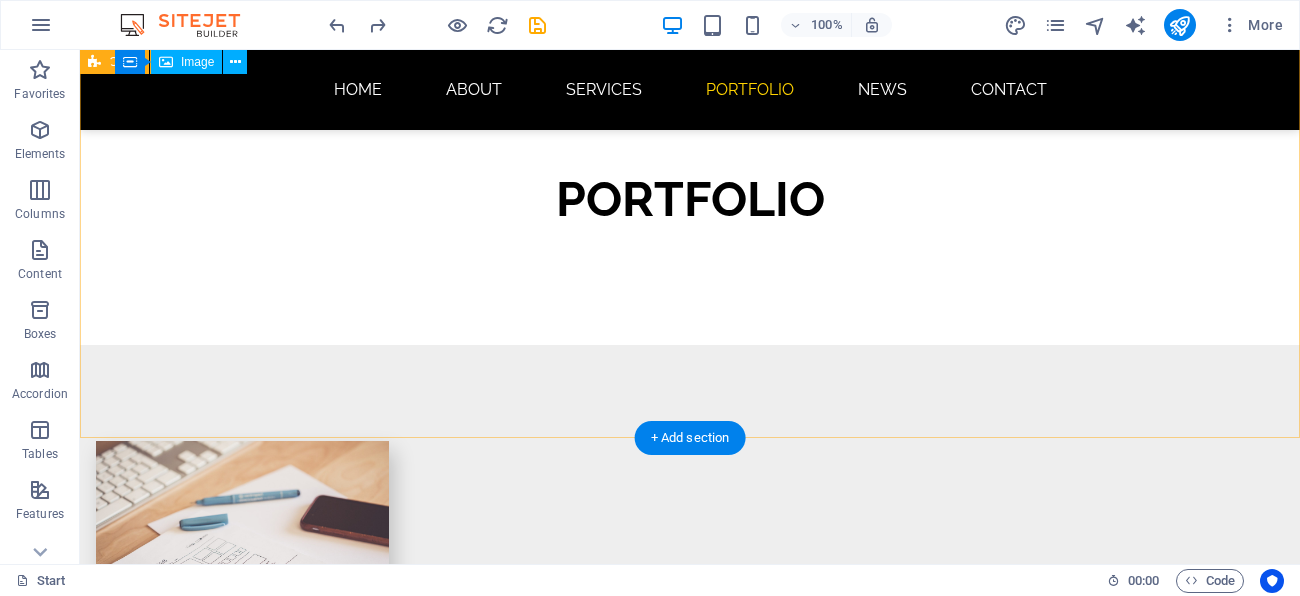 scroll, scrollTop: 1160, scrollLeft: 0, axis: vertical 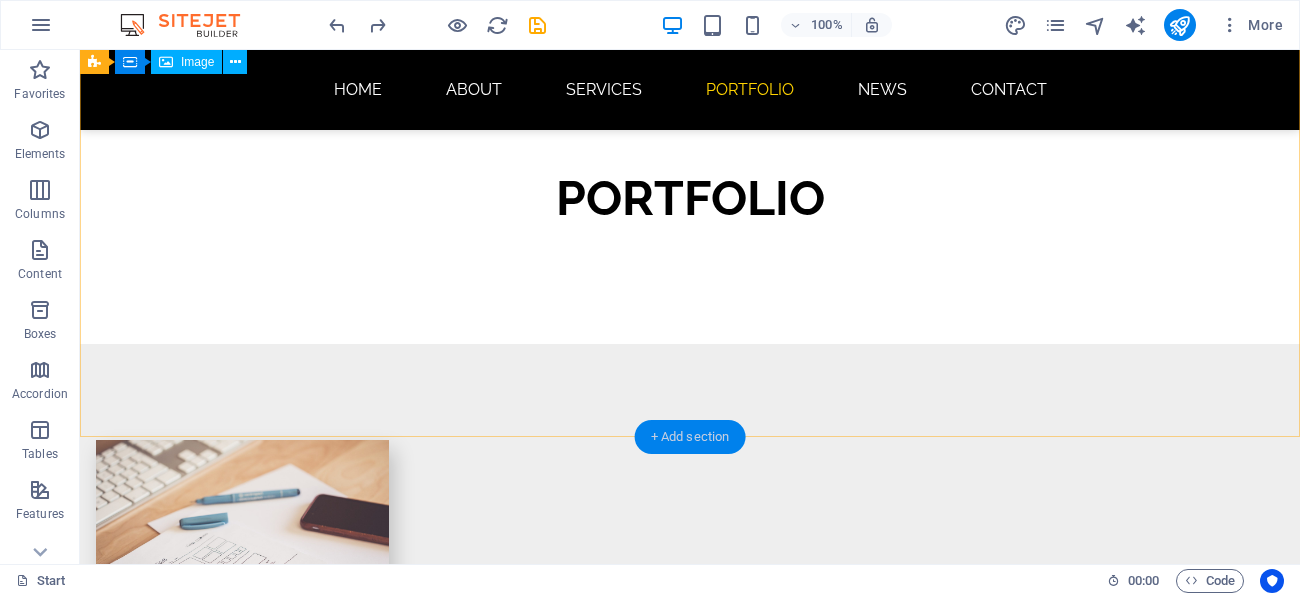 click on "+ Add section" at bounding box center [690, 437] 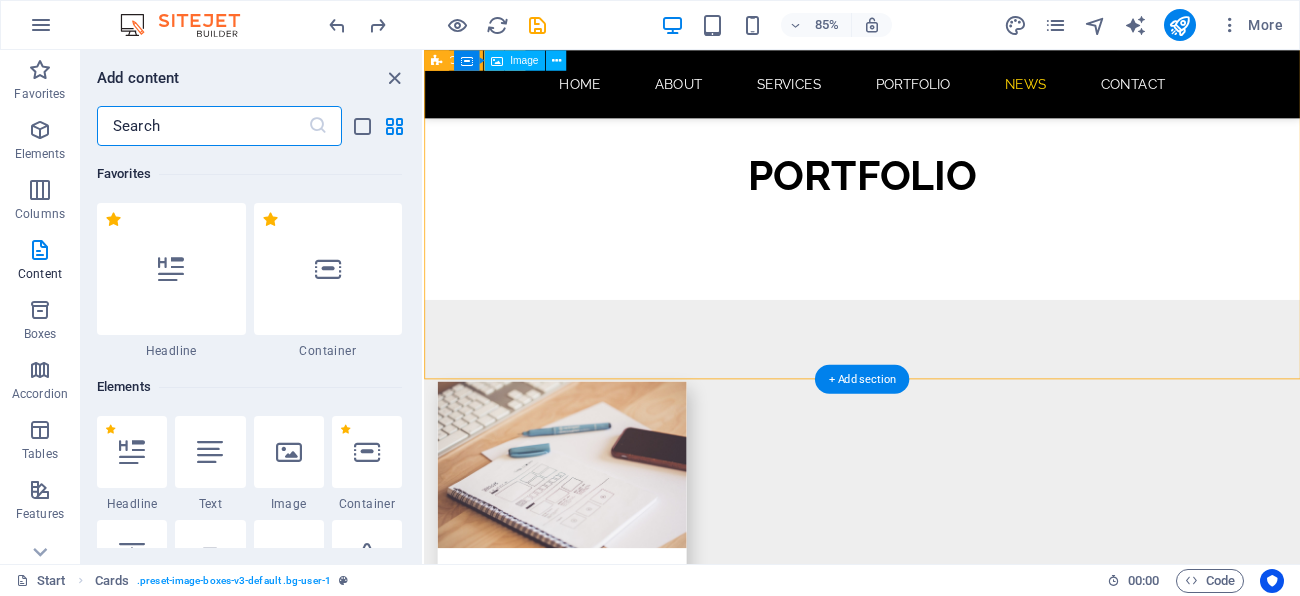 click on "12 October 2021 Design Award Lorem ipsum dolor sit amet, consectetur adipisicing elit. Veritatis, dolorem! 07 October 2021 Local Meetup Lorem ipsum dolor sit amet, consectetur adipisicing elit. Veritatis, dolorem! 01 October 2021 Business Talk Lorem ipsum dolor sit amet, consectetur adipisicing elit. Veritatis, dolorem!" at bounding box center (939, 1076) 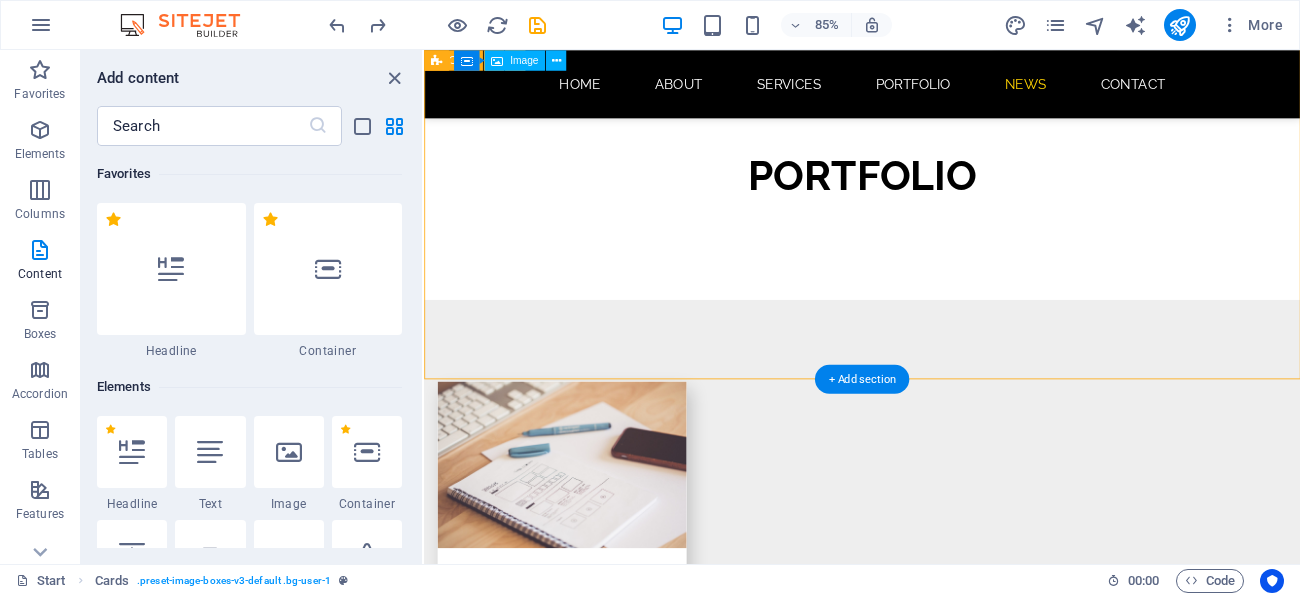 scroll, scrollTop: 1194, scrollLeft: 0, axis: vertical 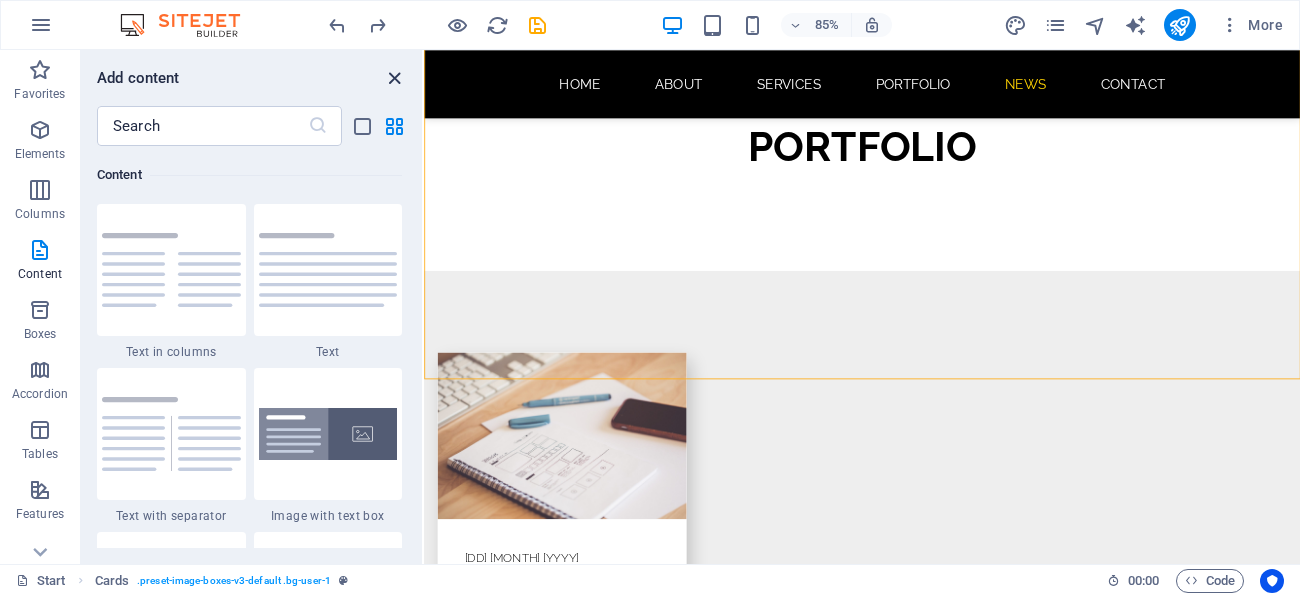 click at bounding box center (394, 78) 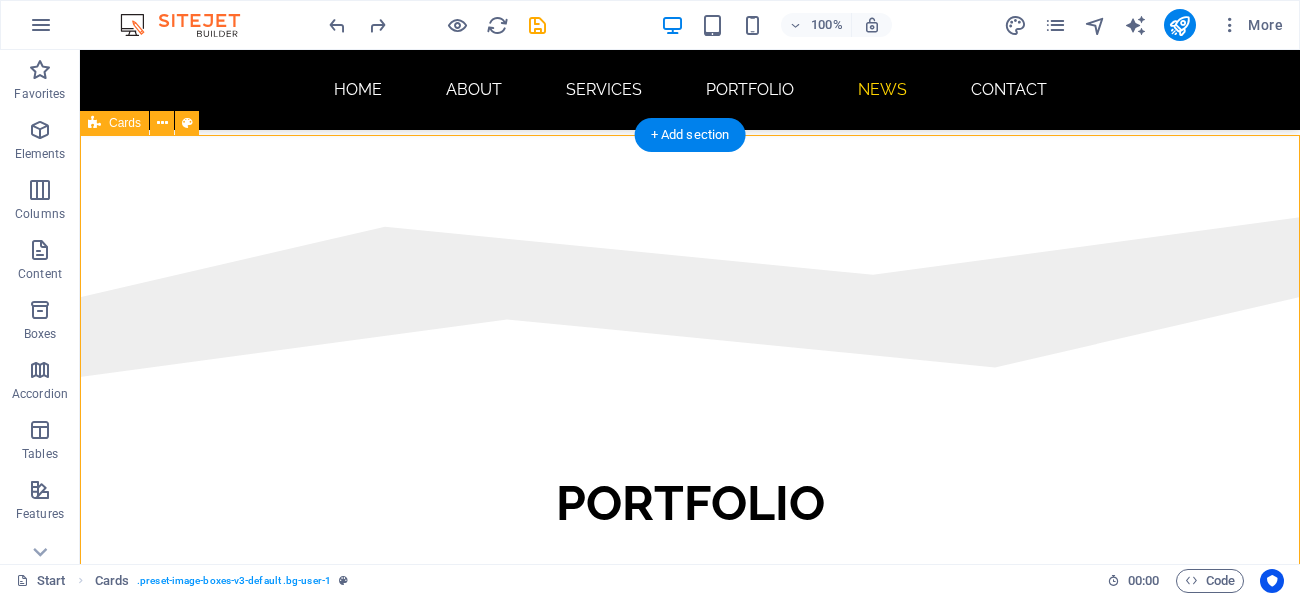 scroll, scrollTop: 858, scrollLeft: 0, axis: vertical 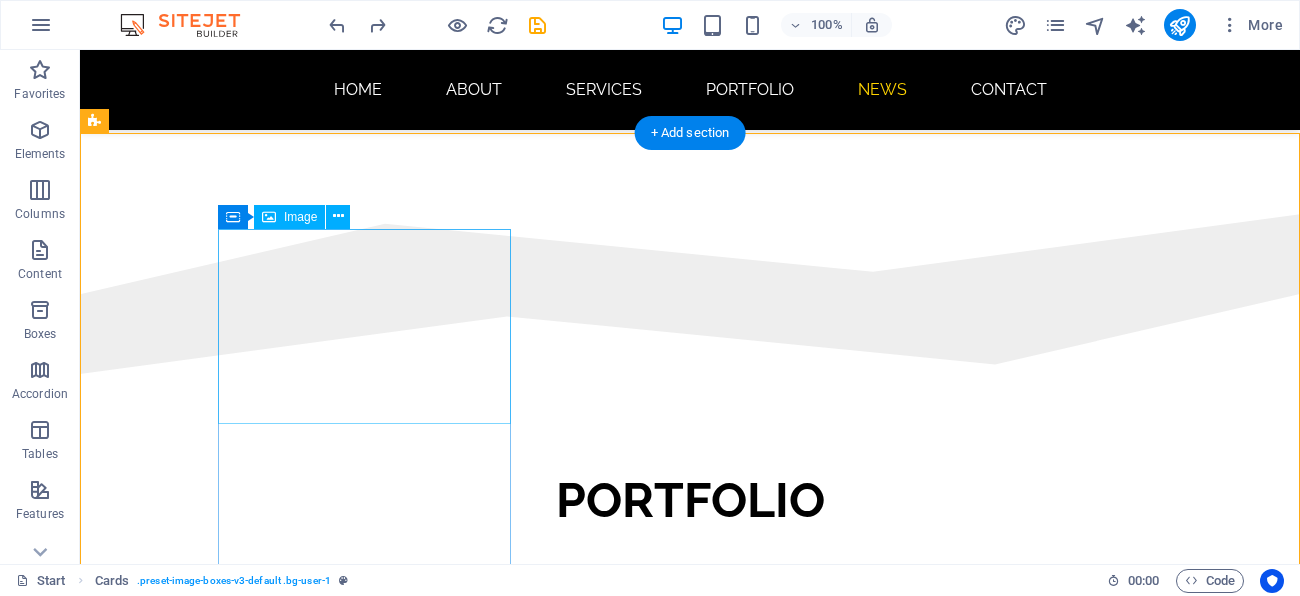 click at bounding box center (242, 840) 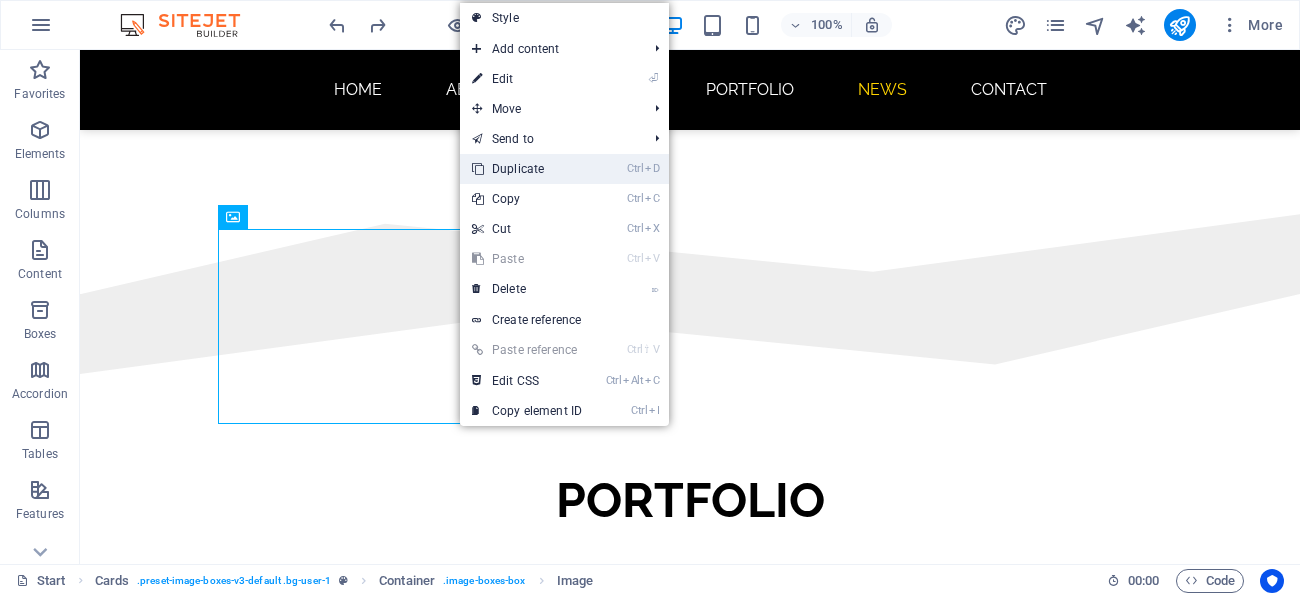 click on "Ctrl D  Duplicate" at bounding box center [527, 169] 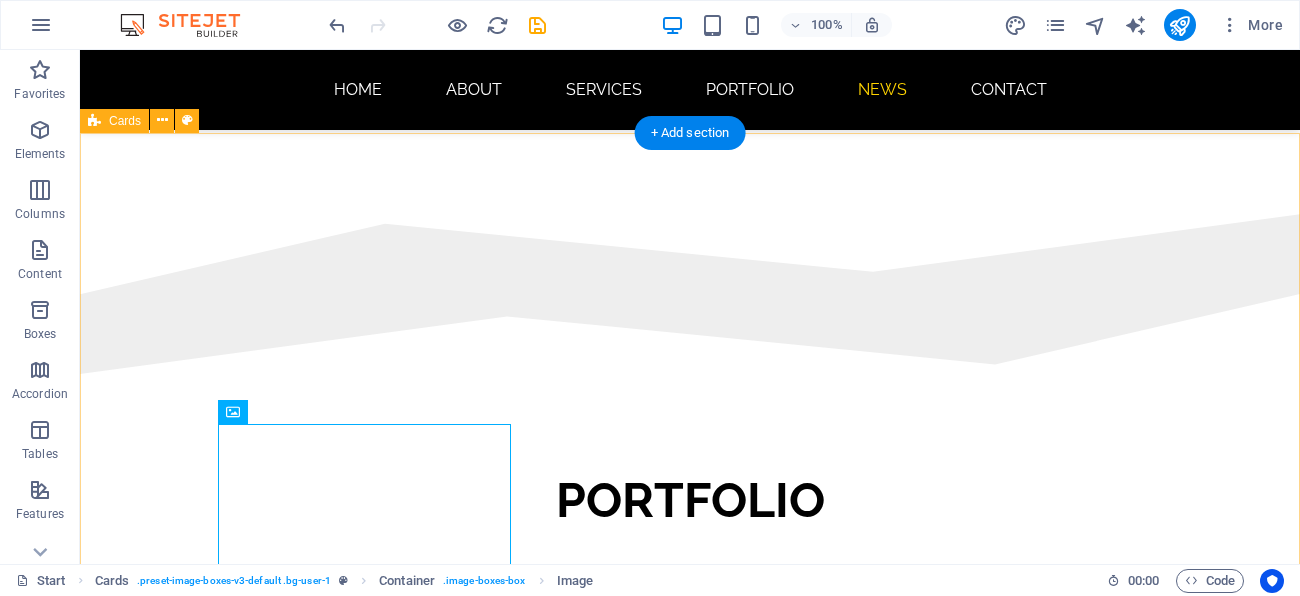 click on "12 October 2021 Design Award Lorem ipsum dolor sit amet, consectetur adipisicing elit. Veritatis, dolorem! 07 October 2021 Local Meetup Lorem ipsum dolor sit amet, consectetur adipisicing elit. Veritatis, dolorem! 01 October 2021 Business Talk Lorem ipsum dolor sit amet, consectetur adipisicing elit. Veritatis, dolorem!" at bounding box center [690, 1492] 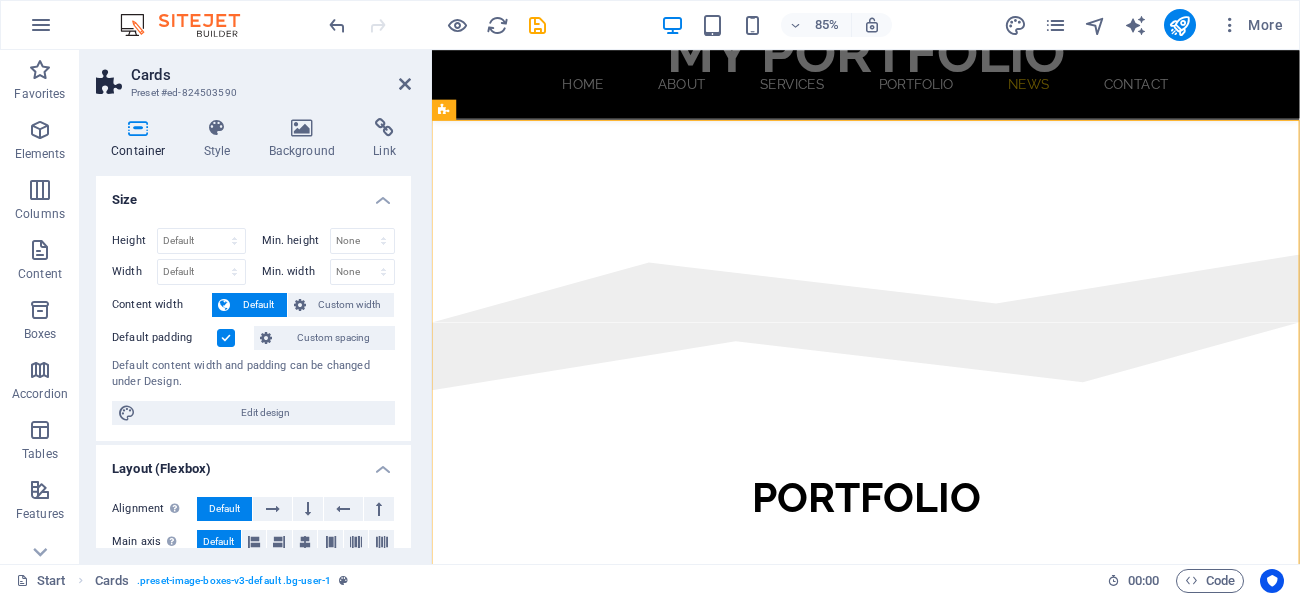 scroll, scrollTop: 893, scrollLeft: 0, axis: vertical 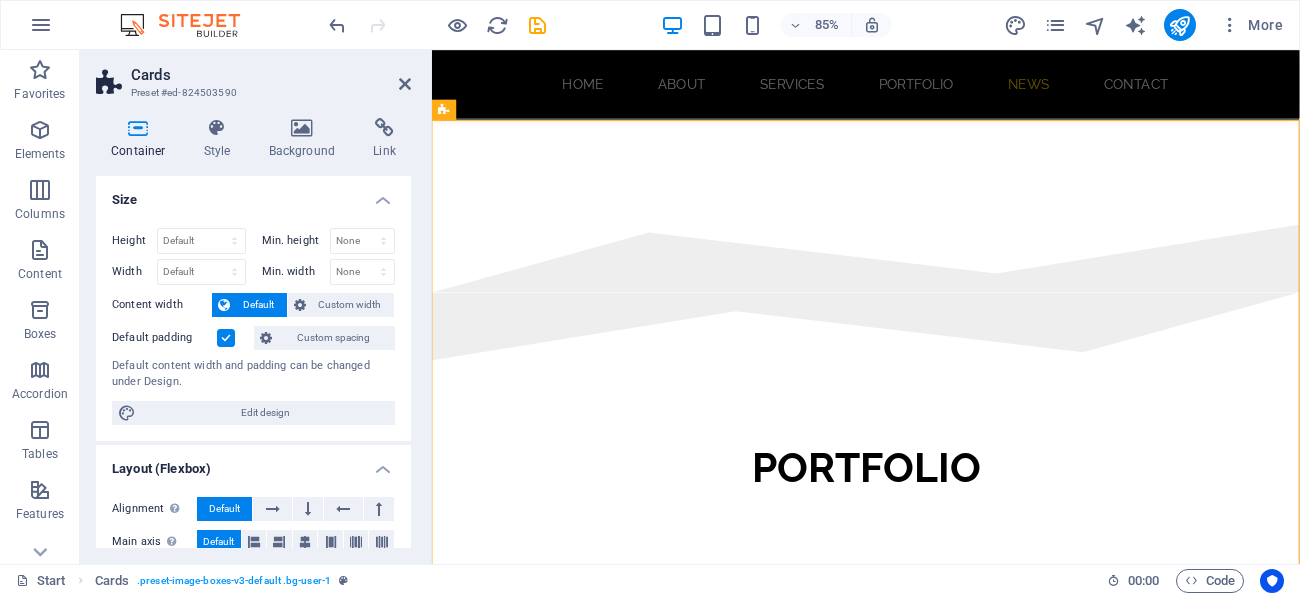 click on "Cards Preset #ed-824503590" at bounding box center [253, 76] 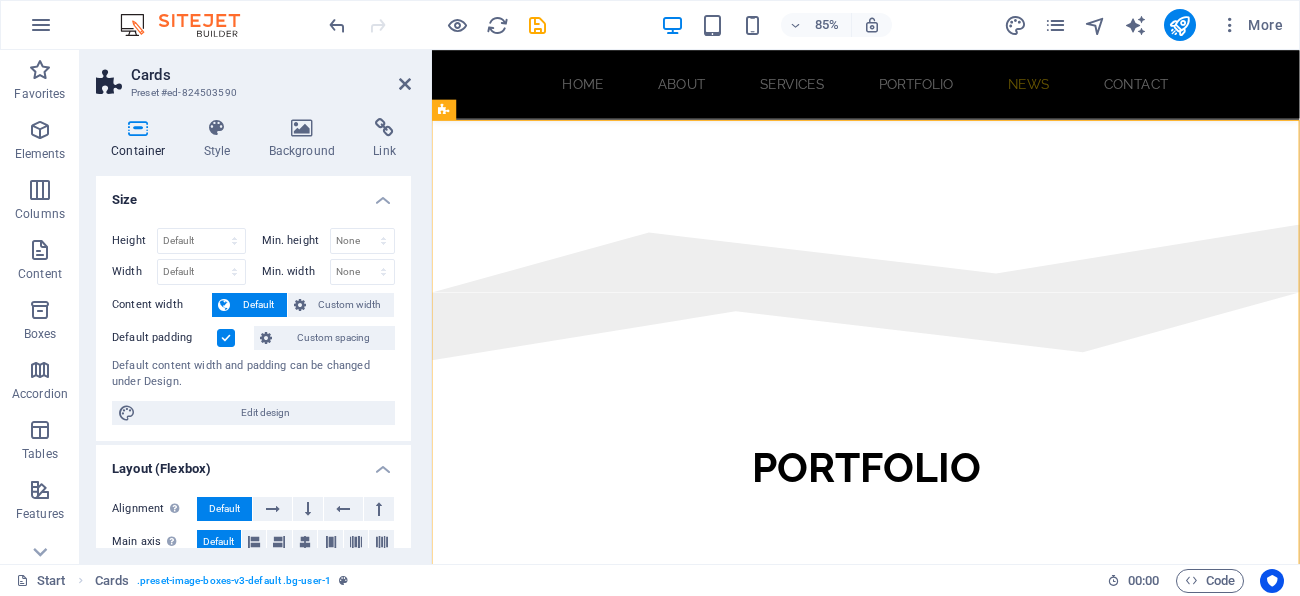 click on "Cards" at bounding box center (271, 75) 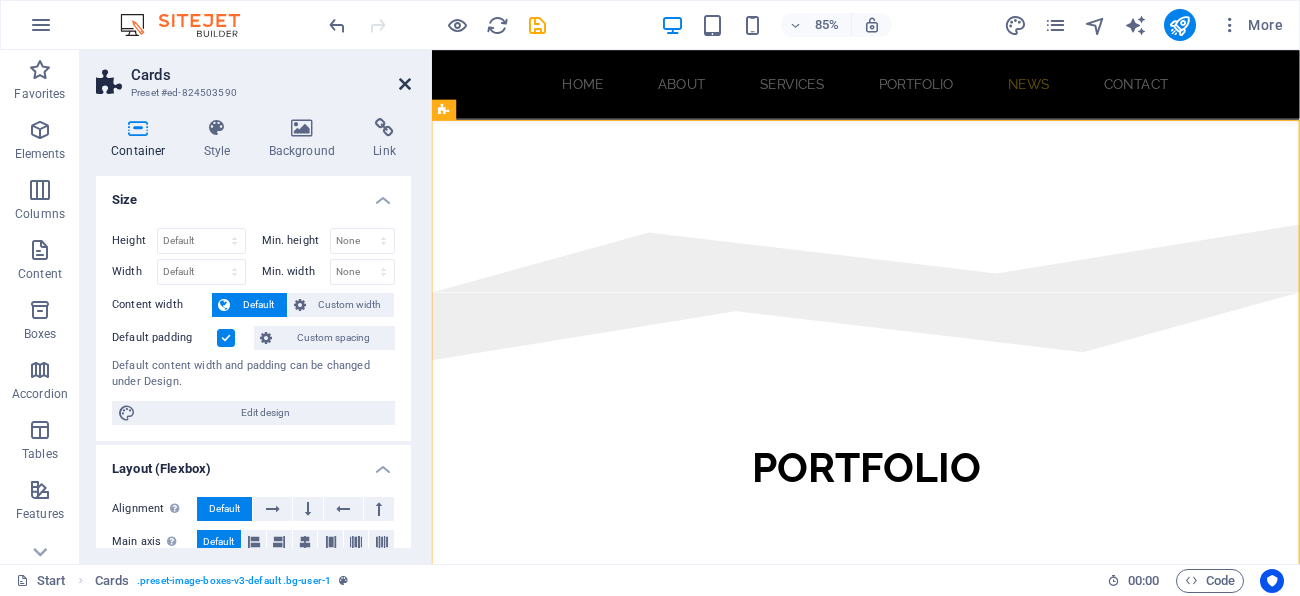 click at bounding box center (405, 84) 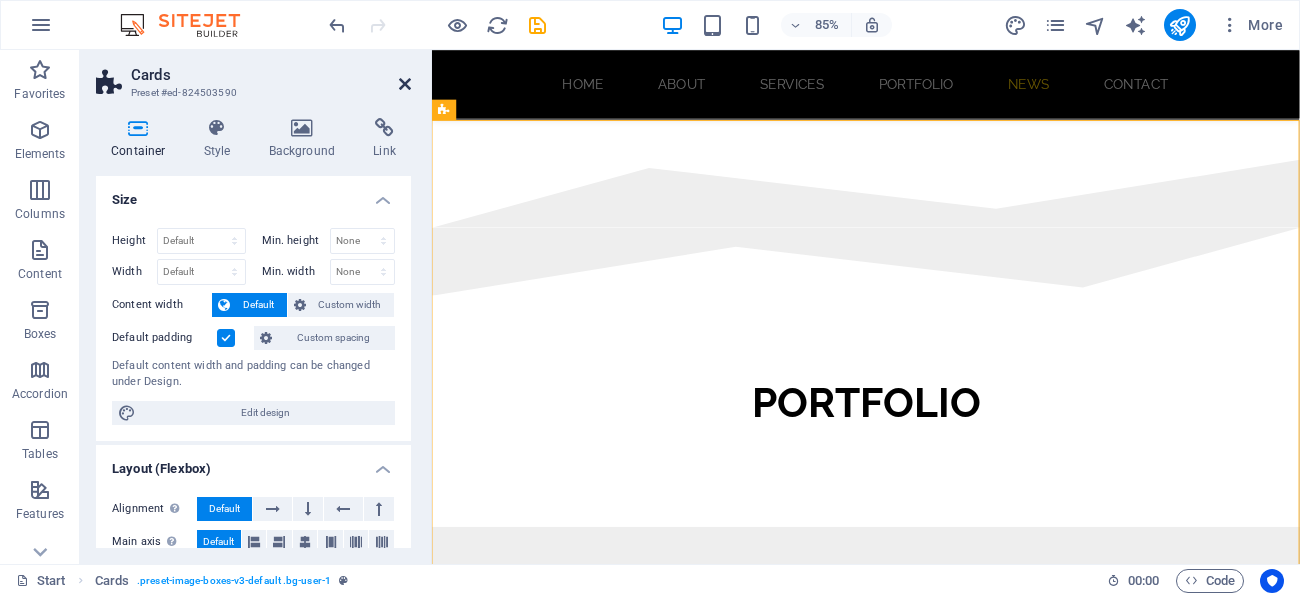 scroll, scrollTop: 858, scrollLeft: 0, axis: vertical 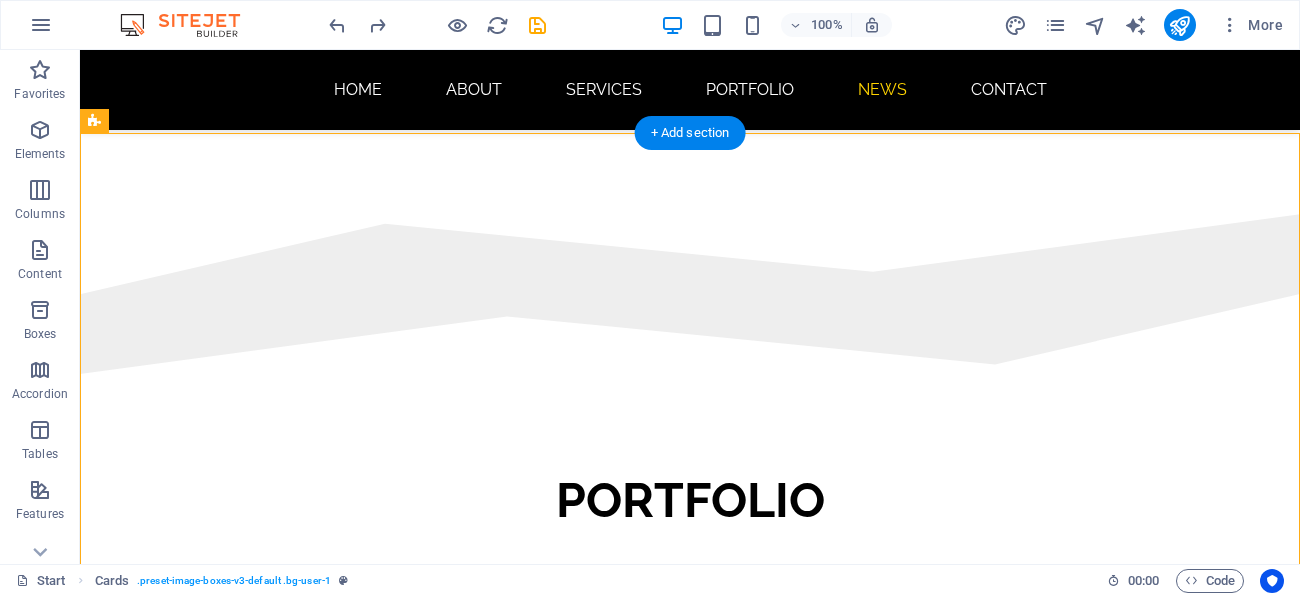 click on "12 October 2021 Design Award Lorem ipsum dolor sit amet, consectetur adipisicing elit. Veritatis, dolorem! 07 October 2021 Local Meetup Lorem ipsum dolor sit amet, consectetur adipisicing elit. Veritatis, dolorem! 01 October 2021 Business Talk Lorem ipsum dolor sit amet, consectetur adipisicing elit. Veritatis, dolorem!" at bounding box center [690, 1378] 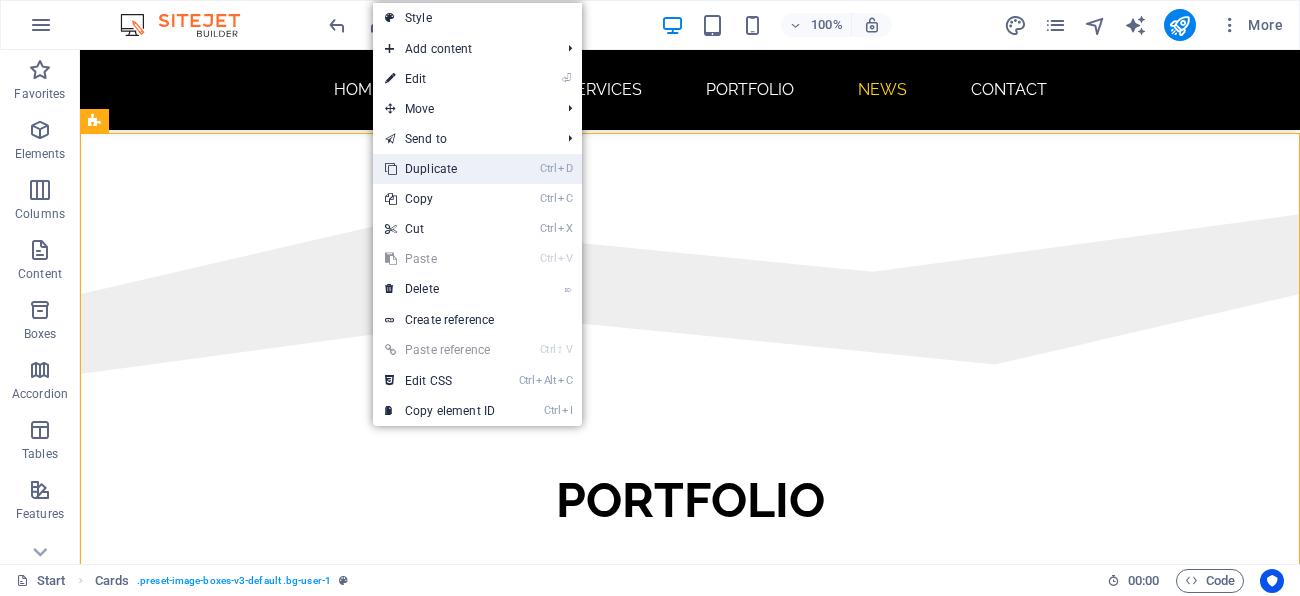 click on "Ctrl D  Duplicate" at bounding box center (440, 169) 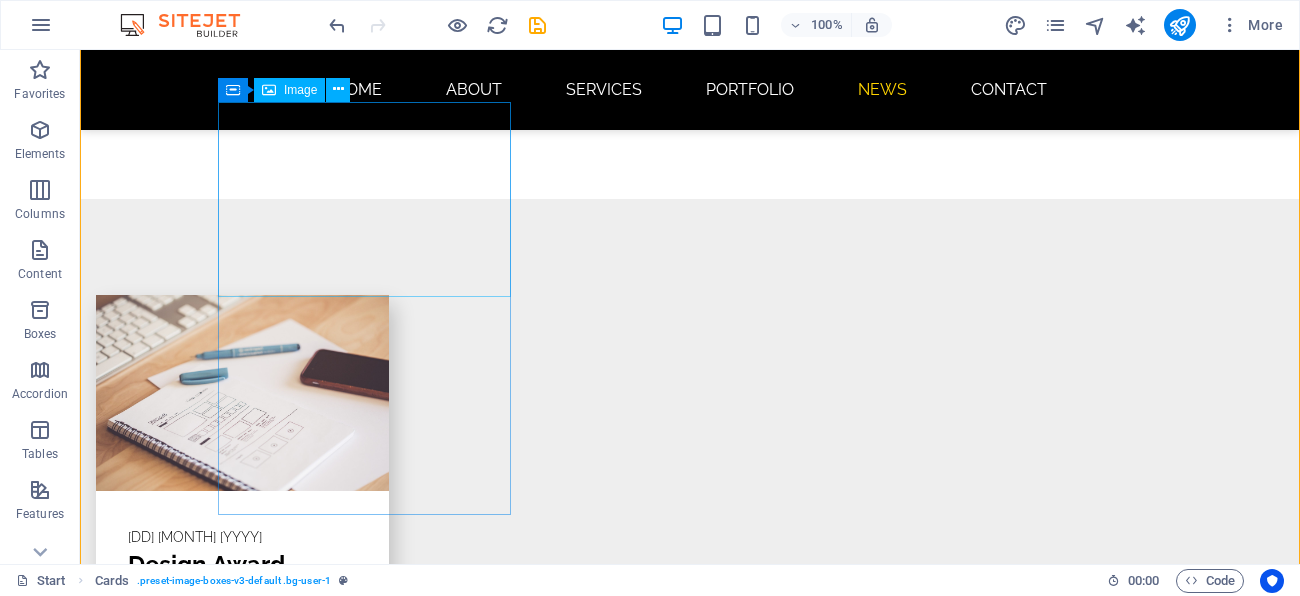 scroll, scrollTop: 1593, scrollLeft: 0, axis: vertical 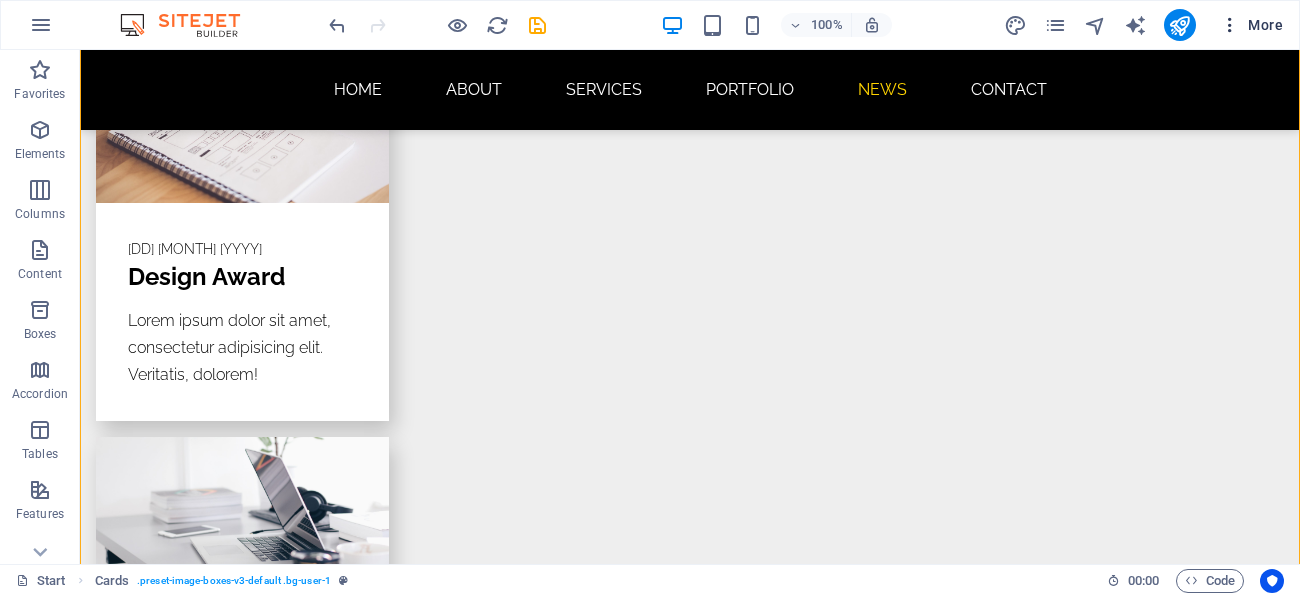 click on "More" at bounding box center [1251, 25] 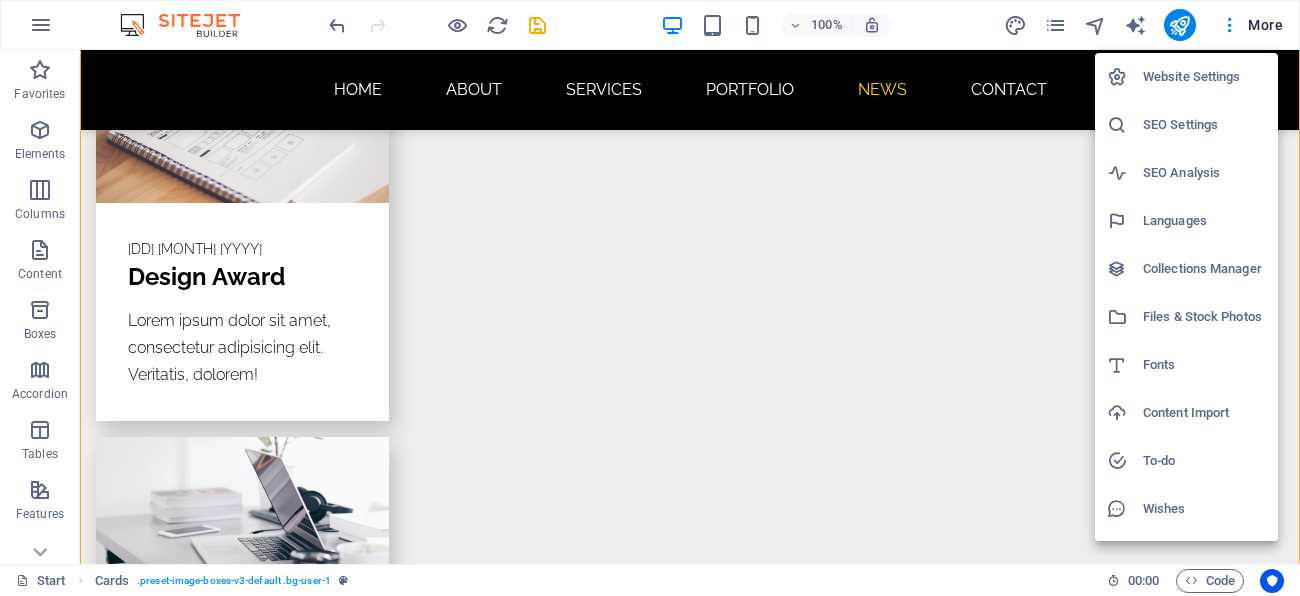click at bounding box center [650, 298] 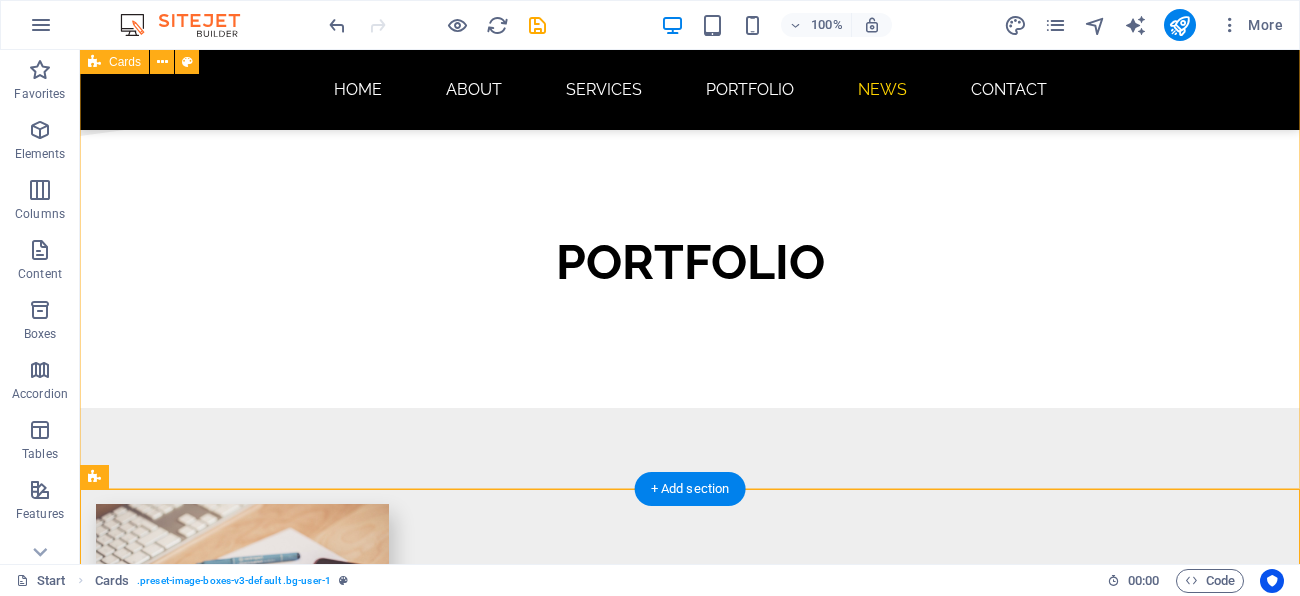 scroll, scrollTop: 1089, scrollLeft: 0, axis: vertical 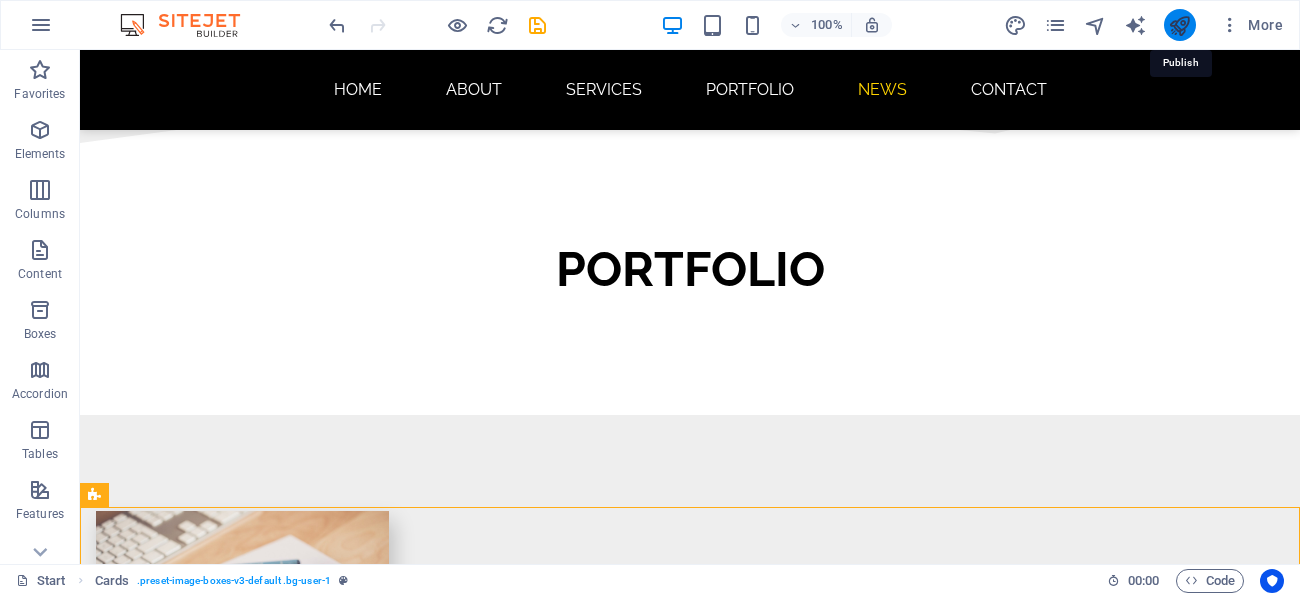 click at bounding box center [1179, 25] 